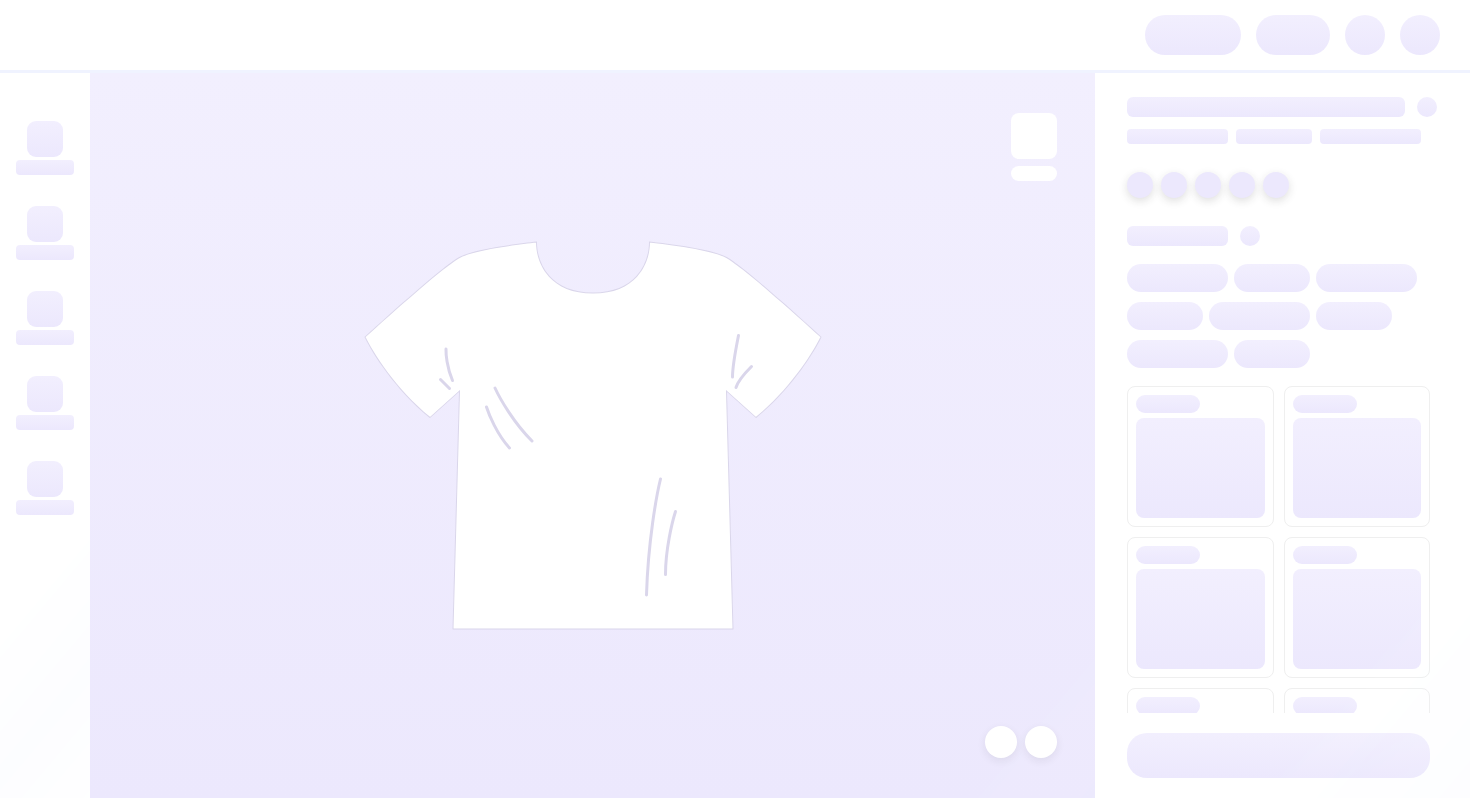 scroll, scrollTop: 0, scrollLeft: 0, axis: both 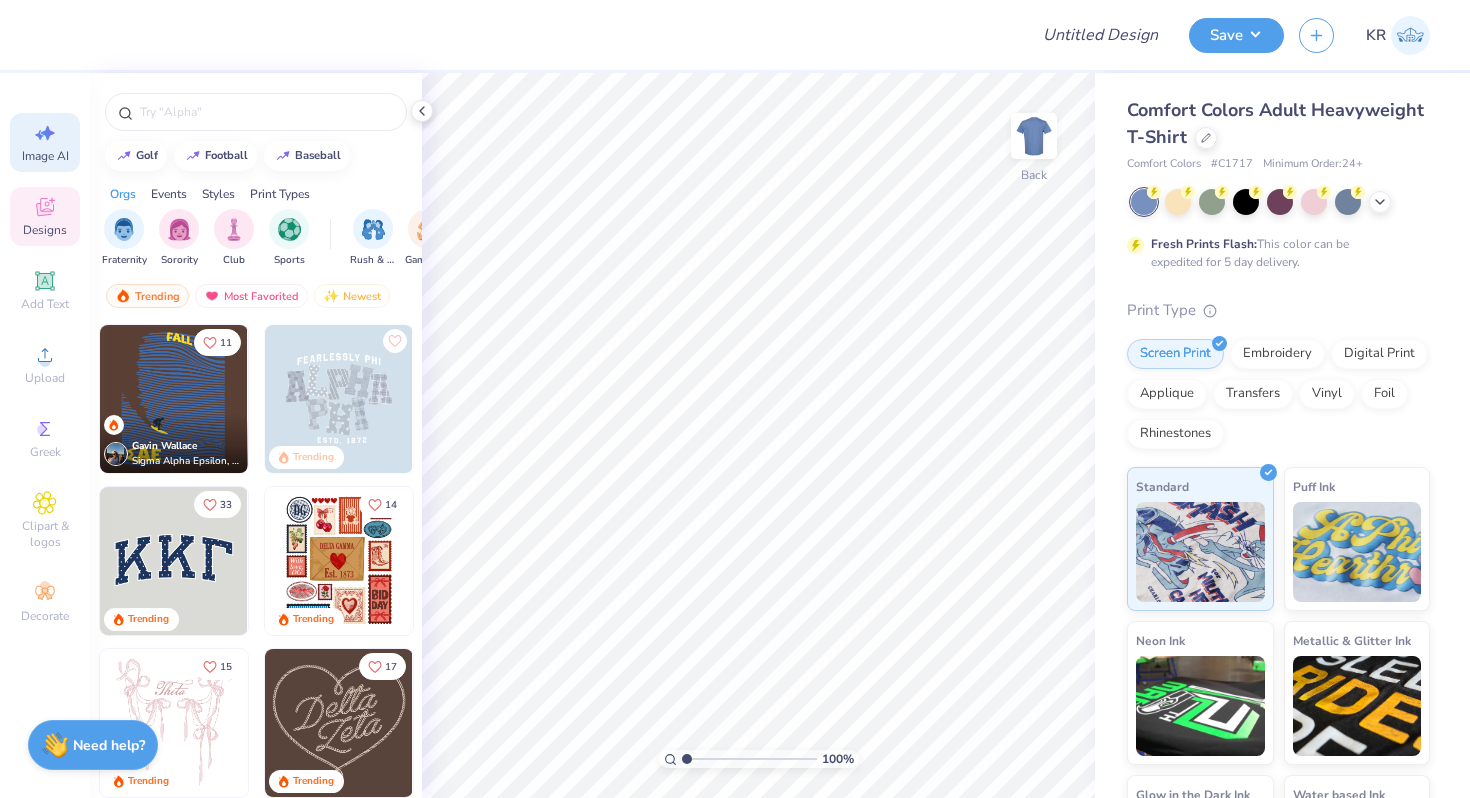 click on "Image AI" at bounding box center (45, 156) 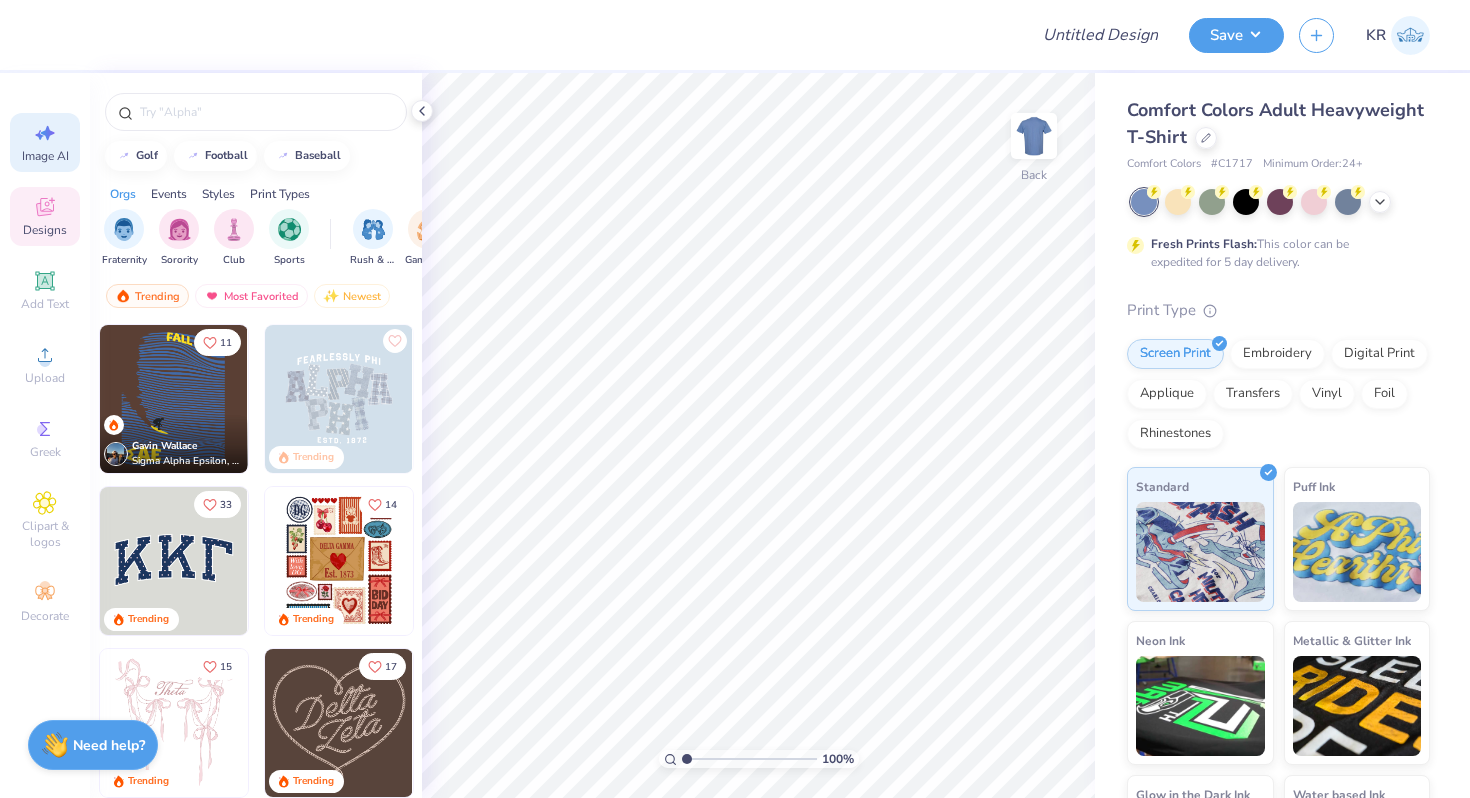 select on "4" 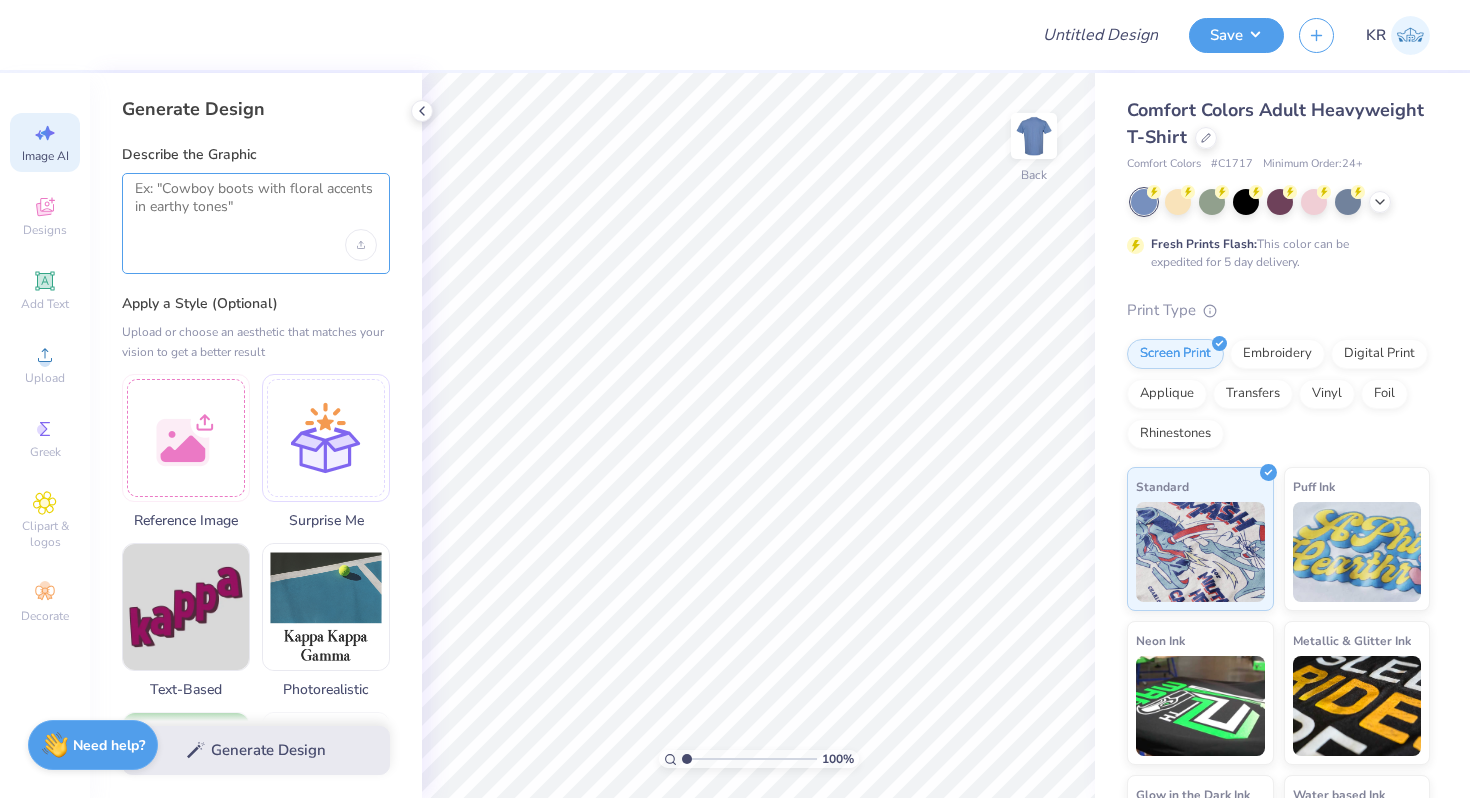 click at bounding box center (256, 205) 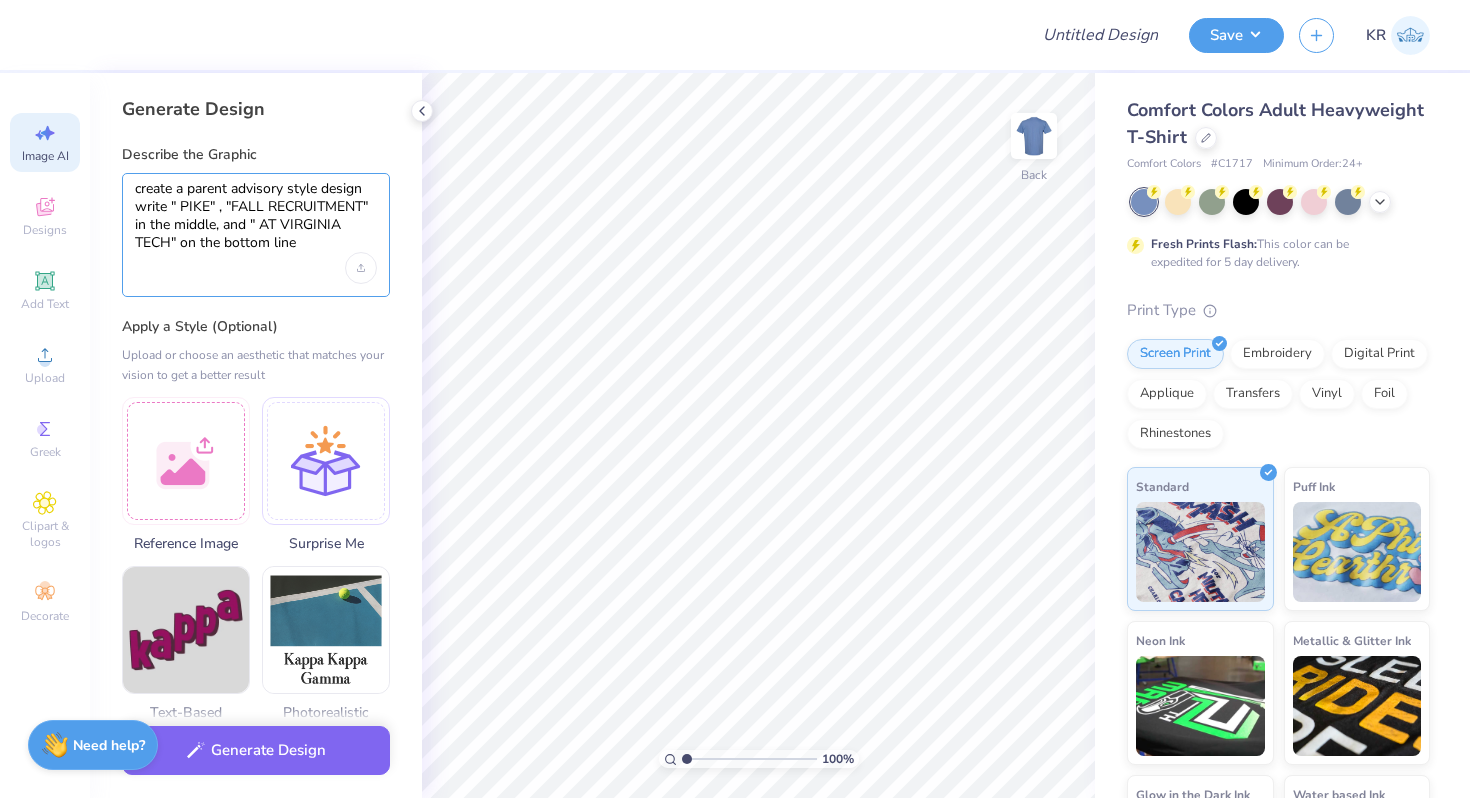 click on "create a parent advisory style design
write " PIKE" , "FALL RECRUITMENT" in the middle, and " AT VIRGINIA TECH" on the bottom line" at bounding box center (256, 216) 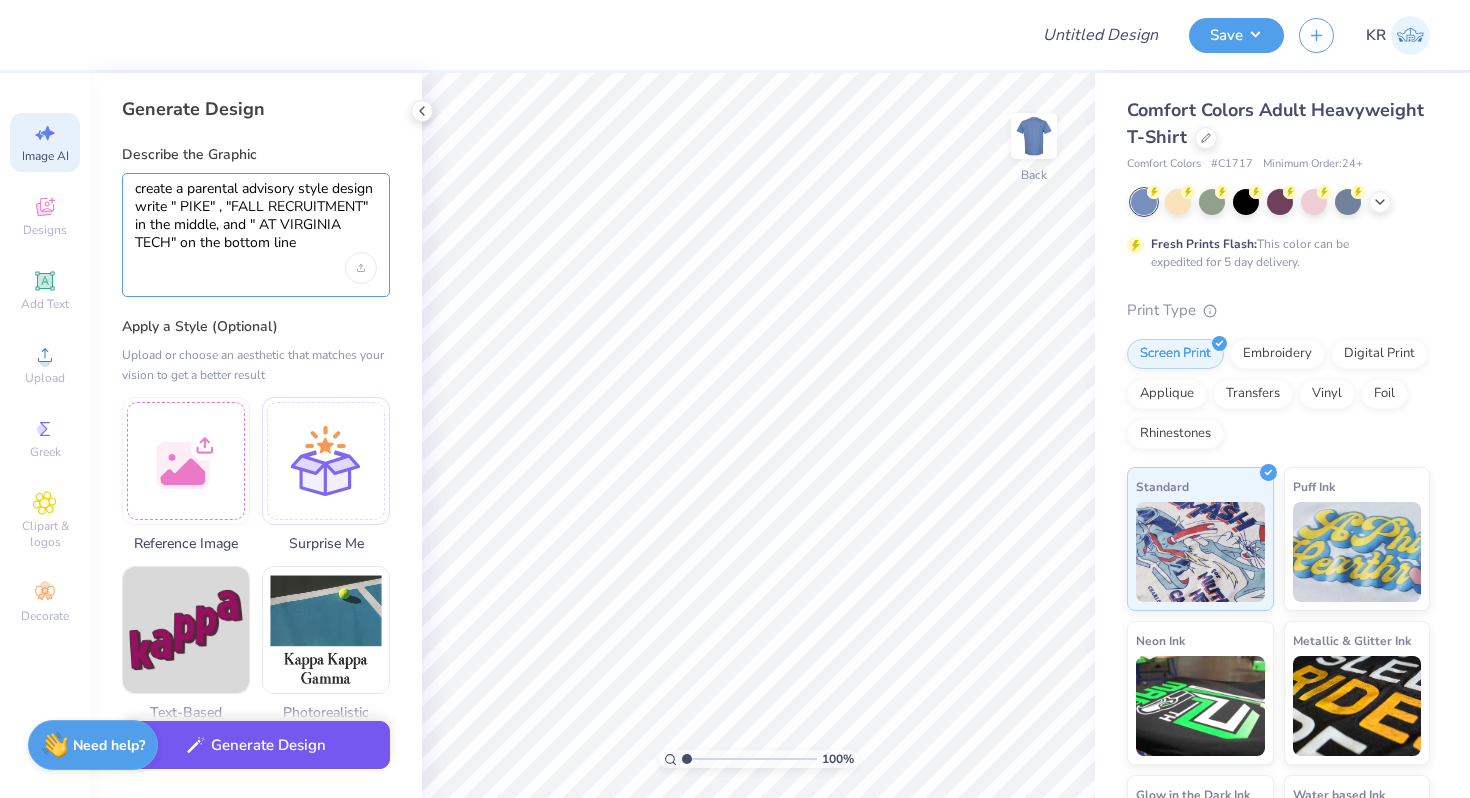 type on "create a parental advisory style design
write " PIKE" , "FALL RECRUITMENT" in the middle, and " AT VIRGINIA TECH" on the bottom line" 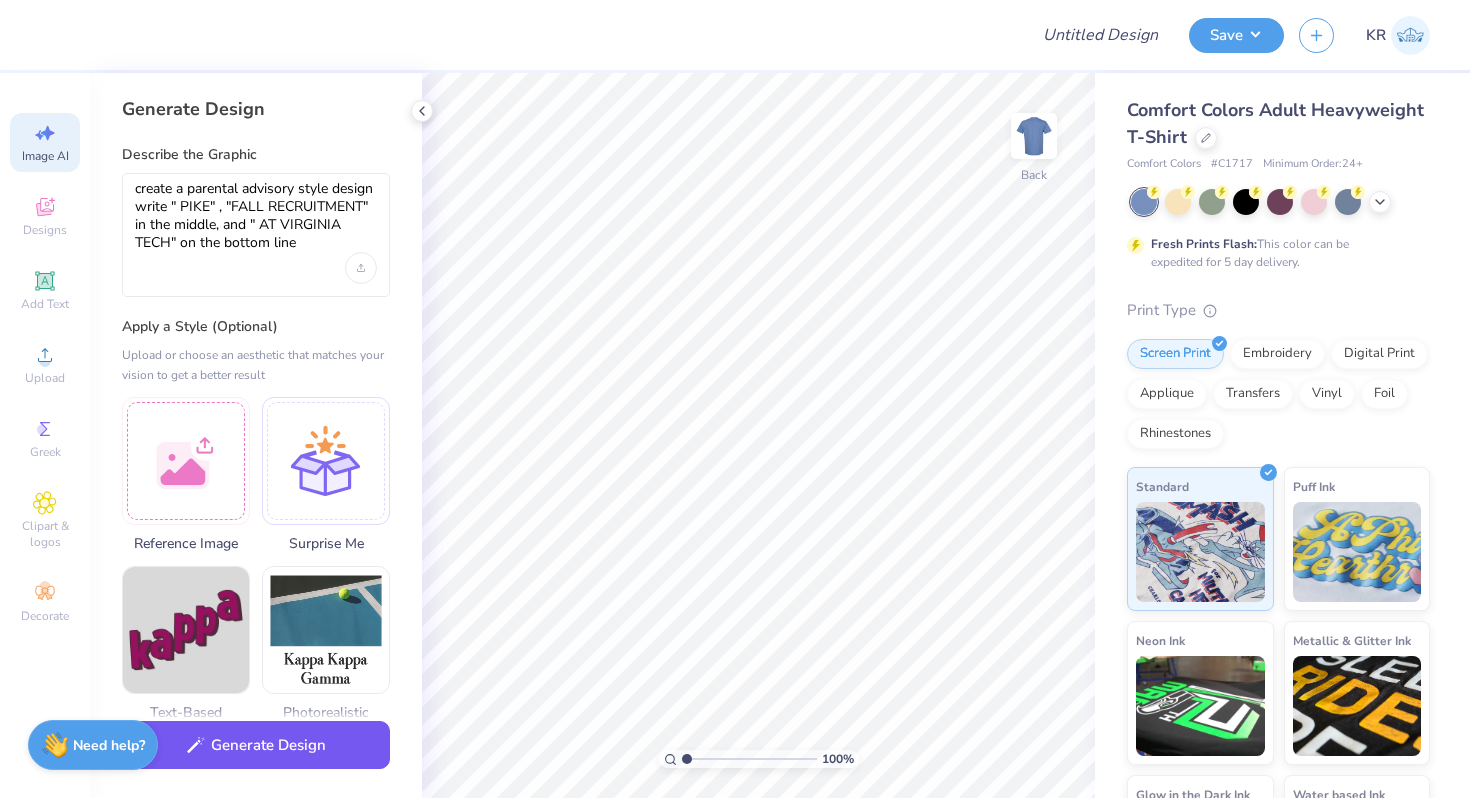 click on "Generate Design" at bounding box center [256, 745] 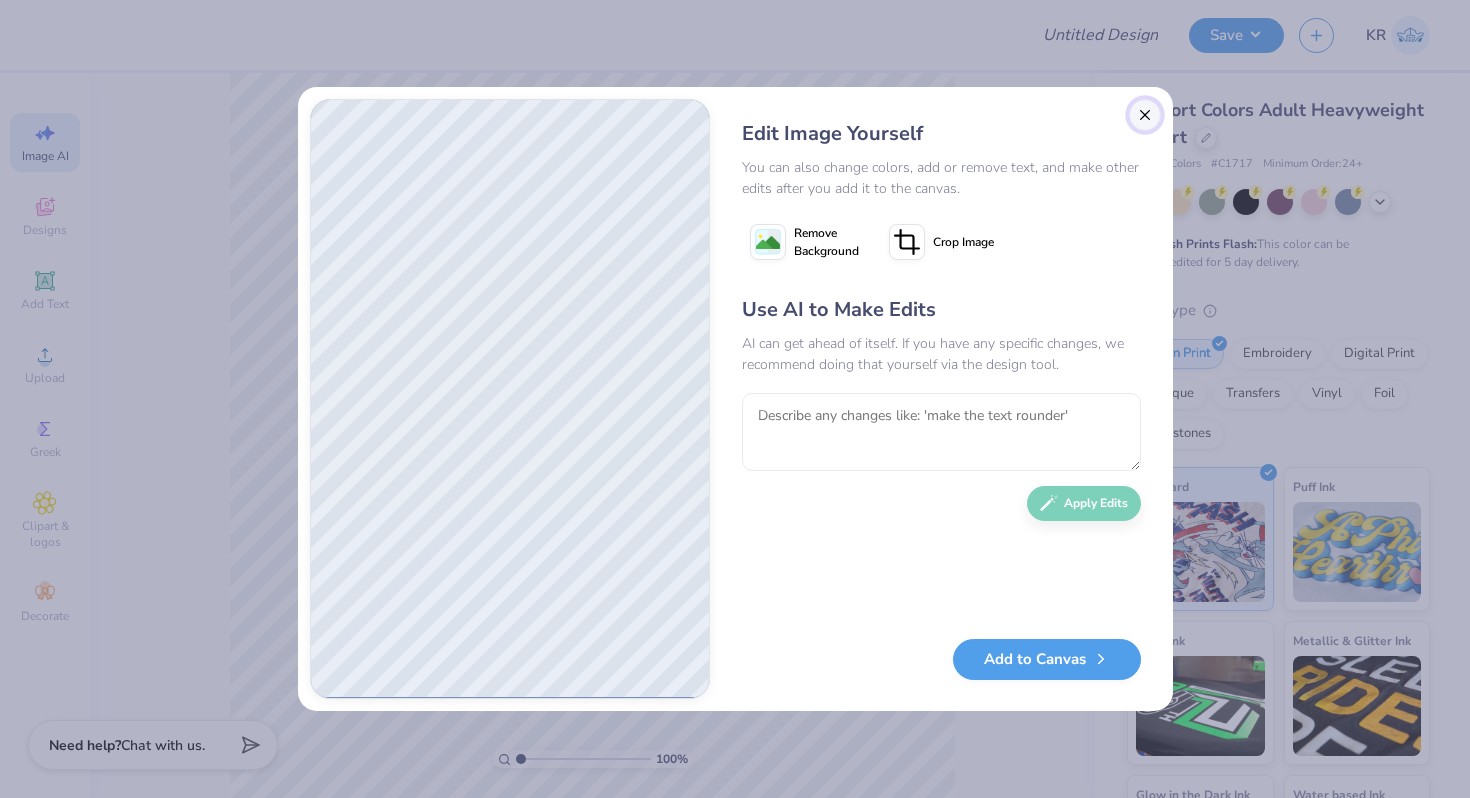 click at bounding box center (1145, 115) 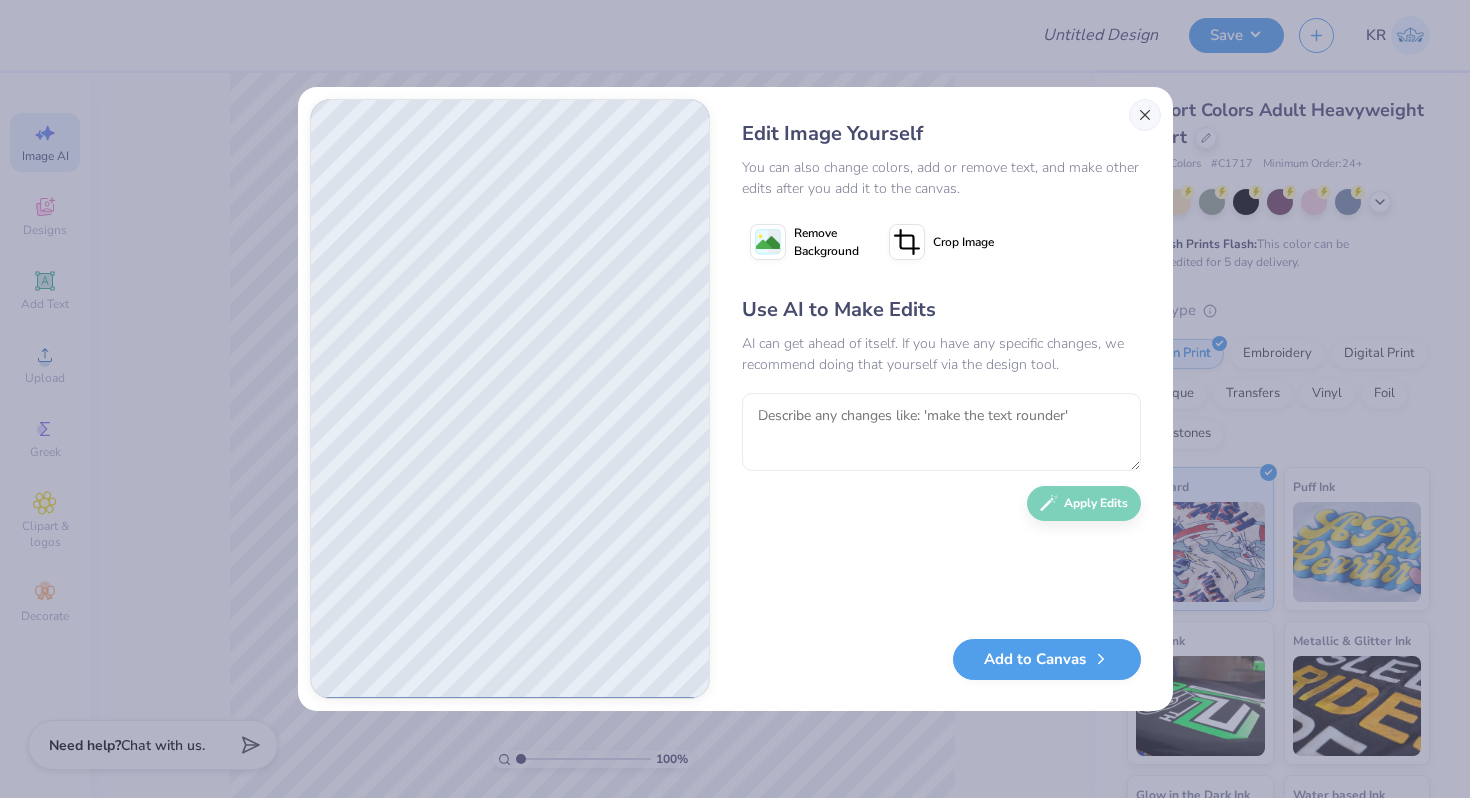 scroll, scrollTop: 0, scrollLeft: 45, axis: horizontal 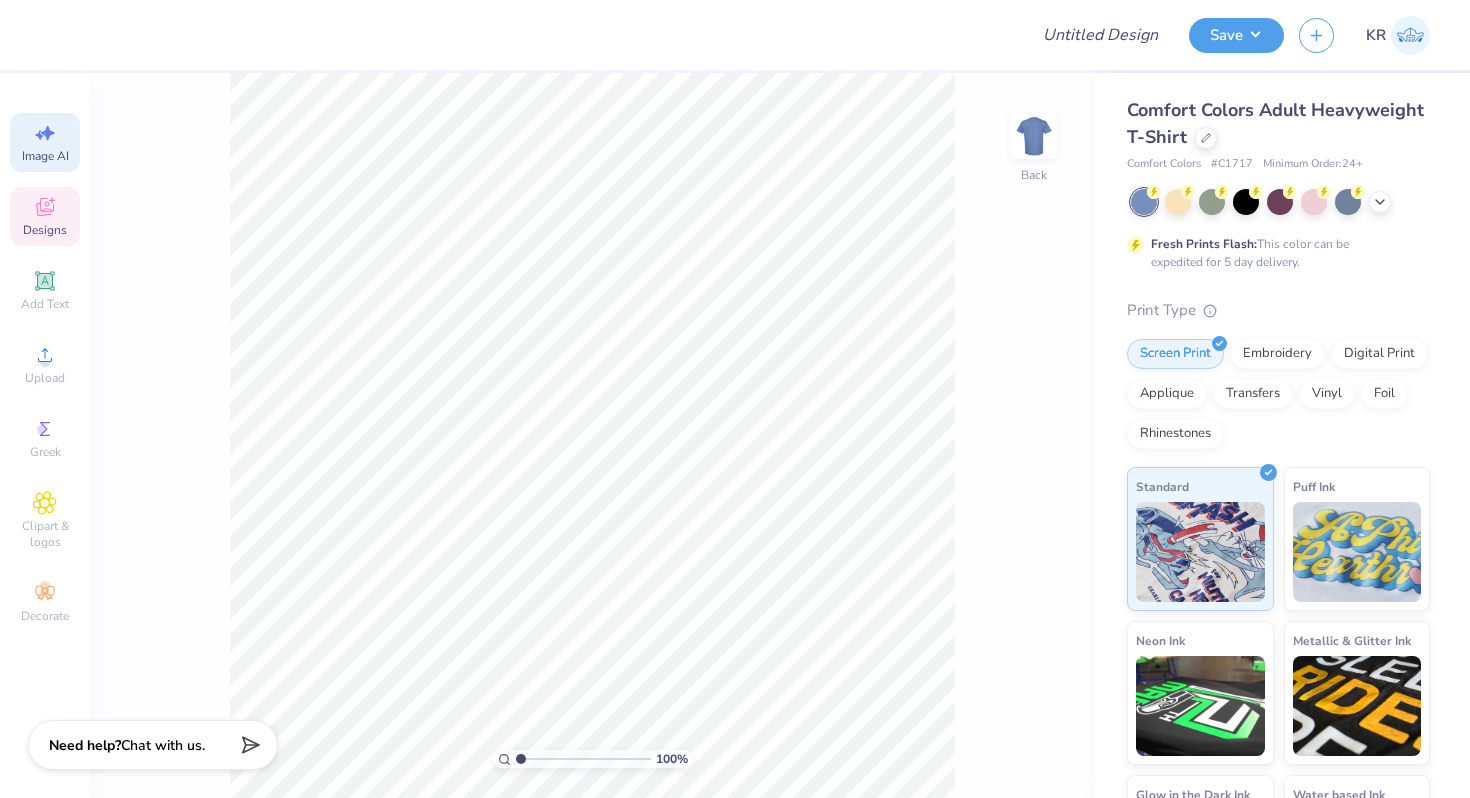 click 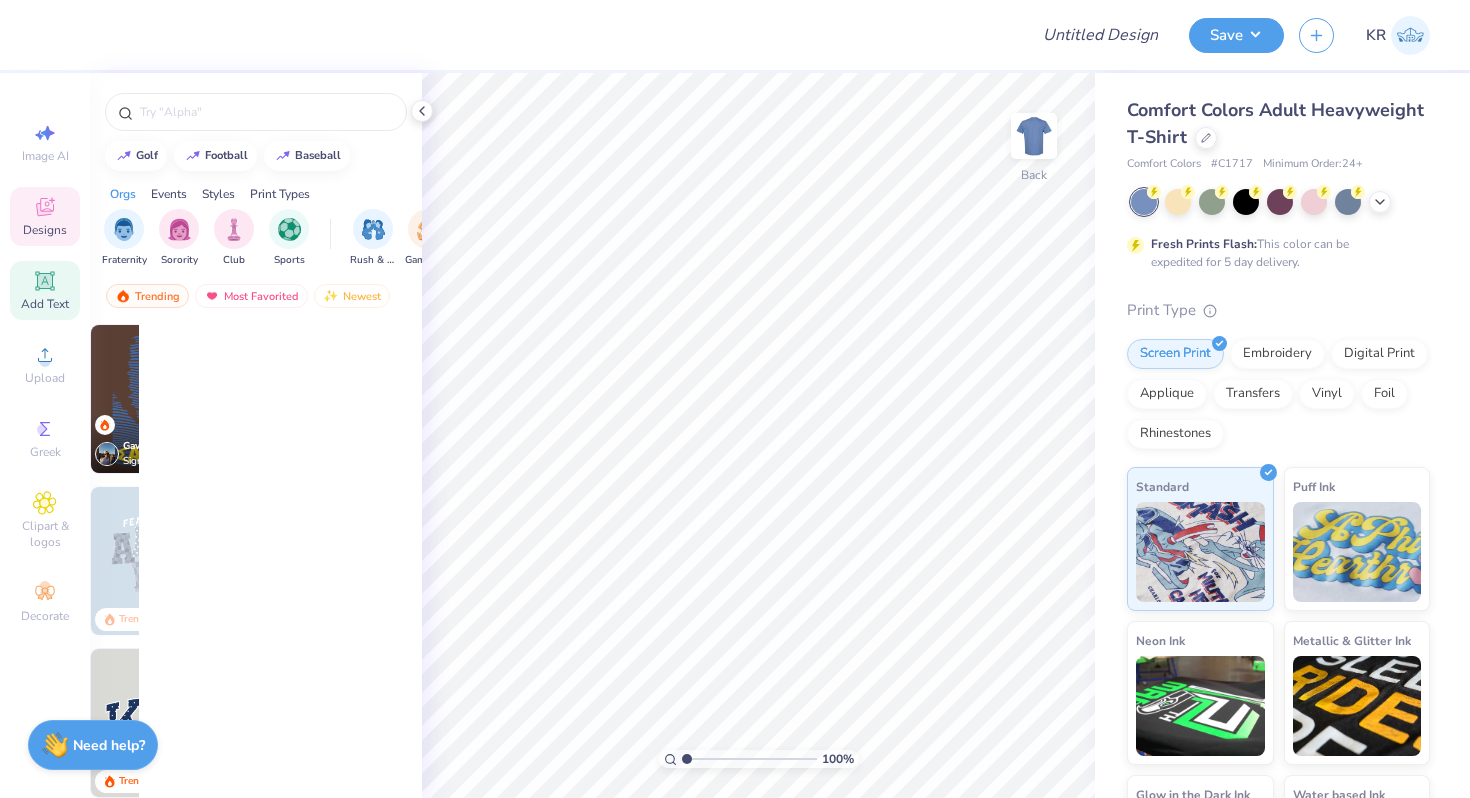 scroll, scrollTop: 0, scrollLeft: 0, axis: both 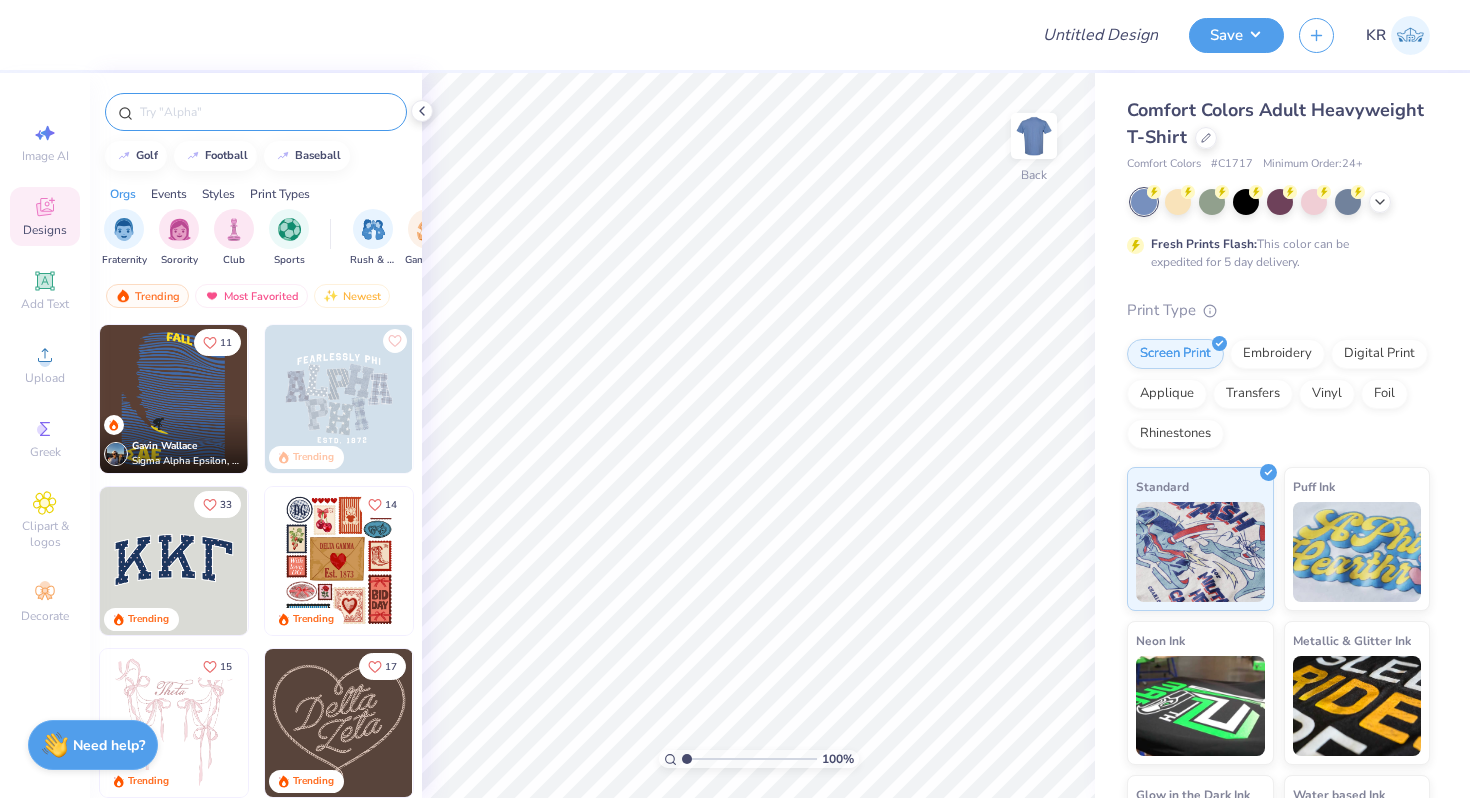 click at bounding box center (256, 112) 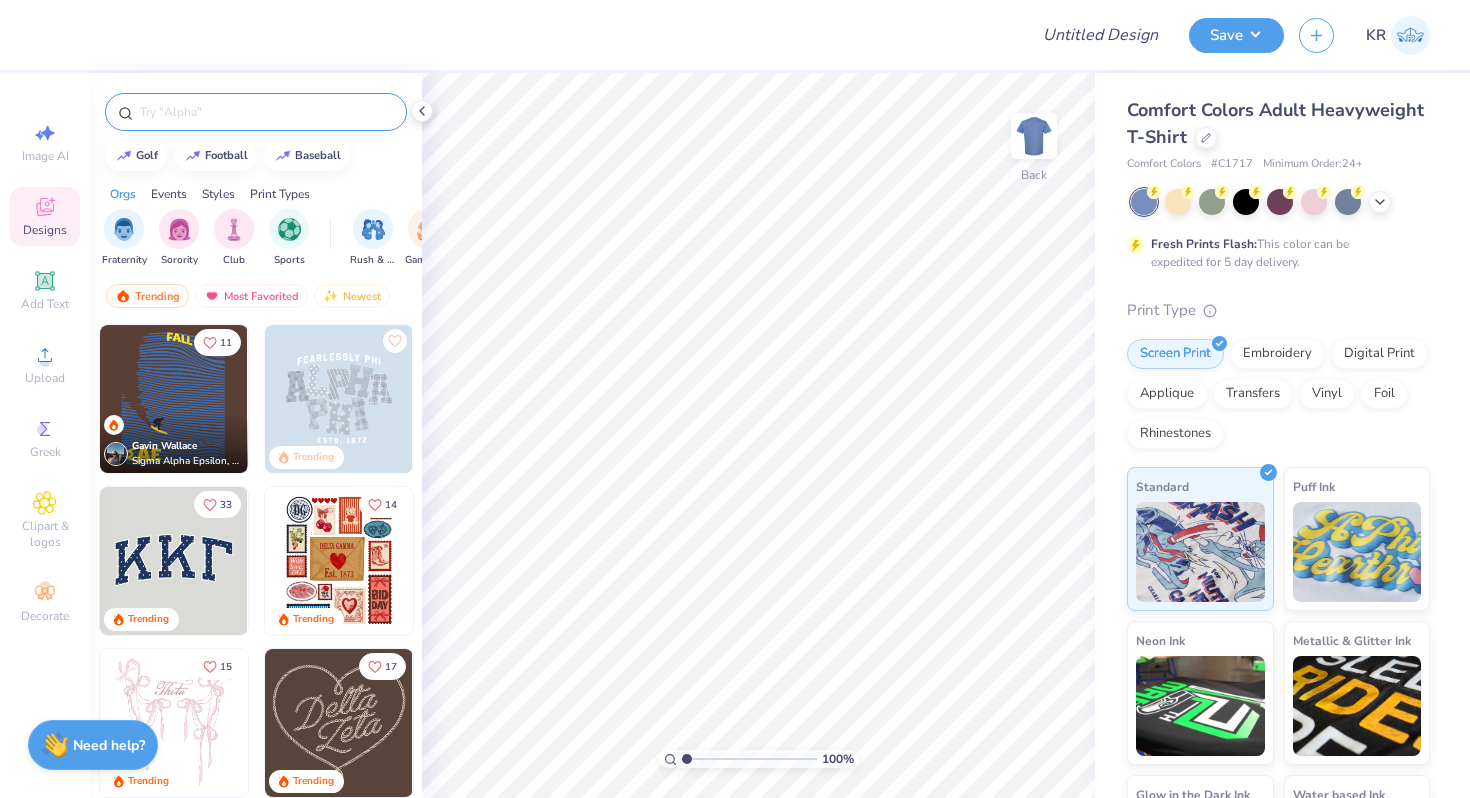 click at bounding box center [256, 112] 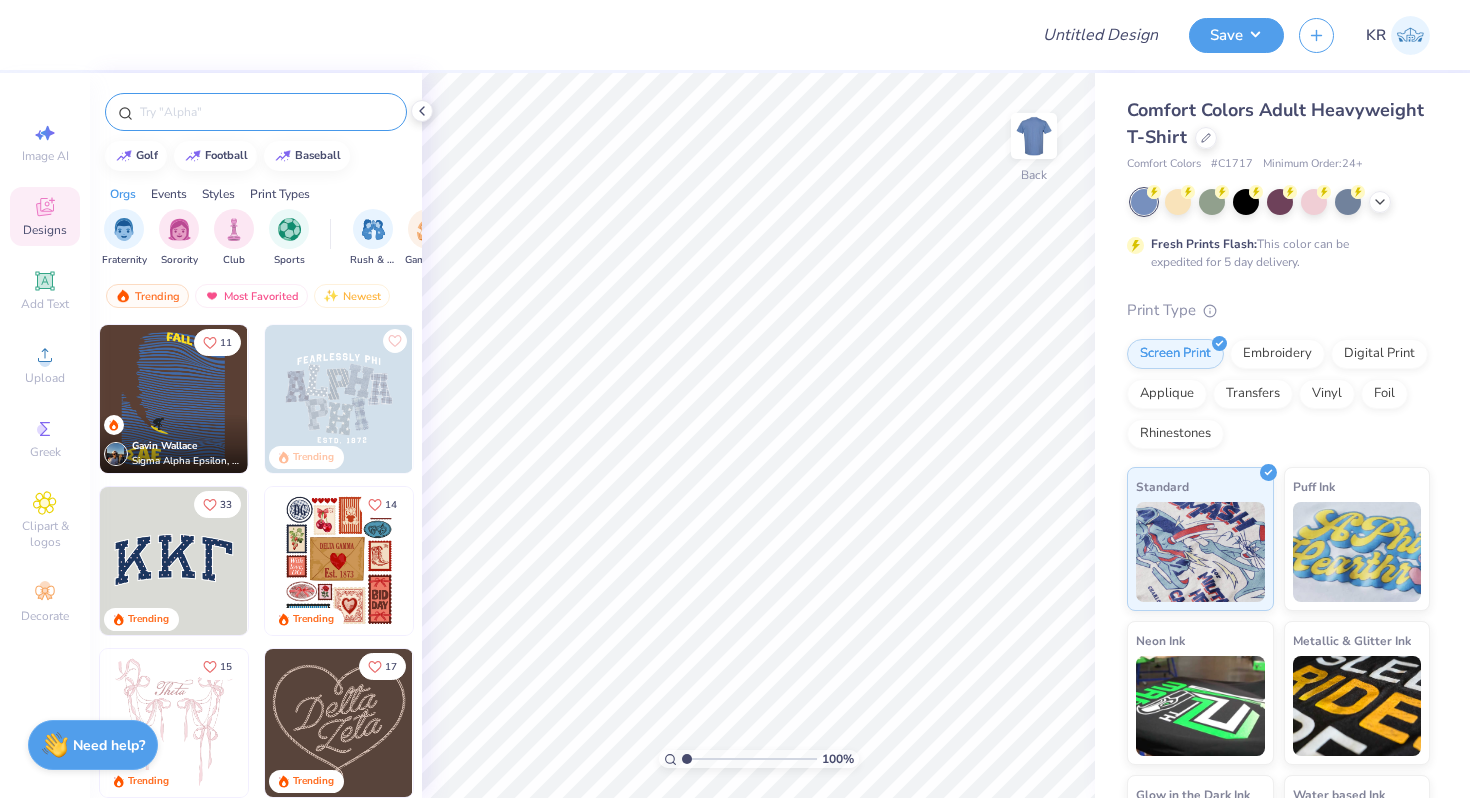 click at bounding box center [266, 112] 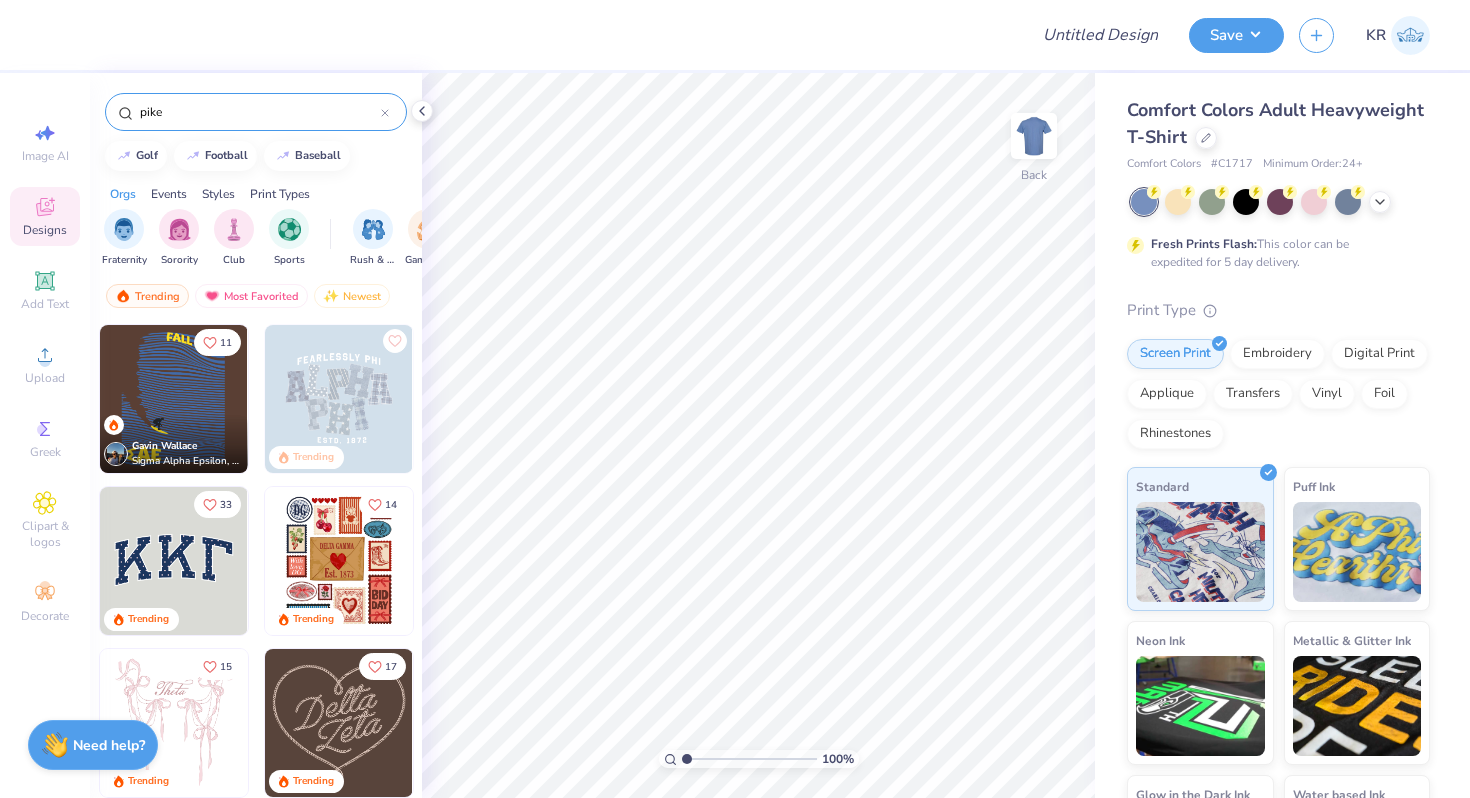 type on "pike" 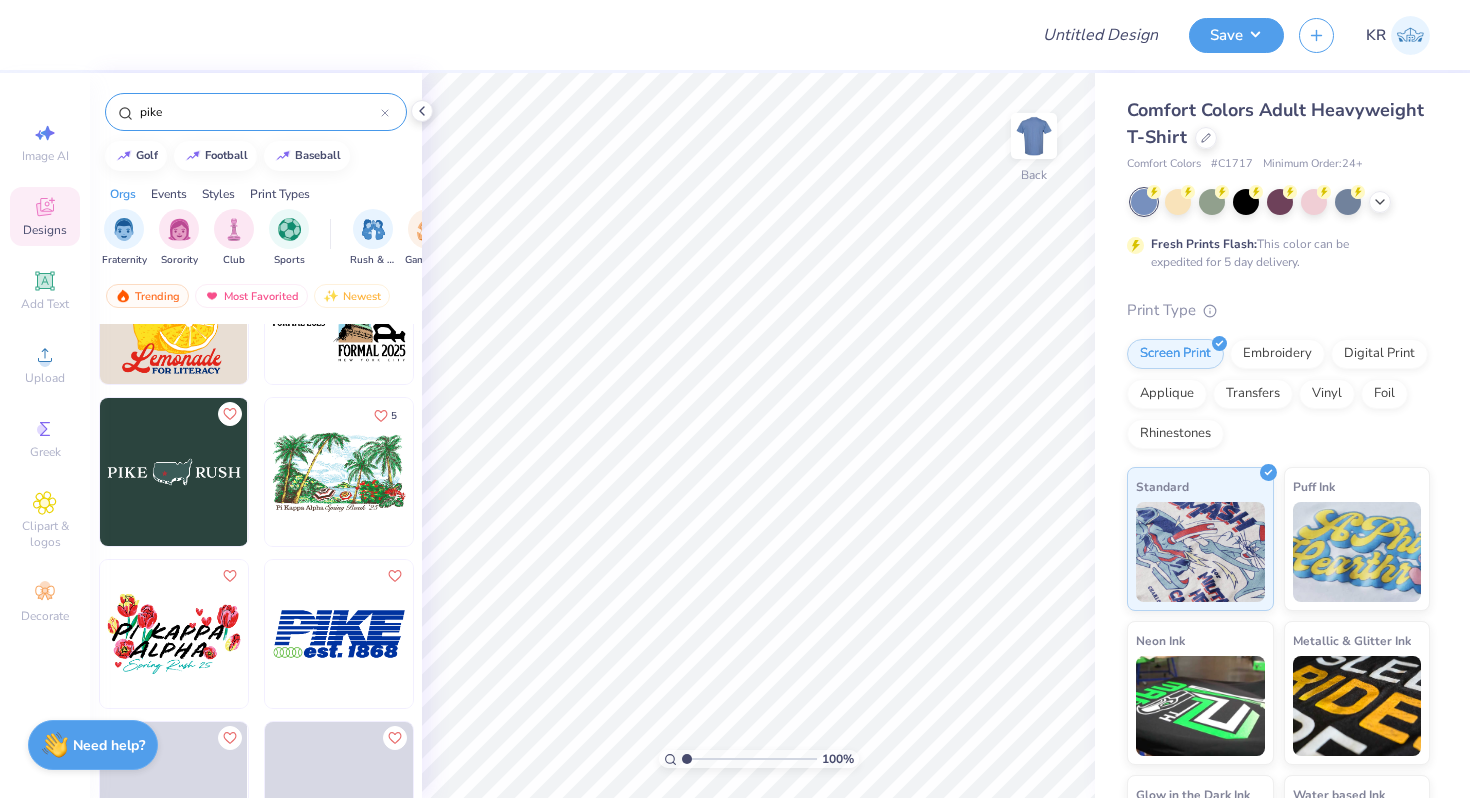 scroll, scrollTop: 1778, scrollLeft: 0, axis: vertical 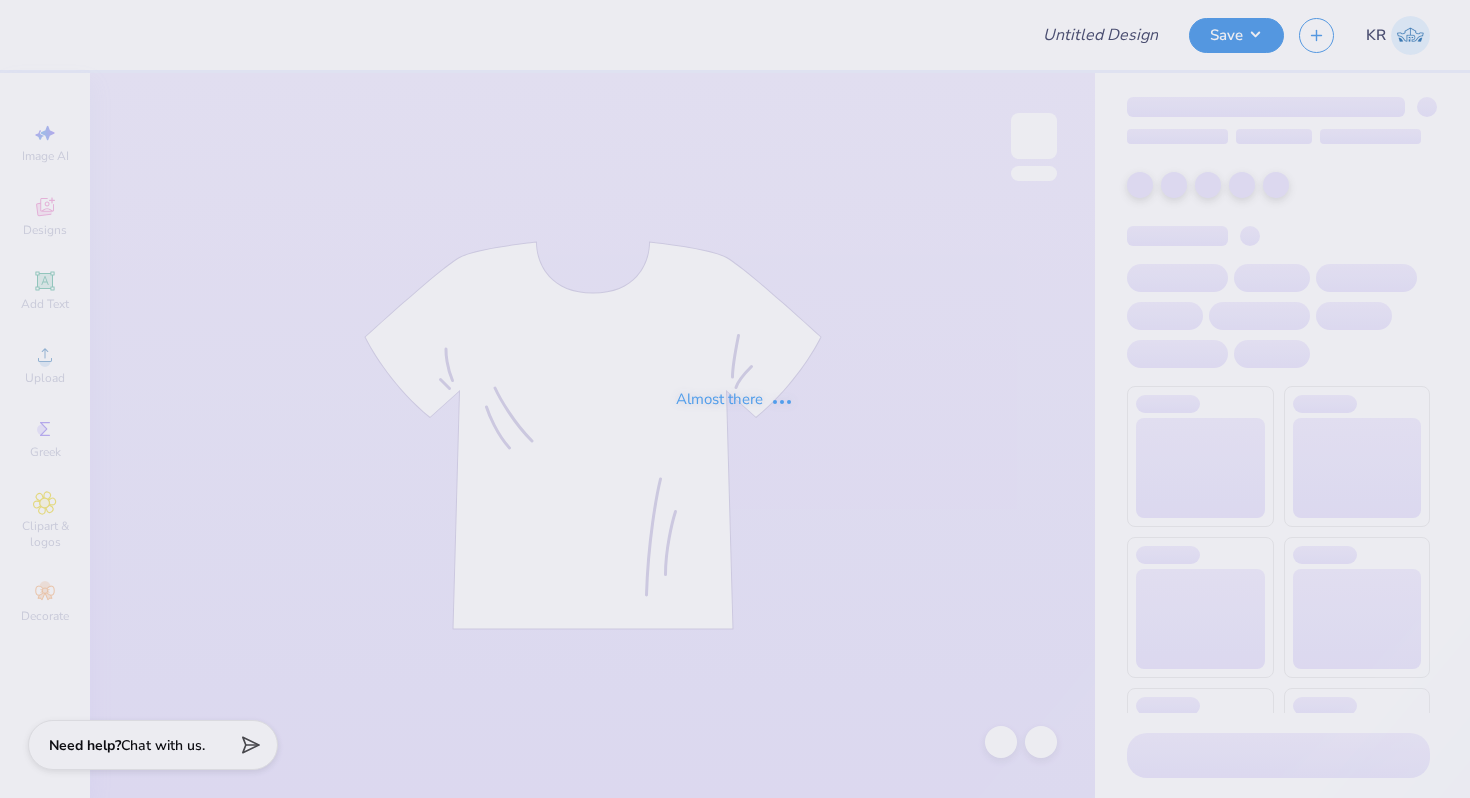 type on "Pike F25 Rush" 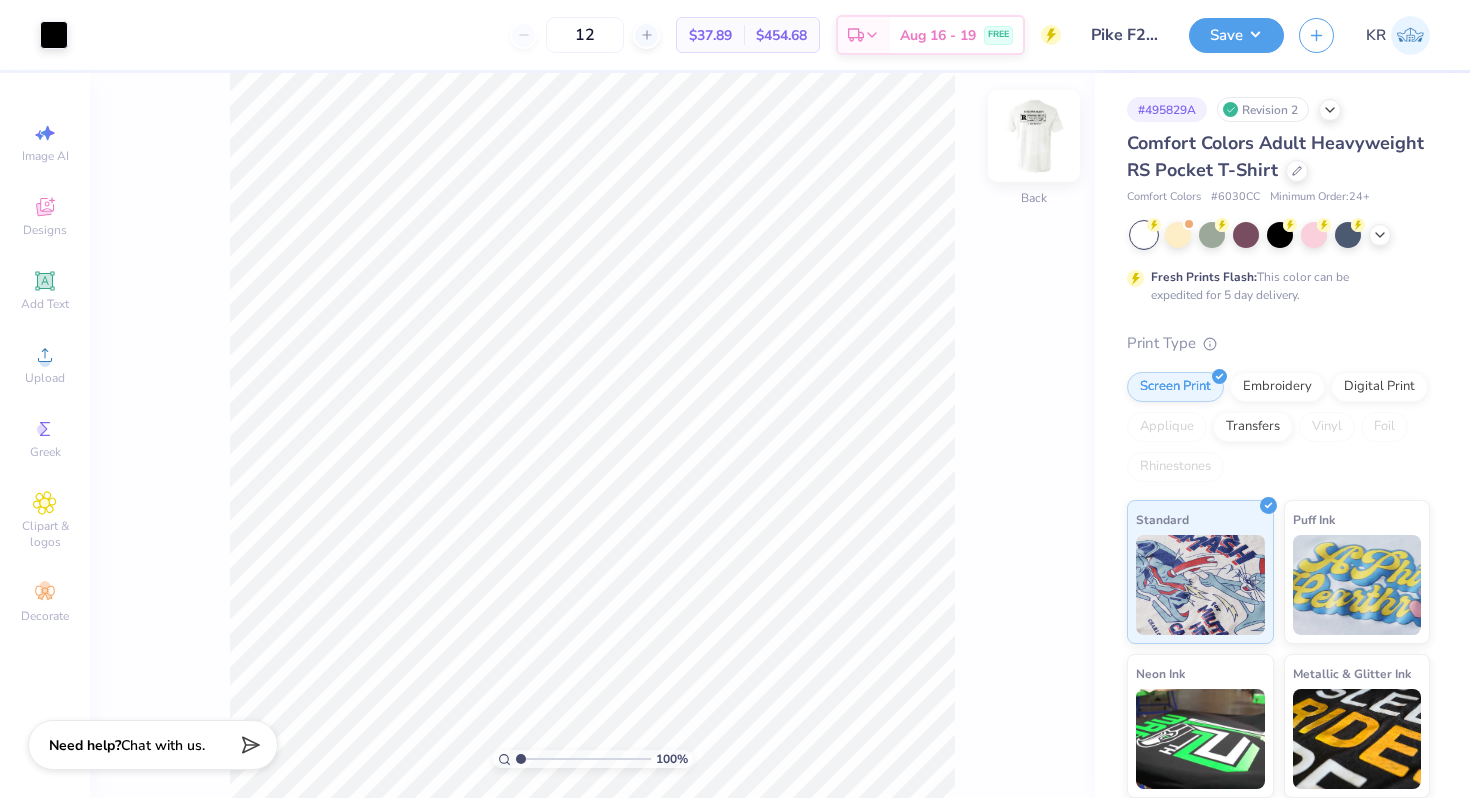 click on "Back" at bounding box center [1034, 148] 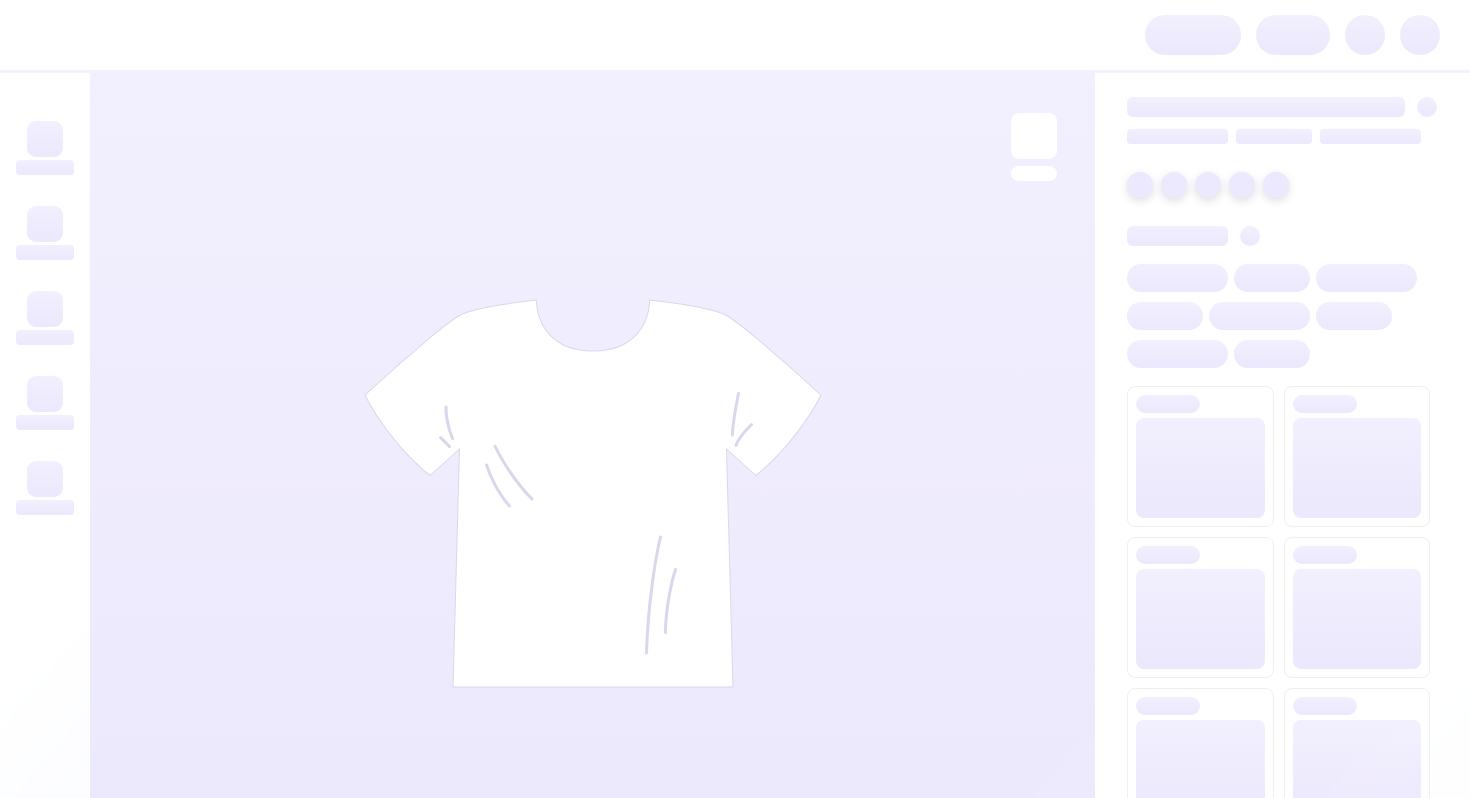 scroll, scrollTop: 0, scrollLeft: 0, axis: both 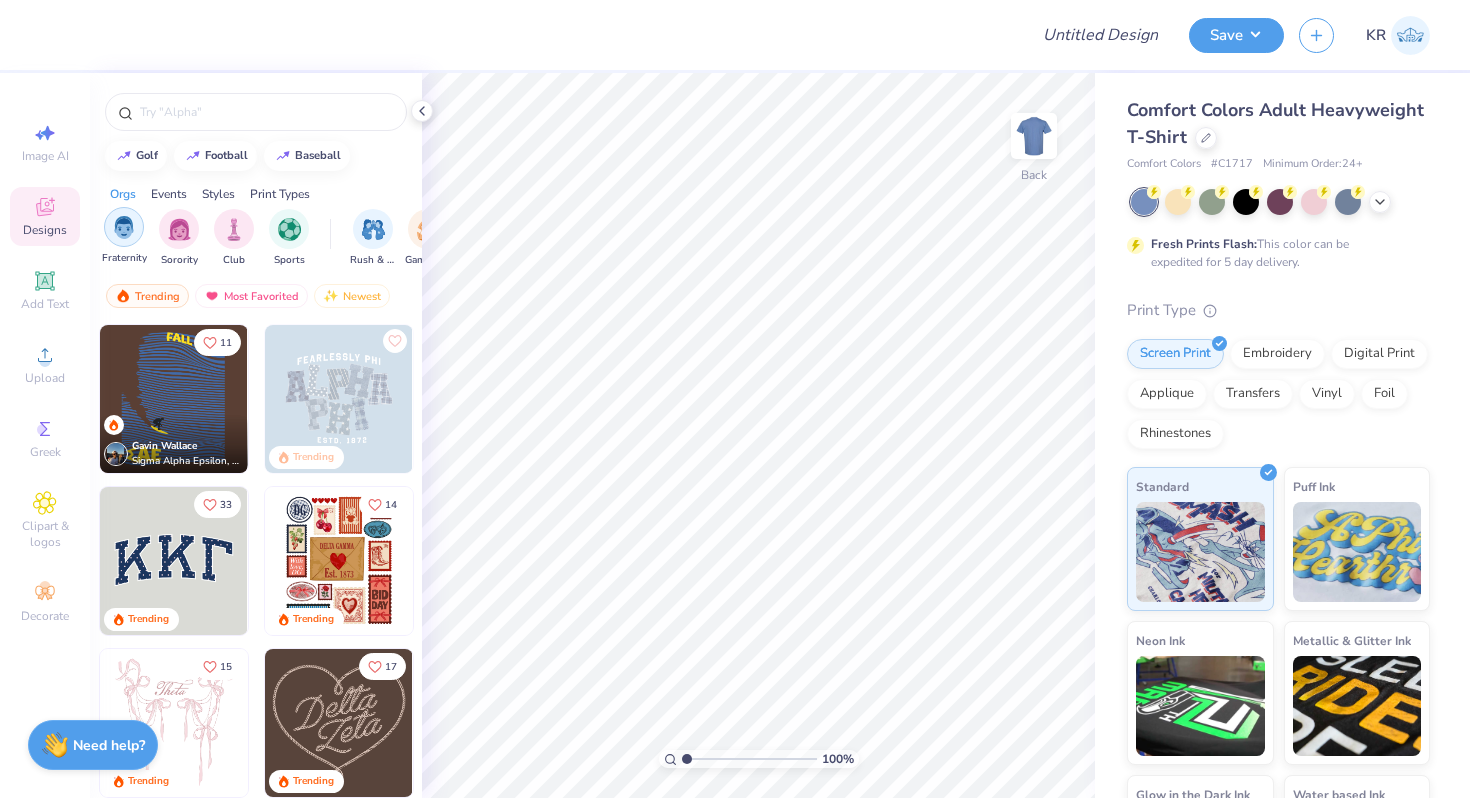 click at bounding box center (124, 227) 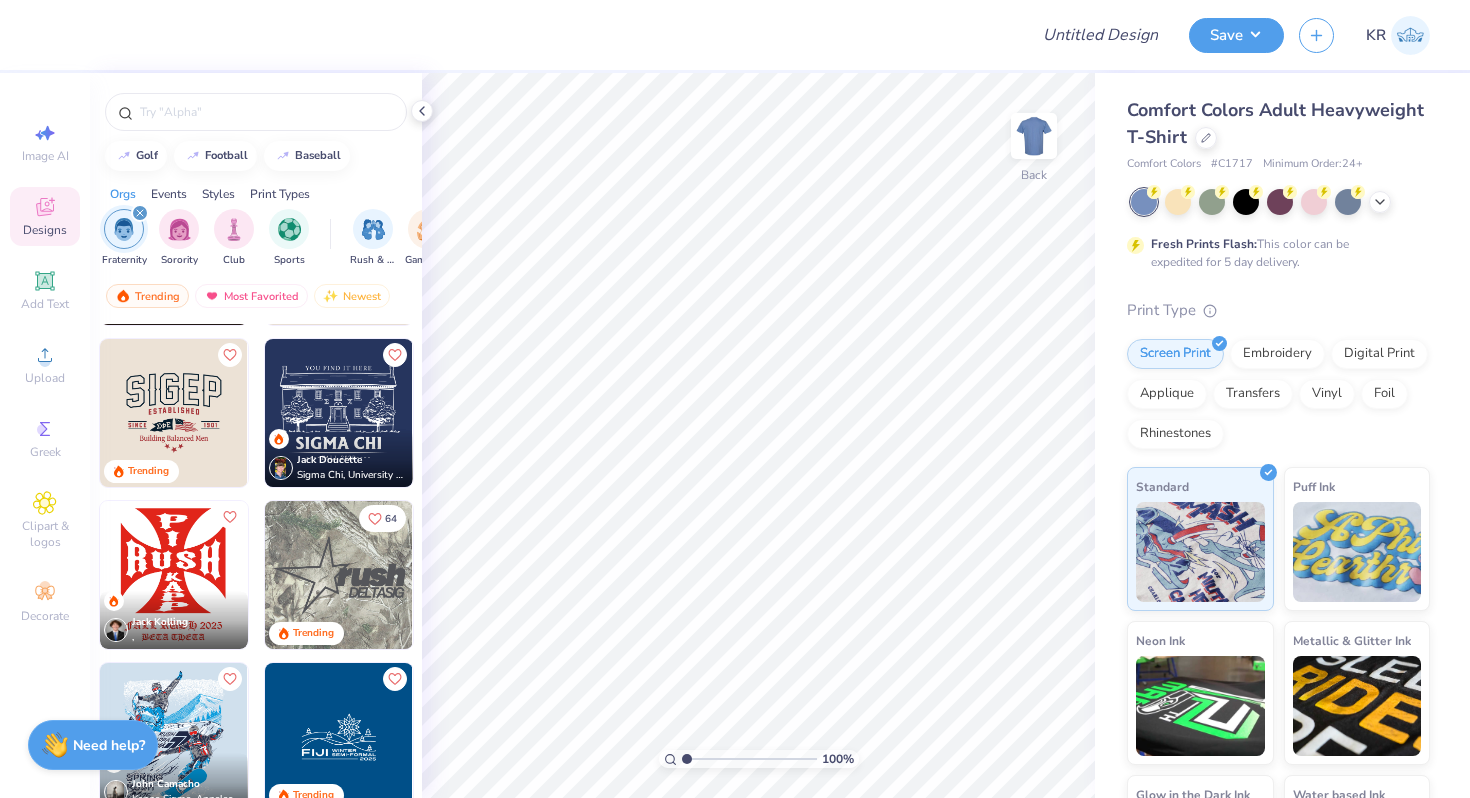 scroll, scrollTop: 126, scrollLeft: 0, axis: vertical 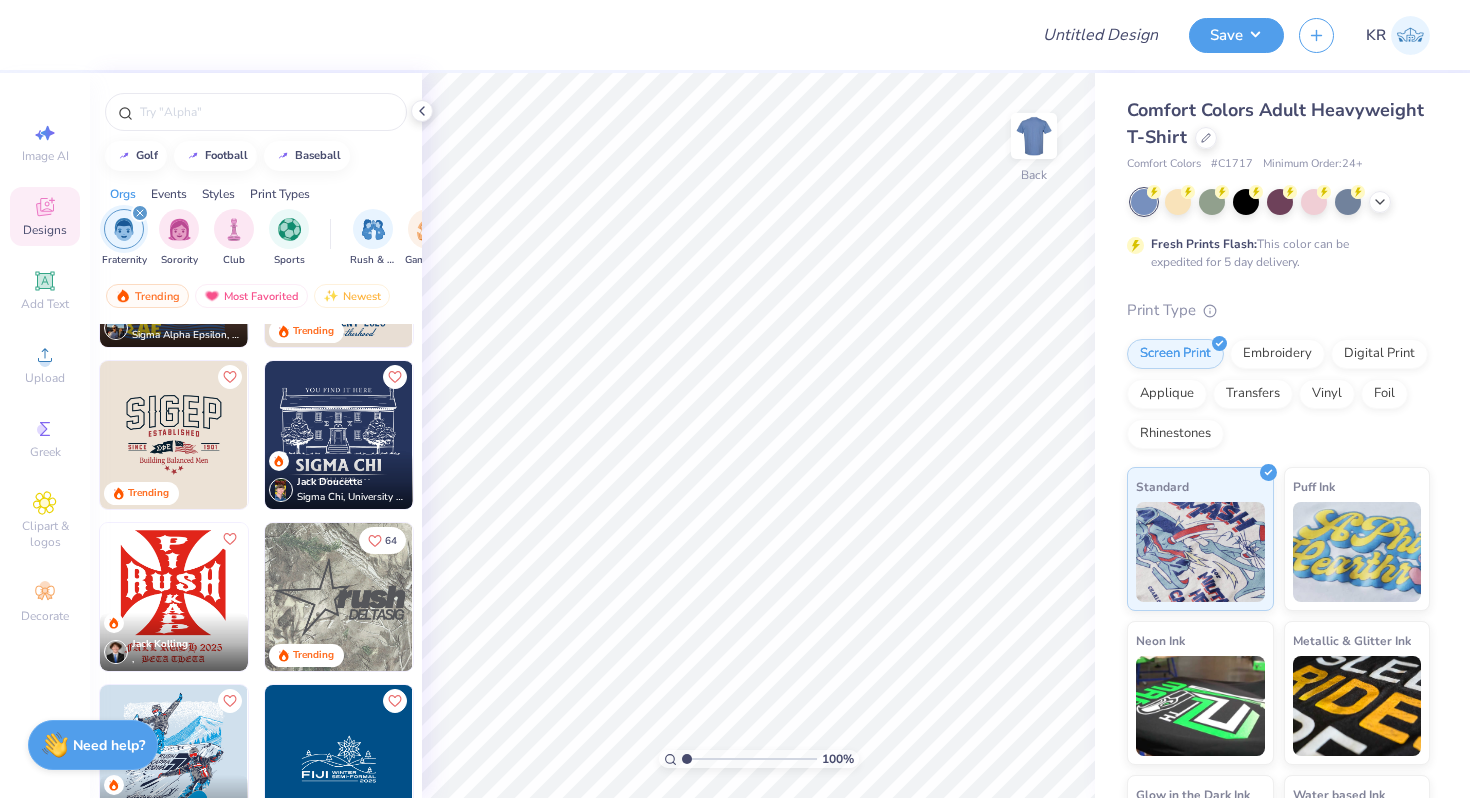 click at bounding box center (174, 597) 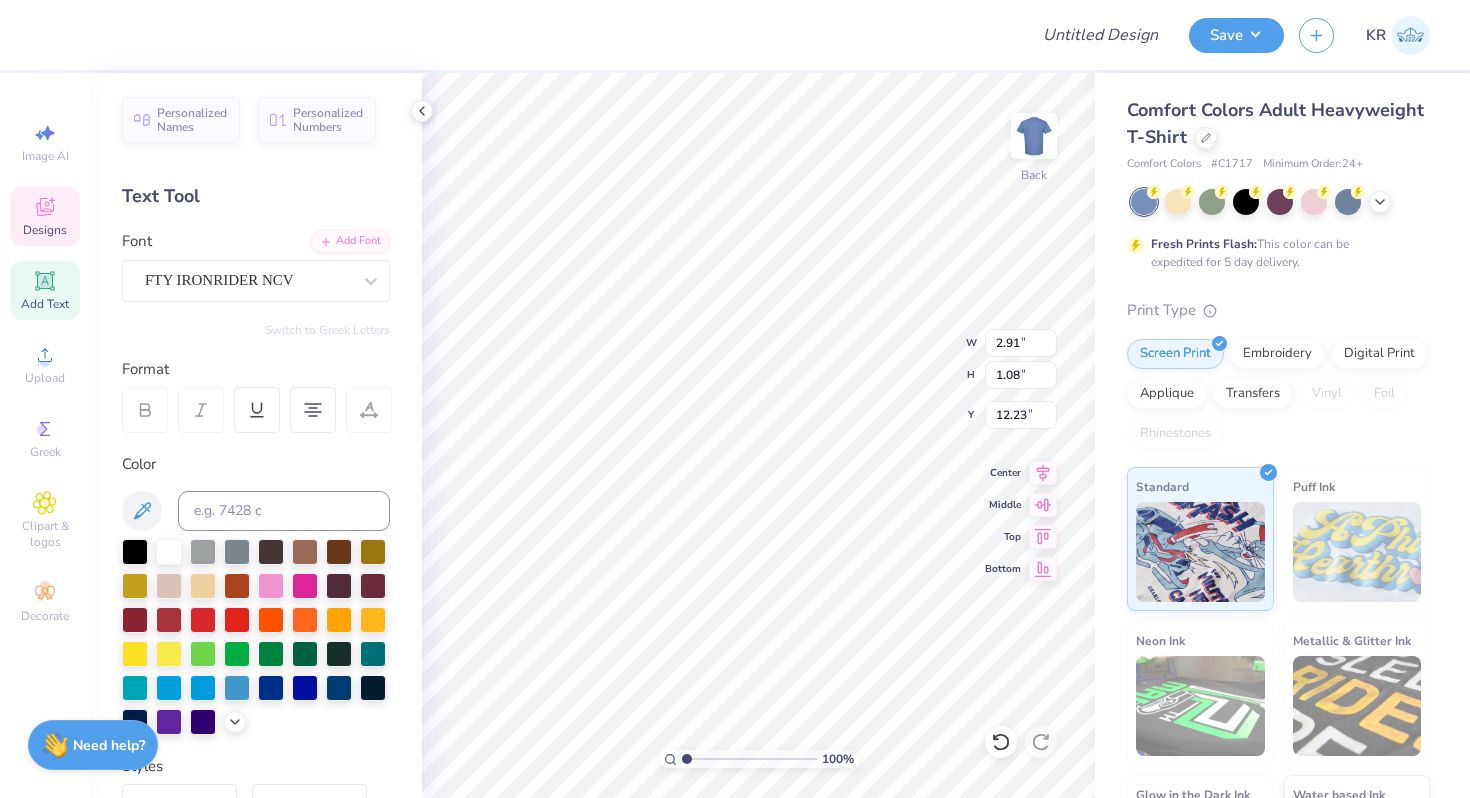 type on "E" 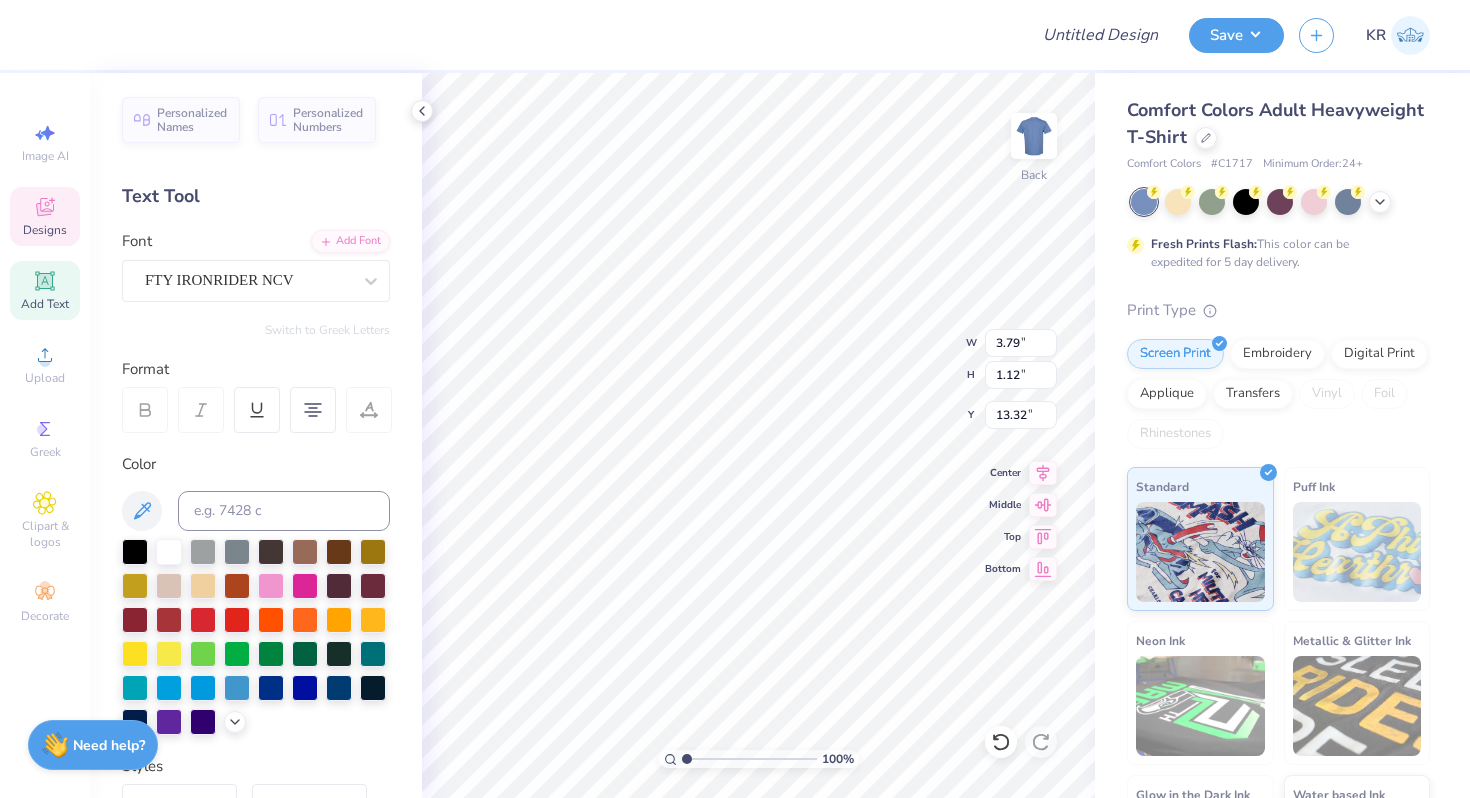 type on "2.12" 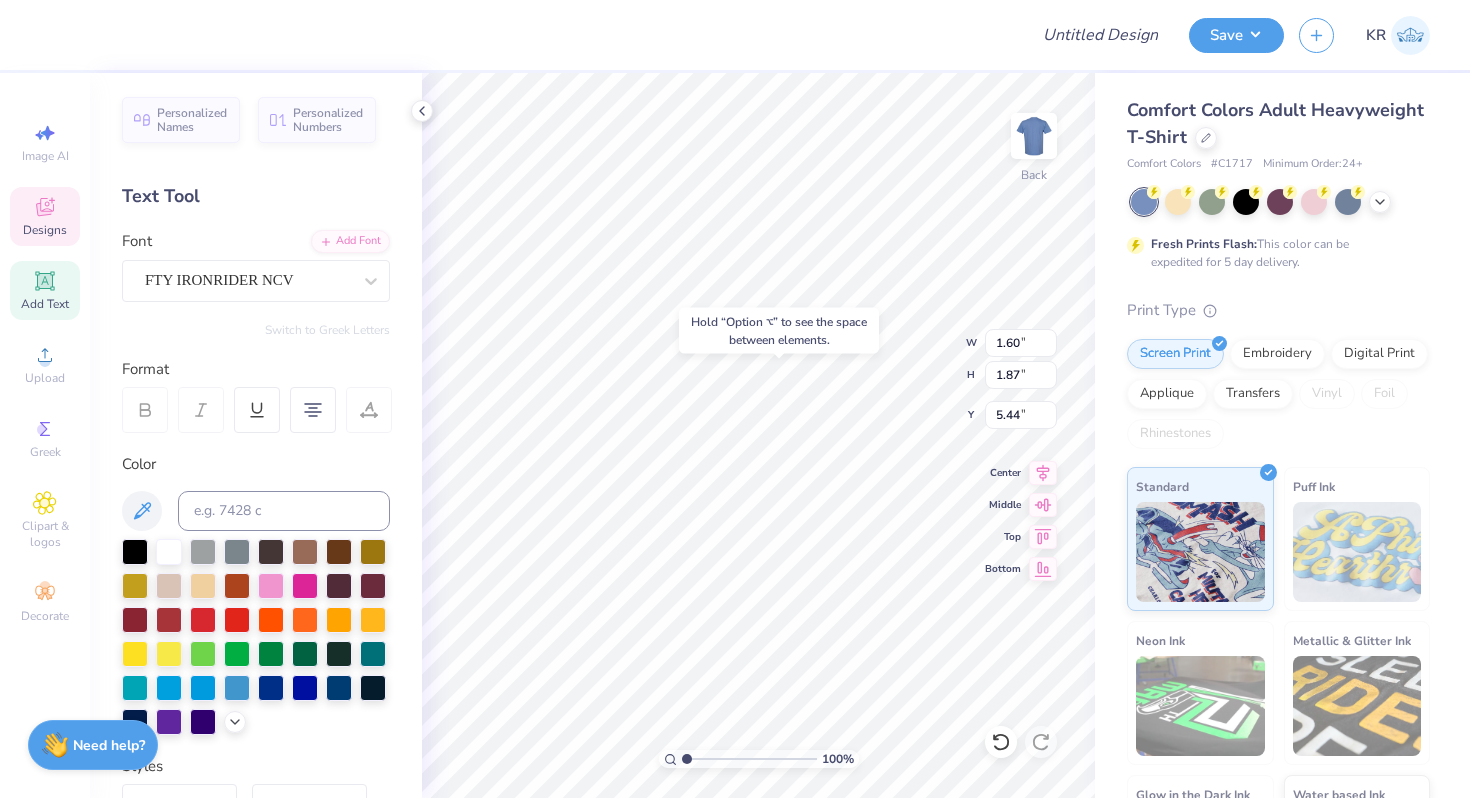 type on "8.88" 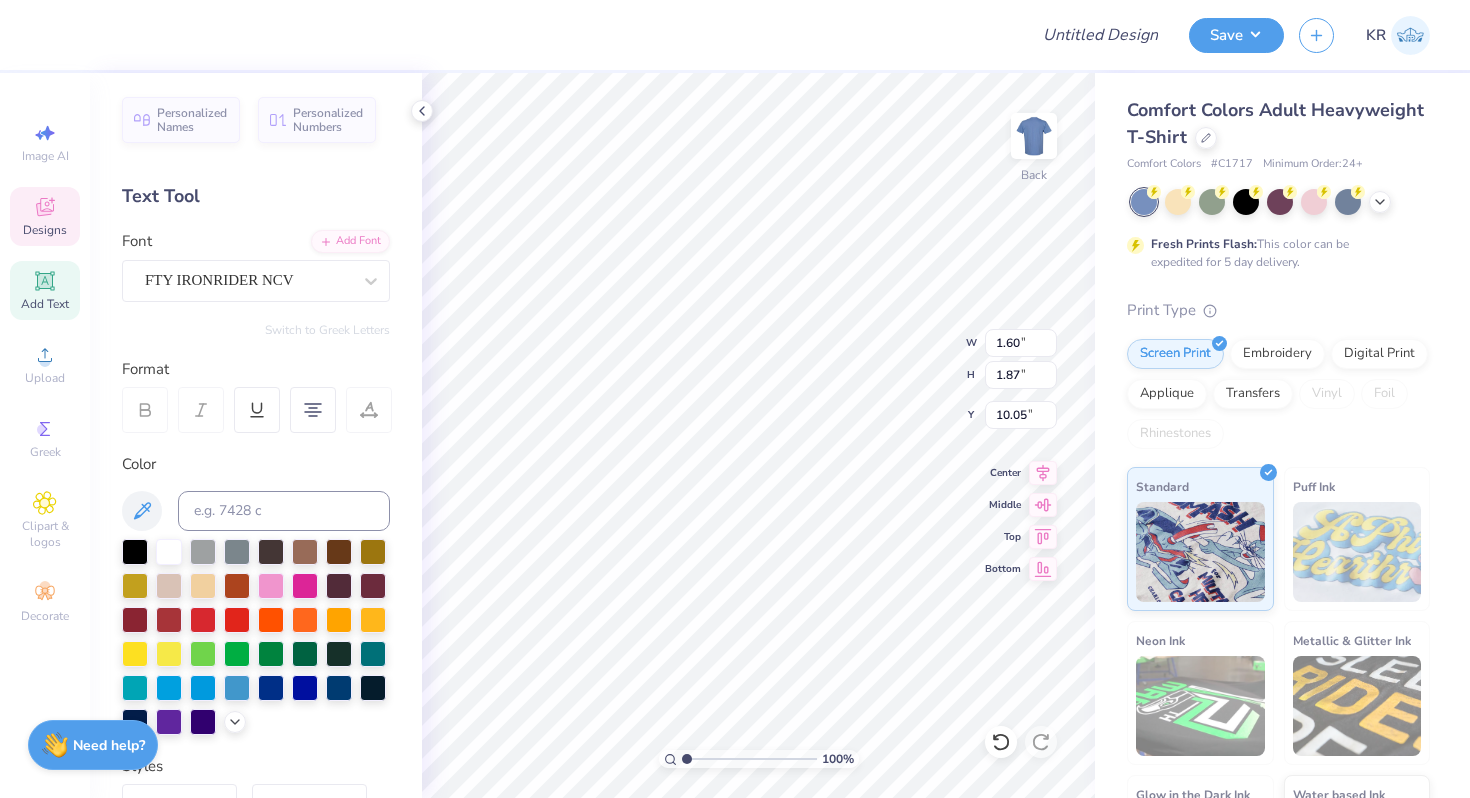 type on "10.05" 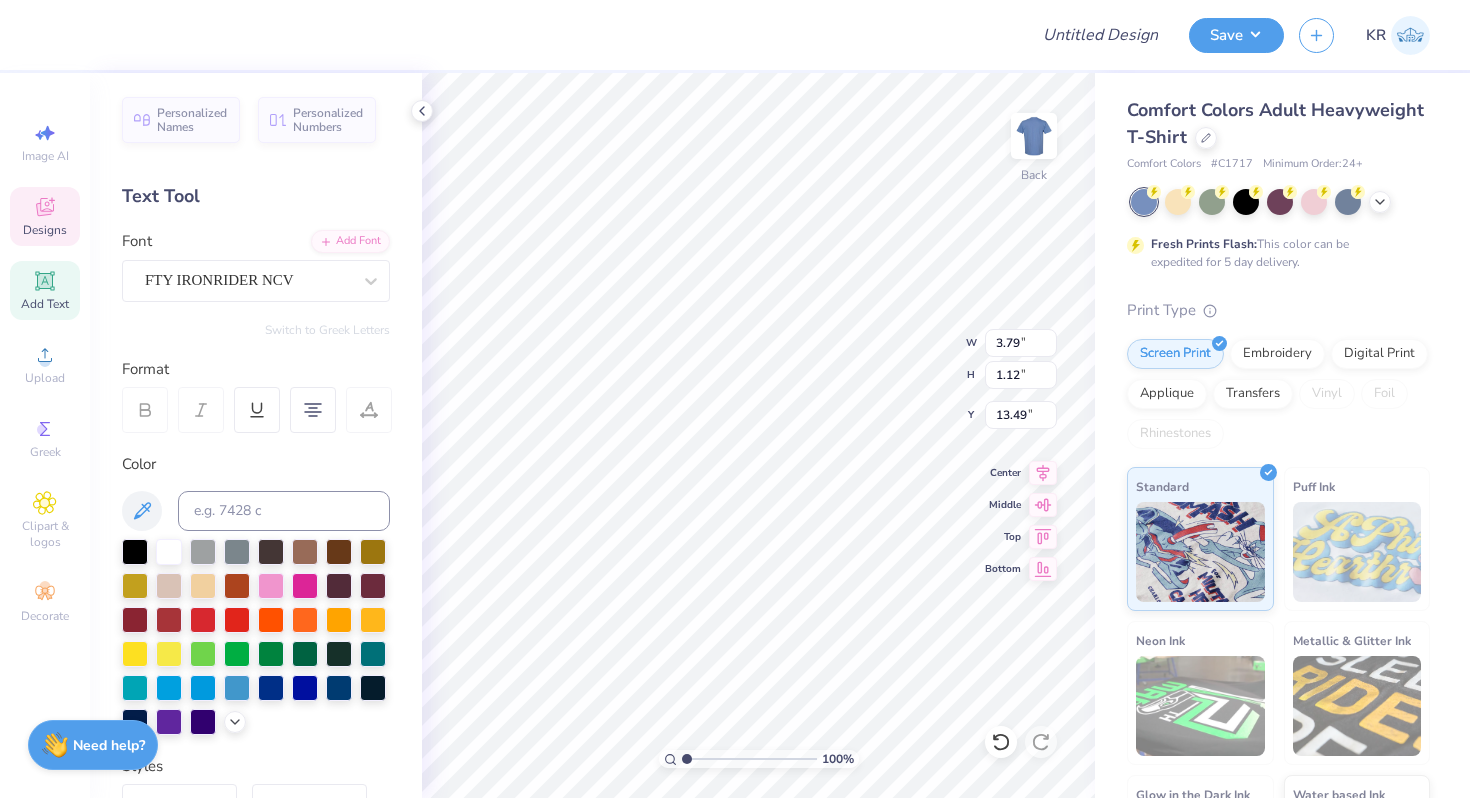 type on "E" 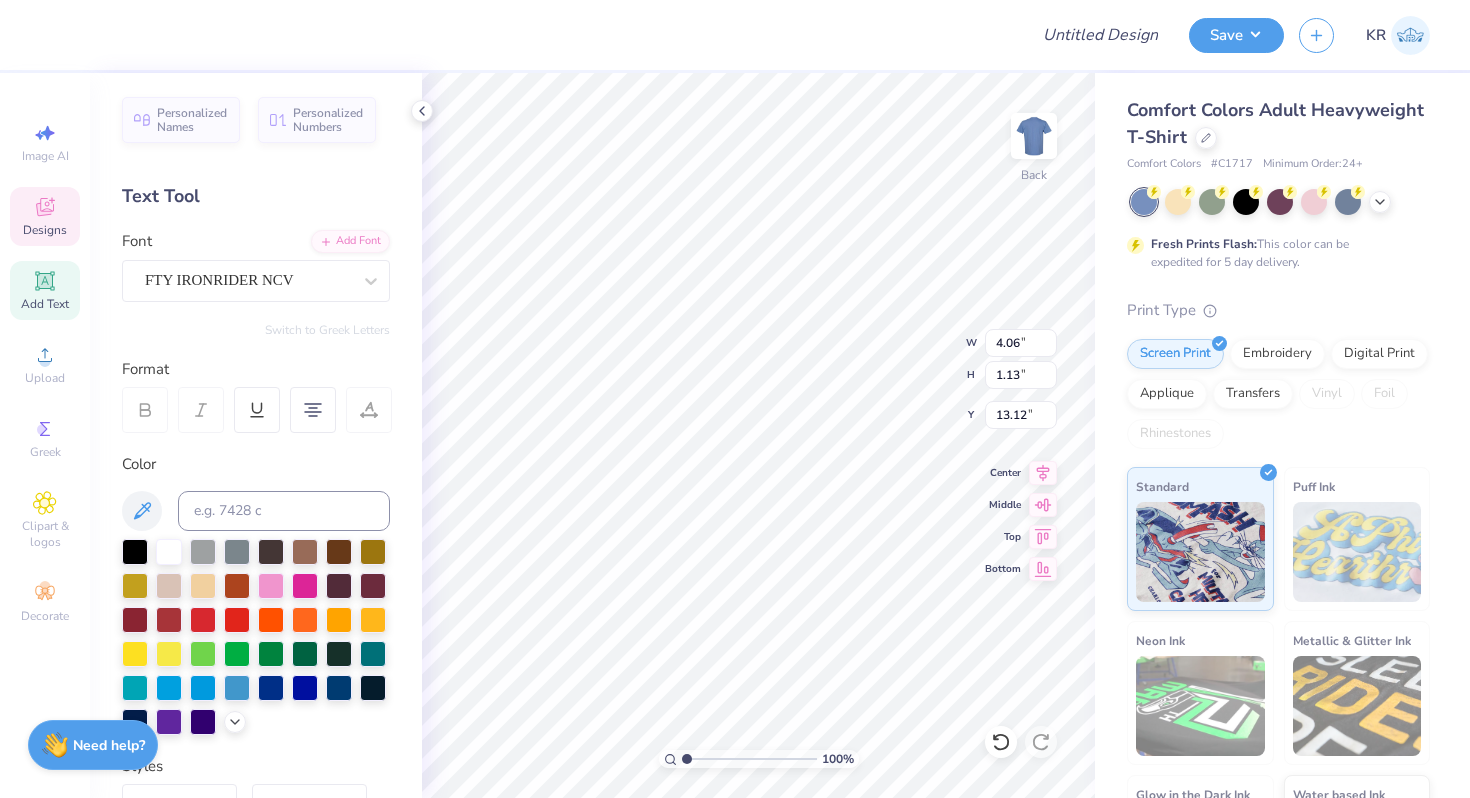 type on "13.12" 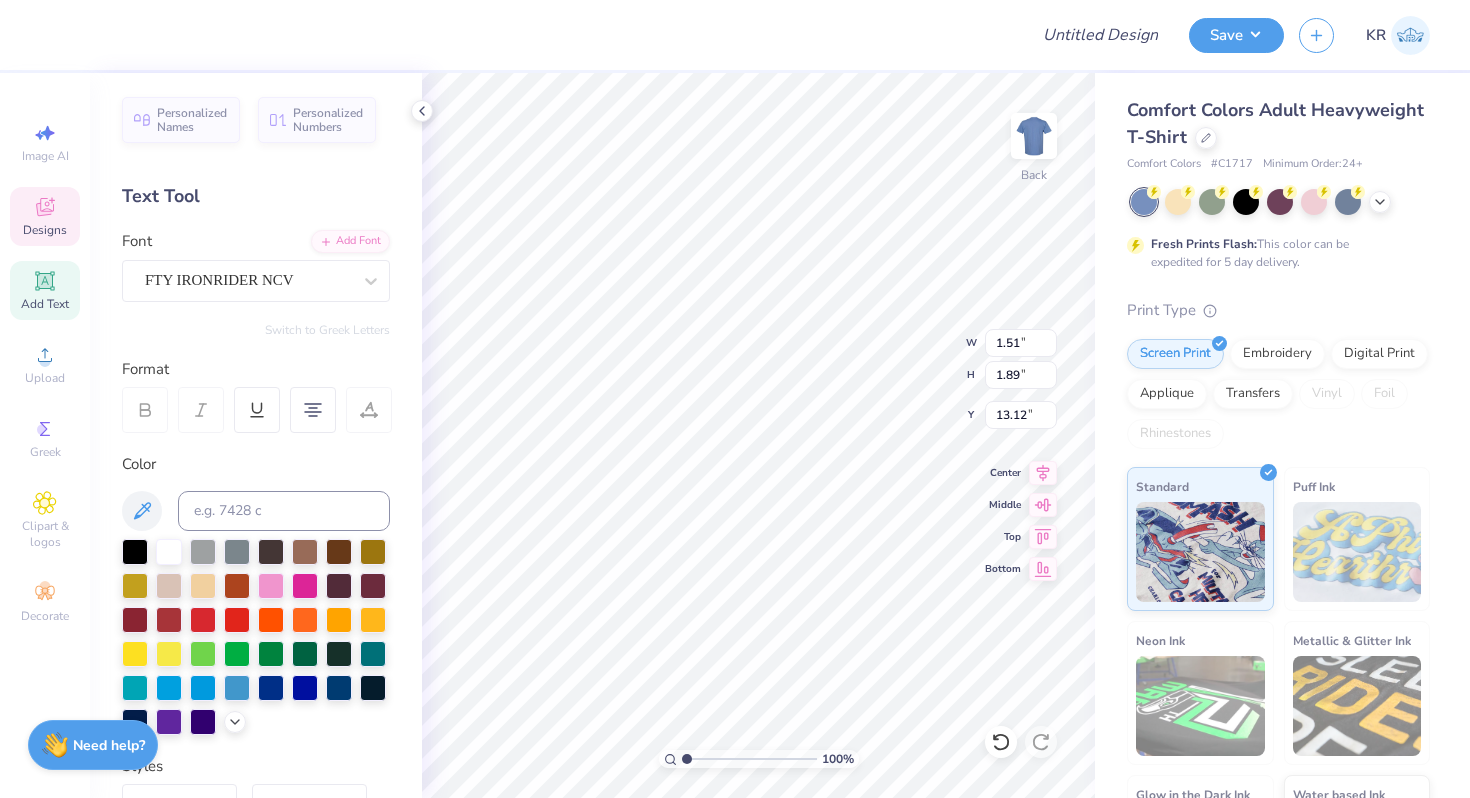 type on "1.51" 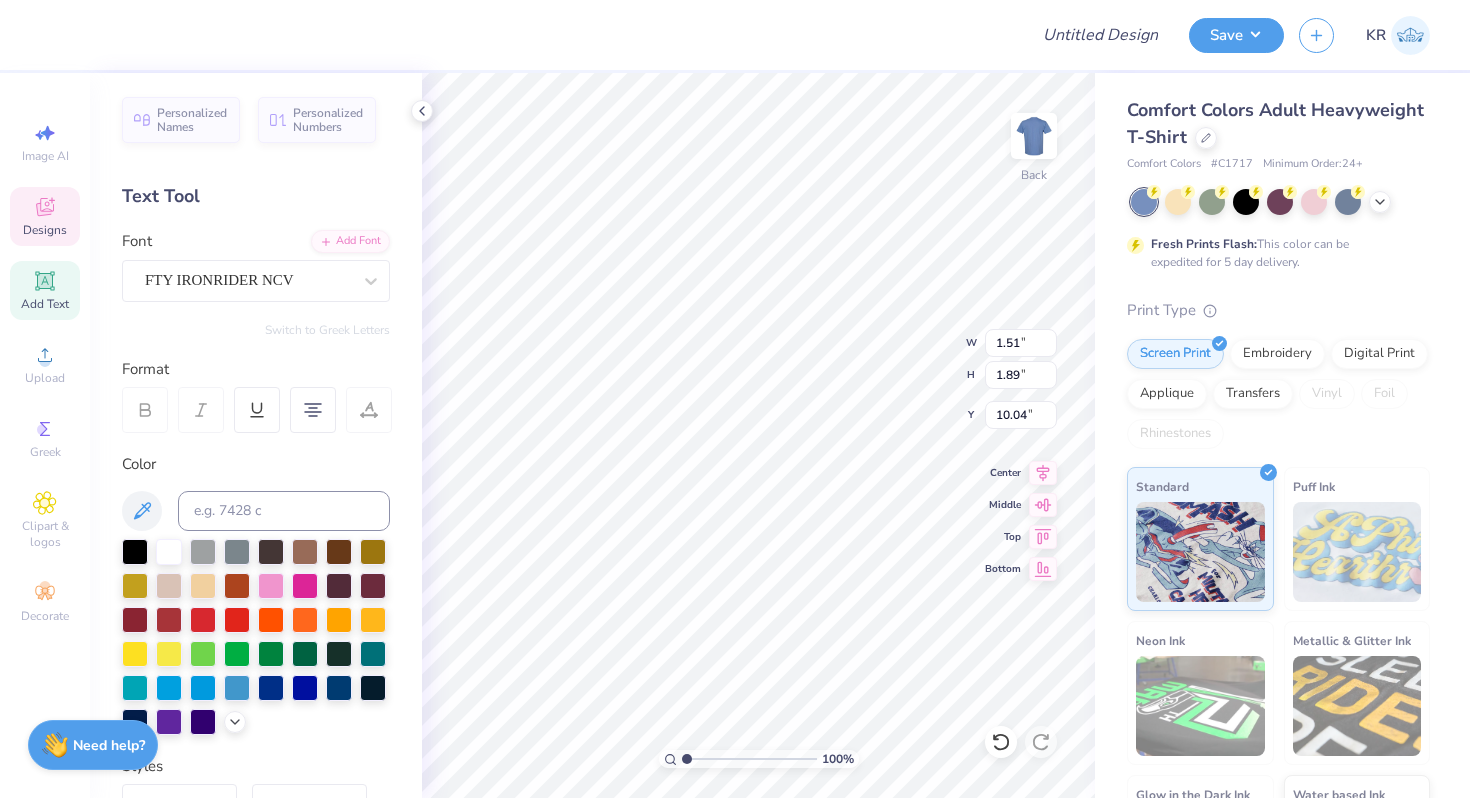 type on "10.61" 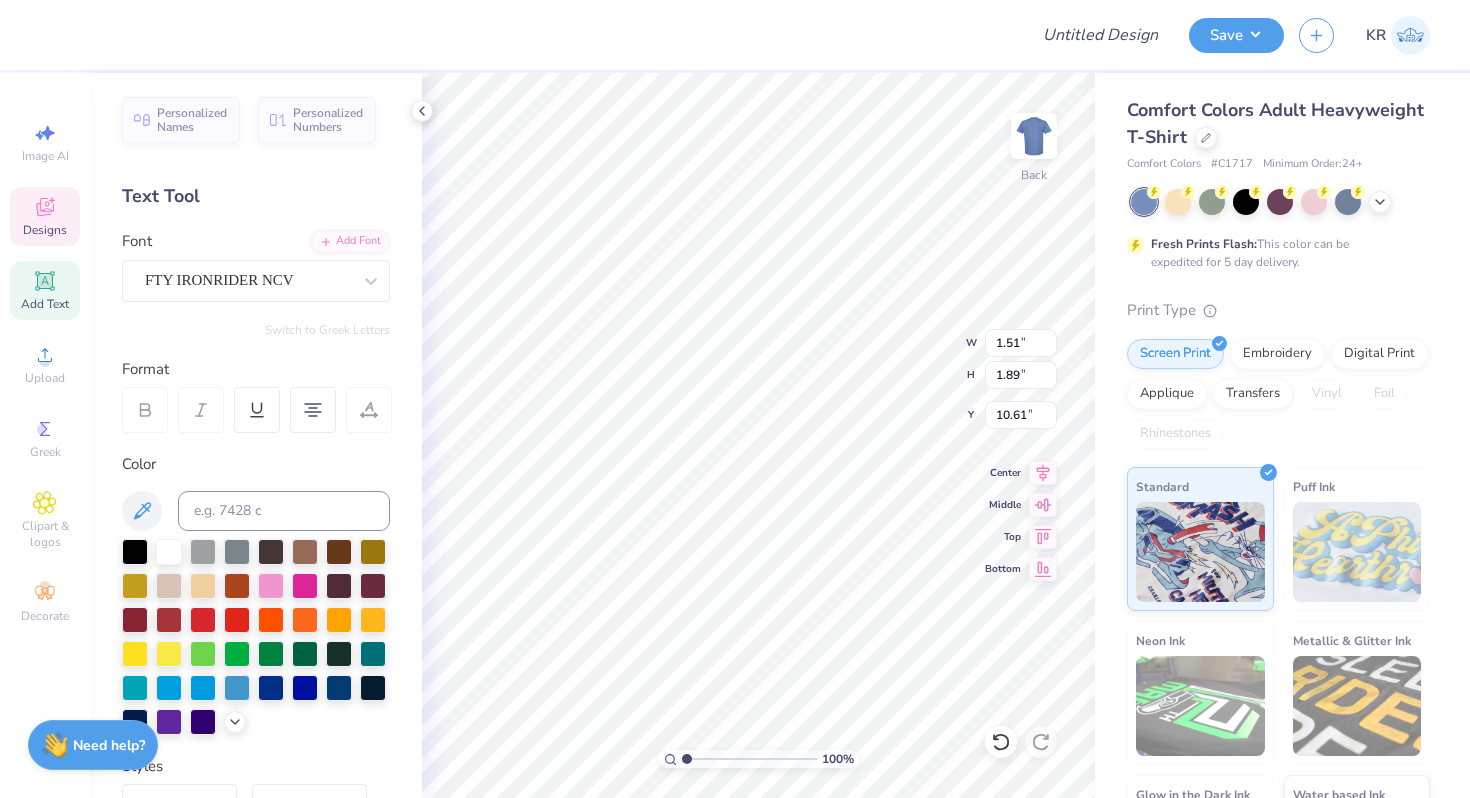 type on "1.70" 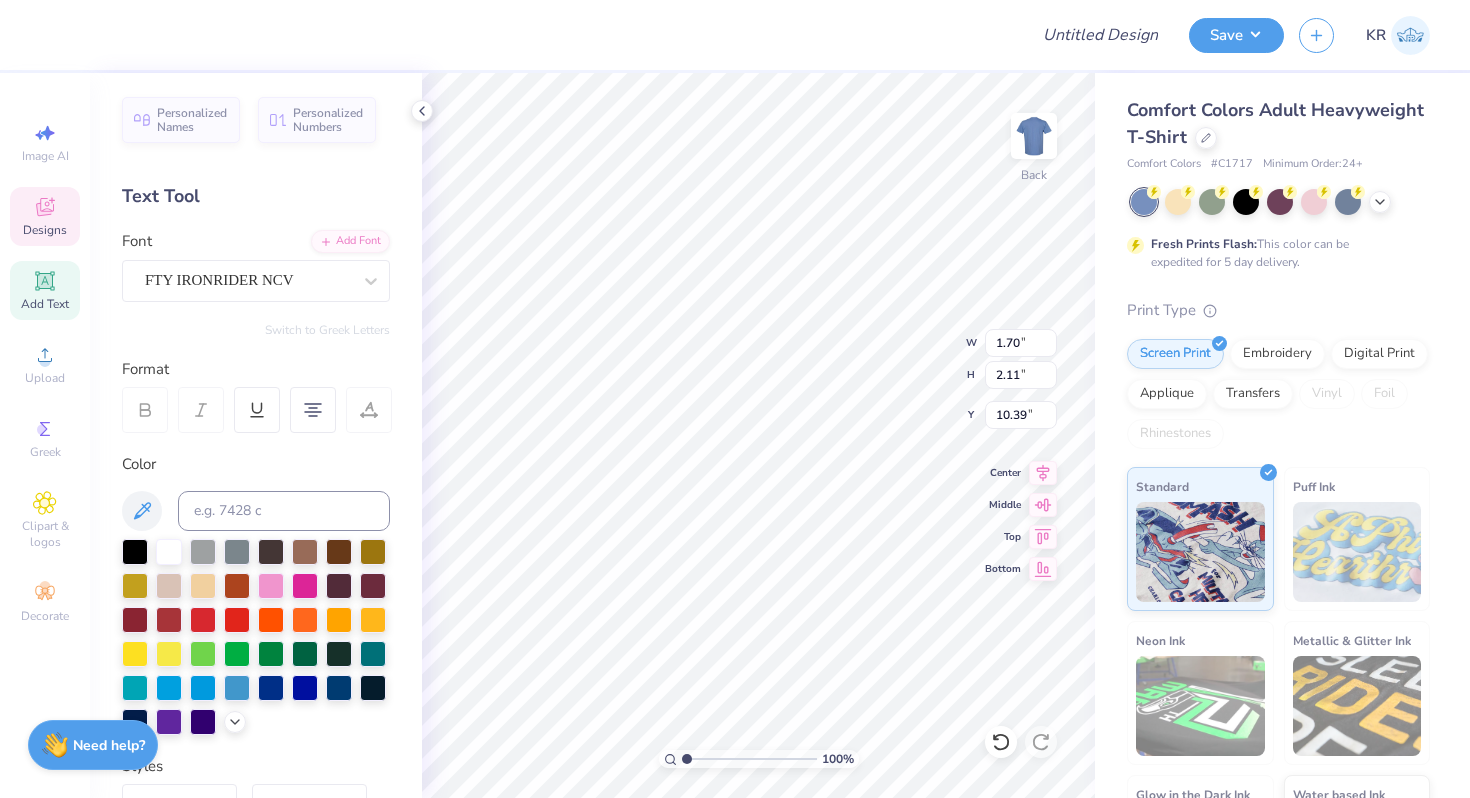 type on "11.61" 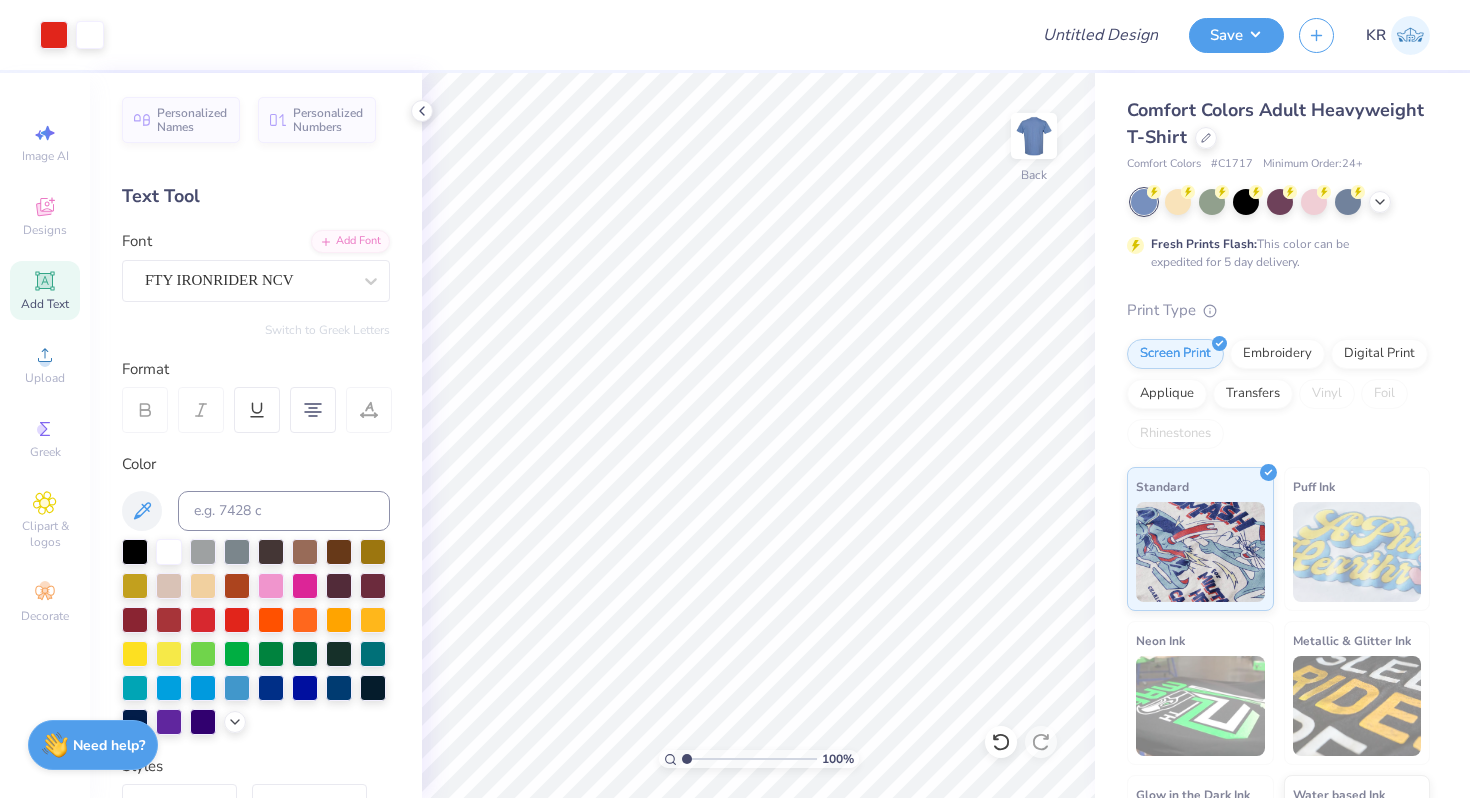 click at bounding box center [1034, 136] 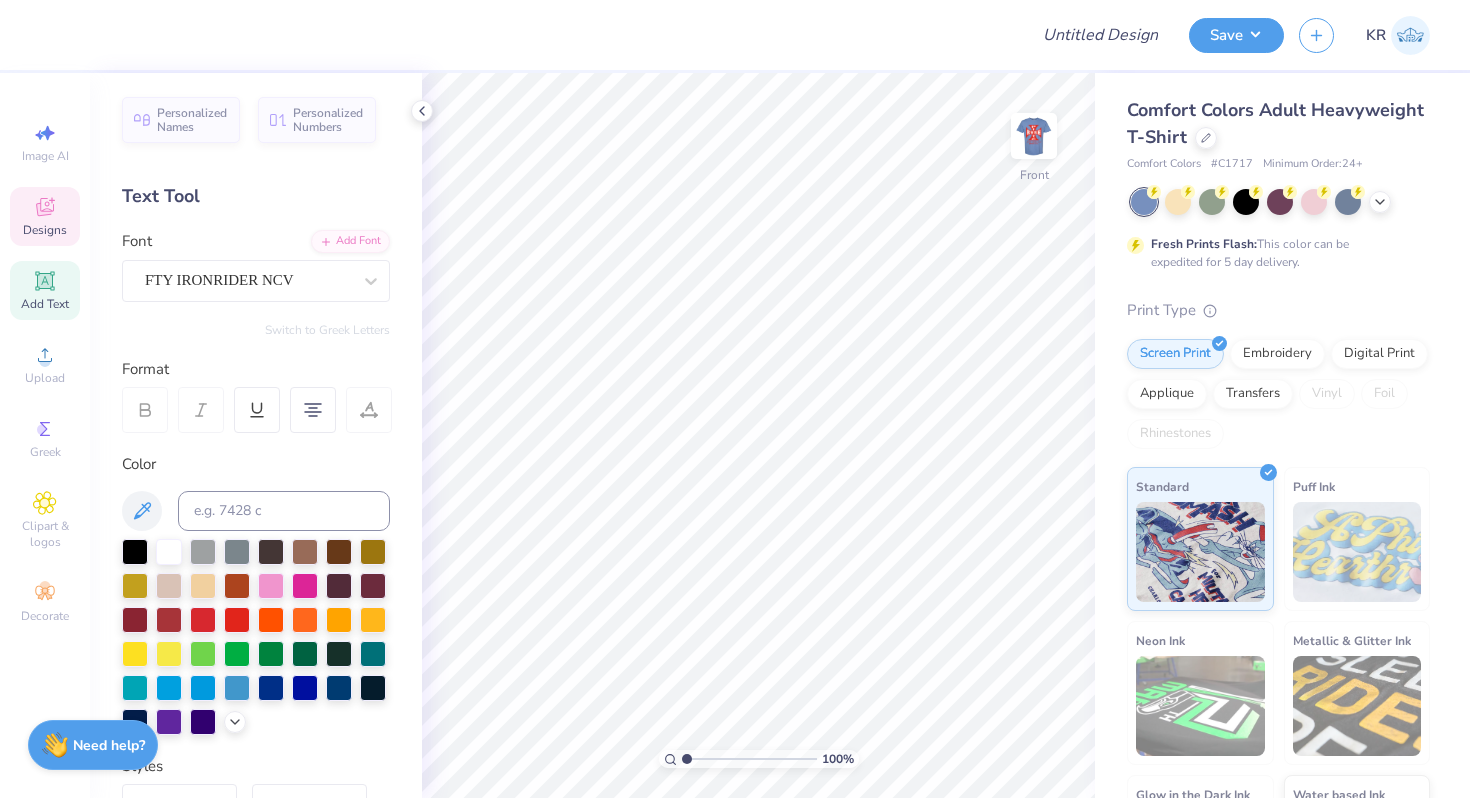 click on "Designs" at bounding box center [45, 216] 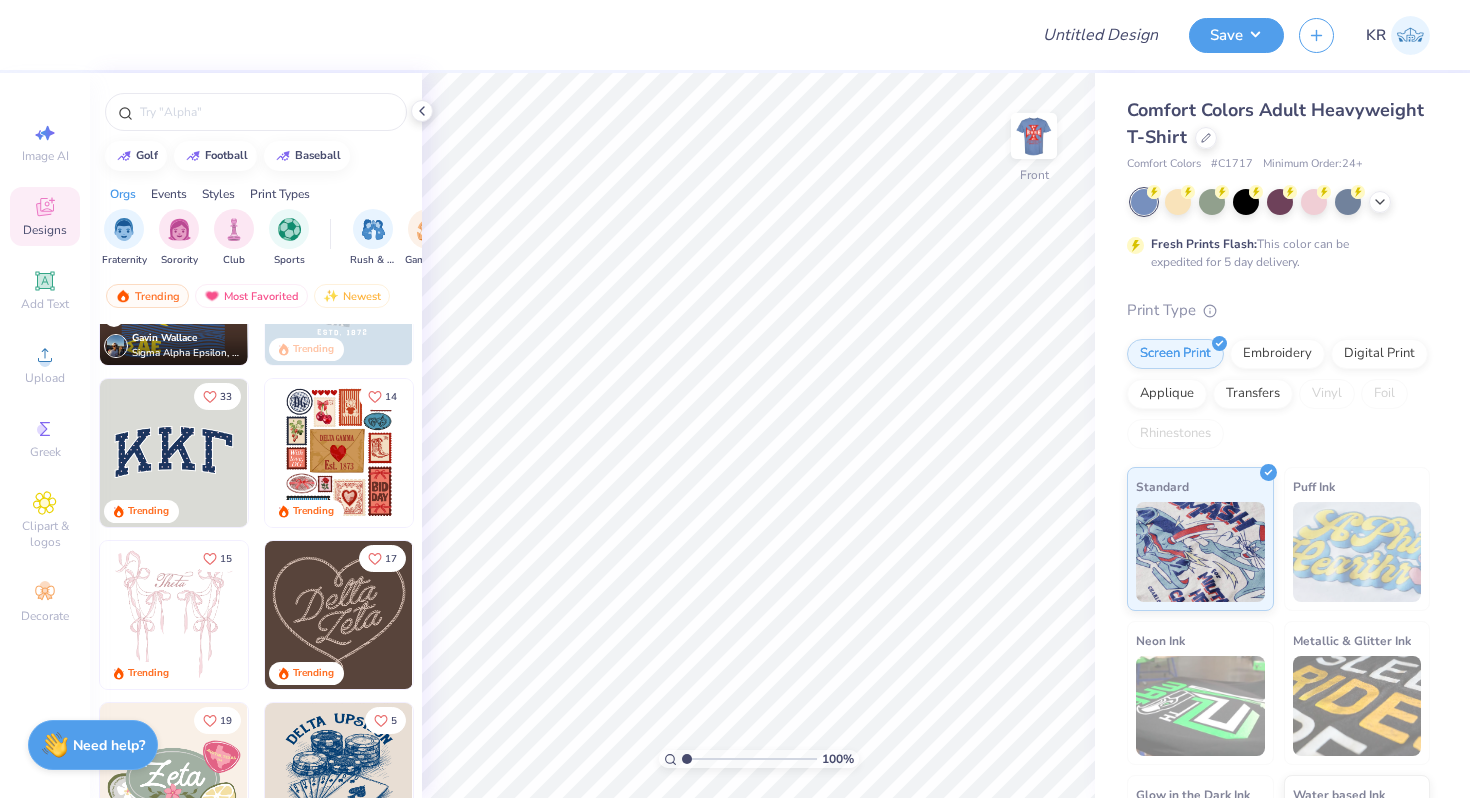 scroll, scrollTop: 133, scrollLeft: 0, axis: vertical 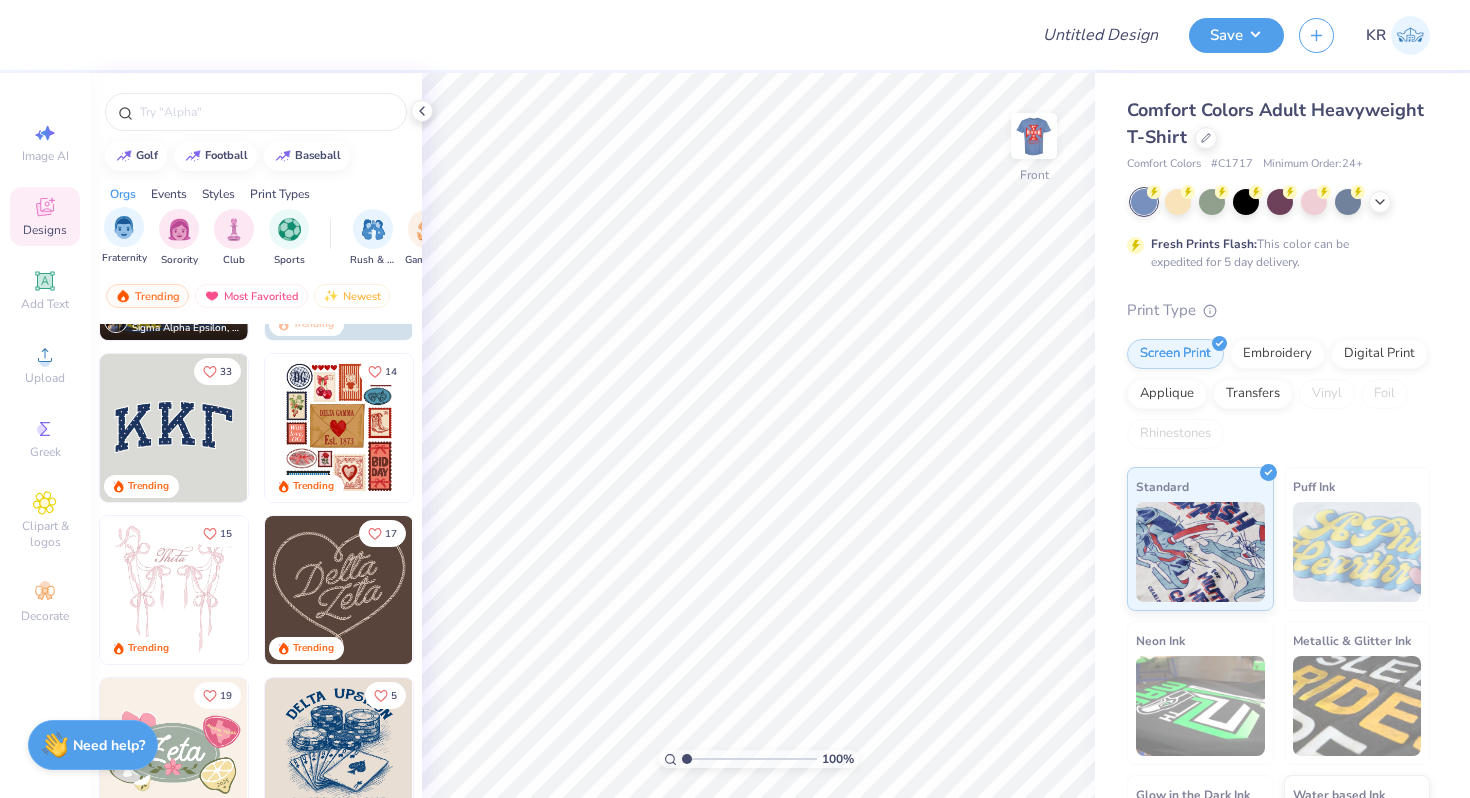 click on "Fraternity" at bounding box center (124, 236) 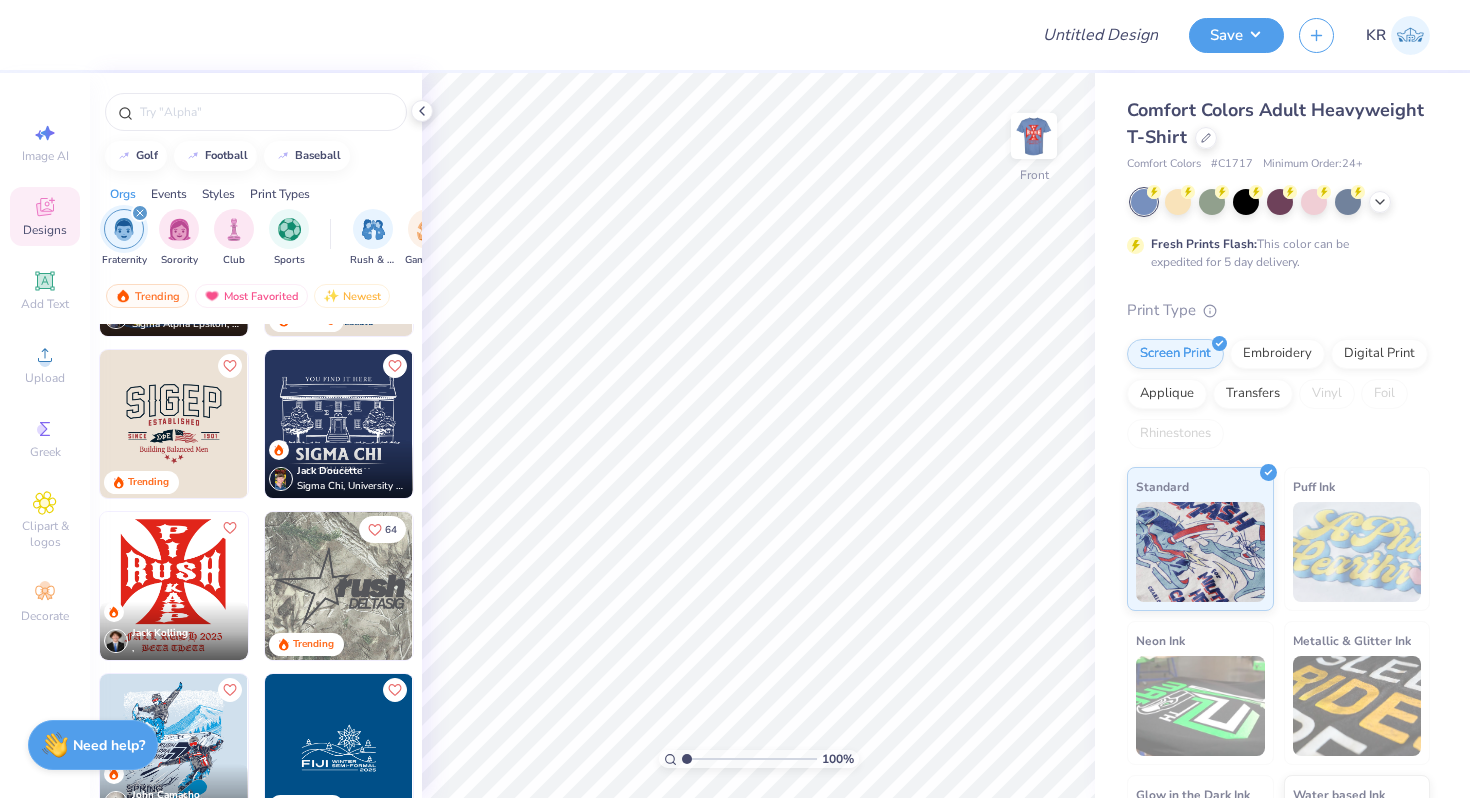 scroll, scrollTop: 118, scrollLeft: 0, axis: vertical 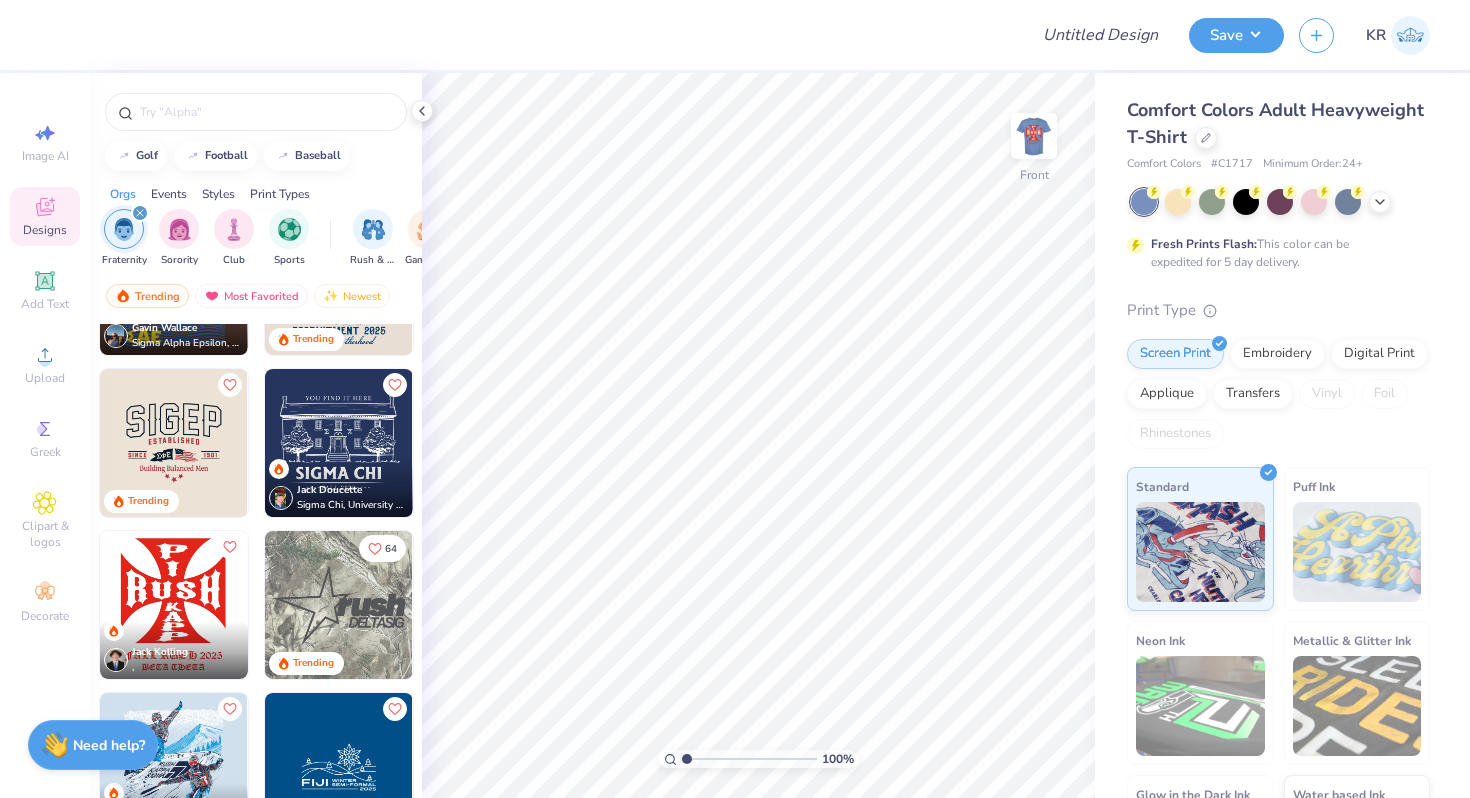 click at bounding box center [339, 443] 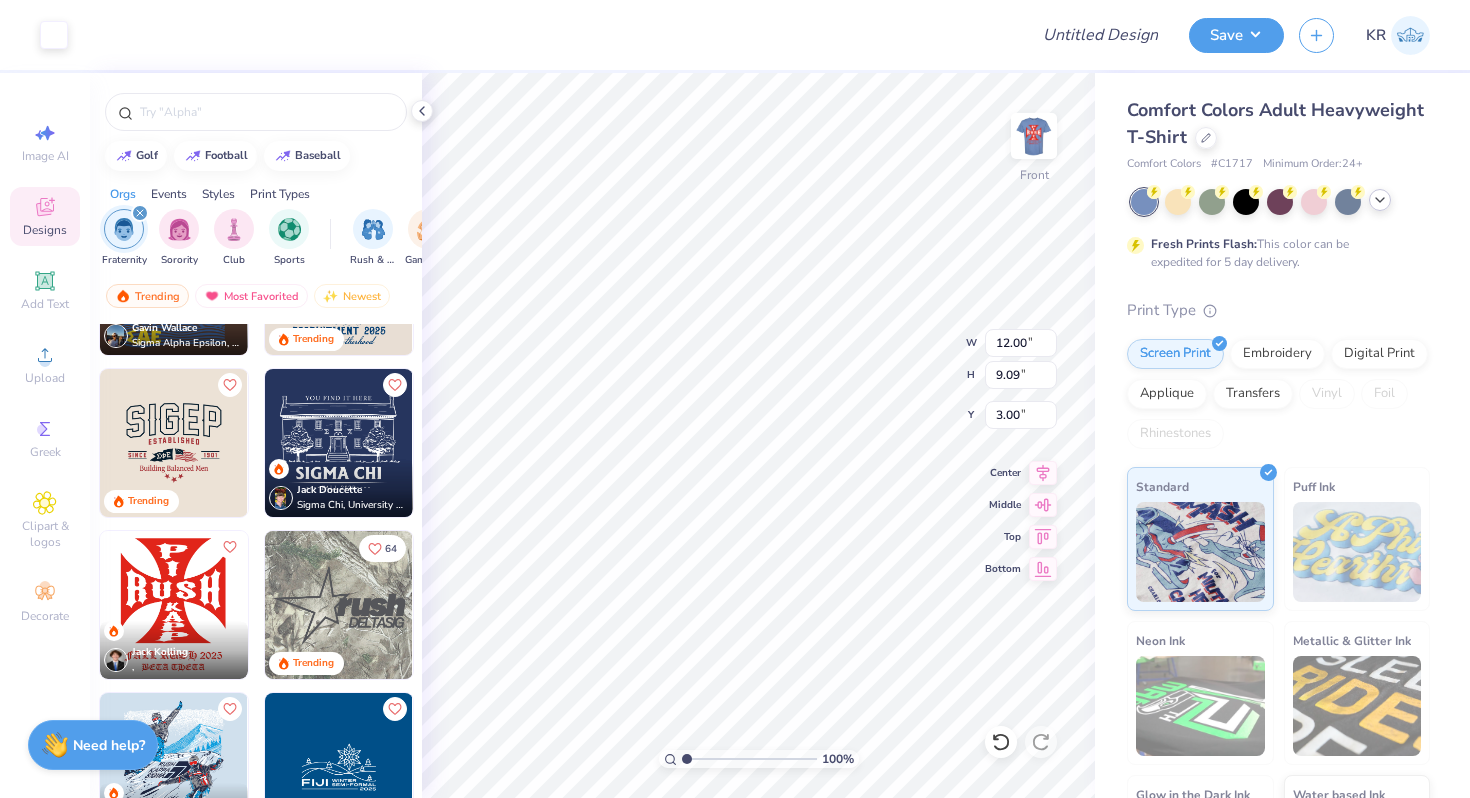 click 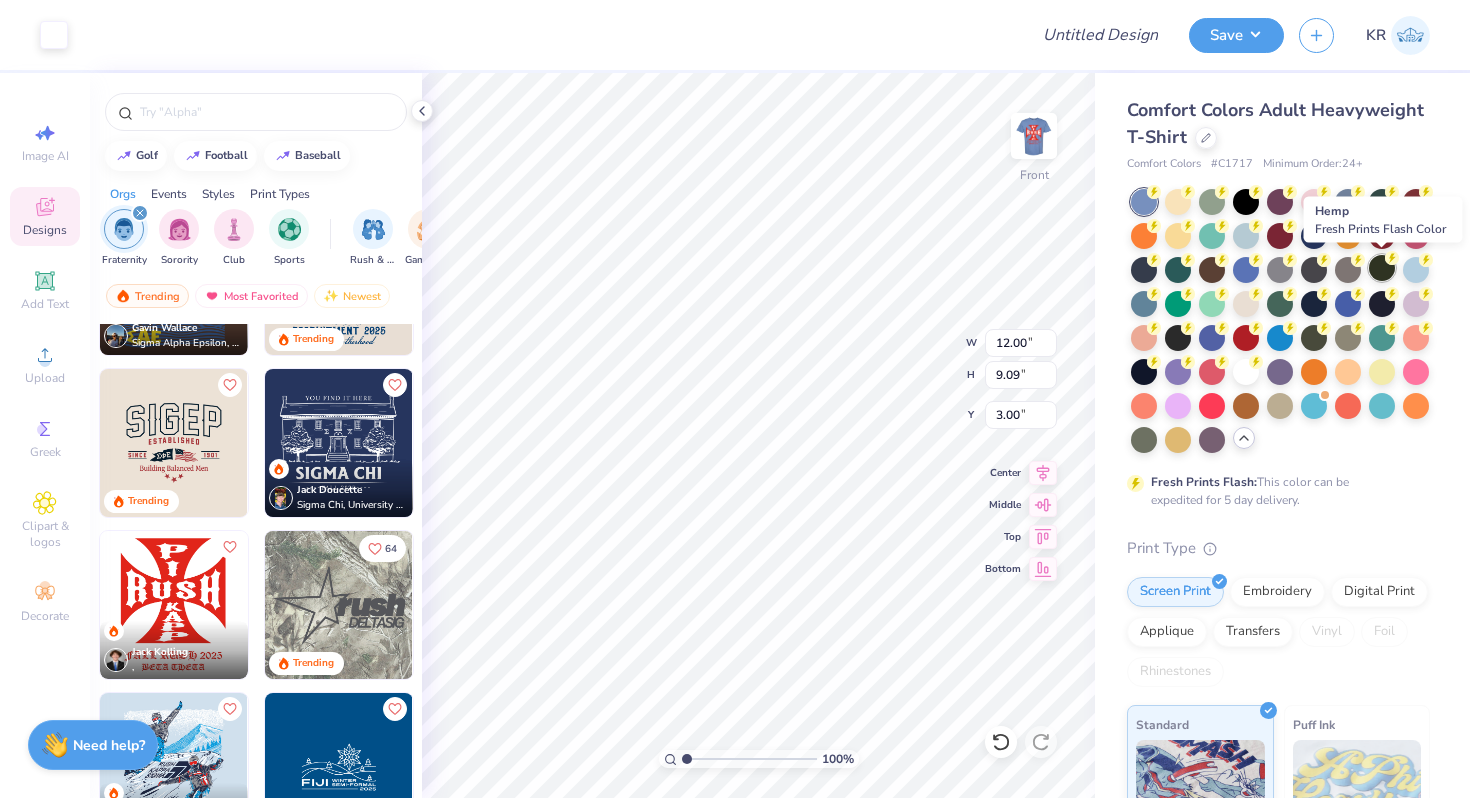 click at bounding box center (1382, 268) 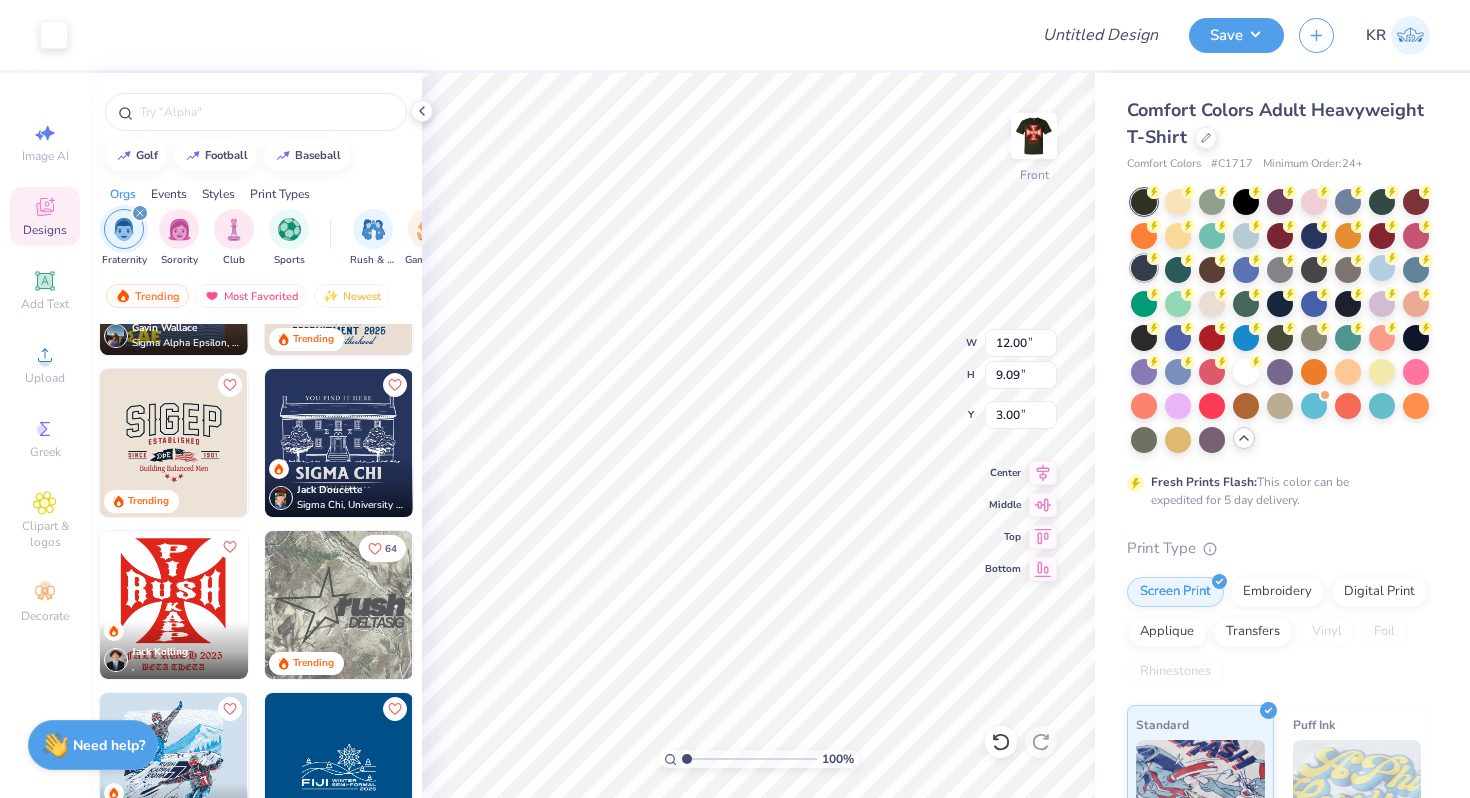 click at bounding box center (1144, 268) 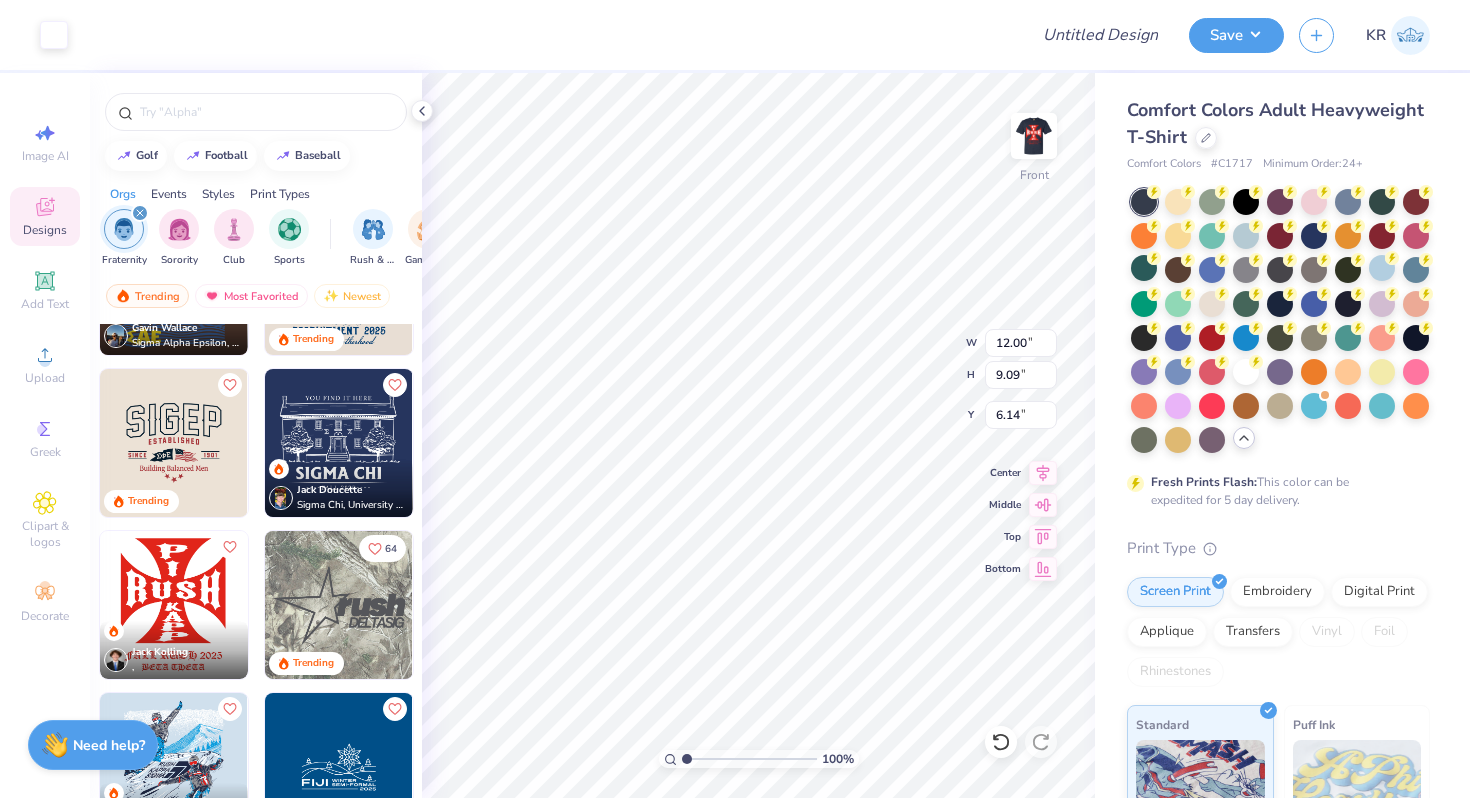 type on "6.14" 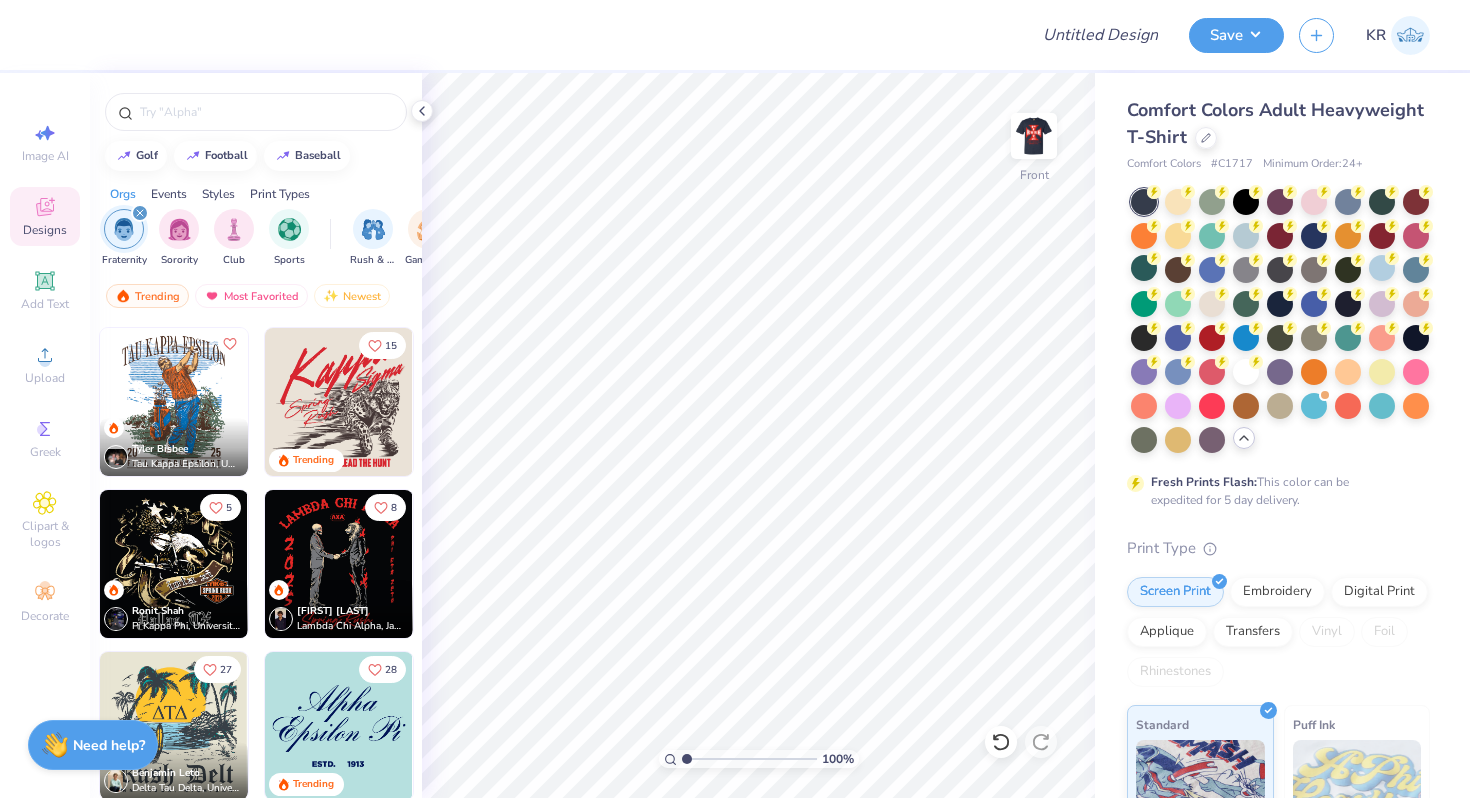 scroll, scrollTop: 1461, scrollLeft: 0, axis: vertical 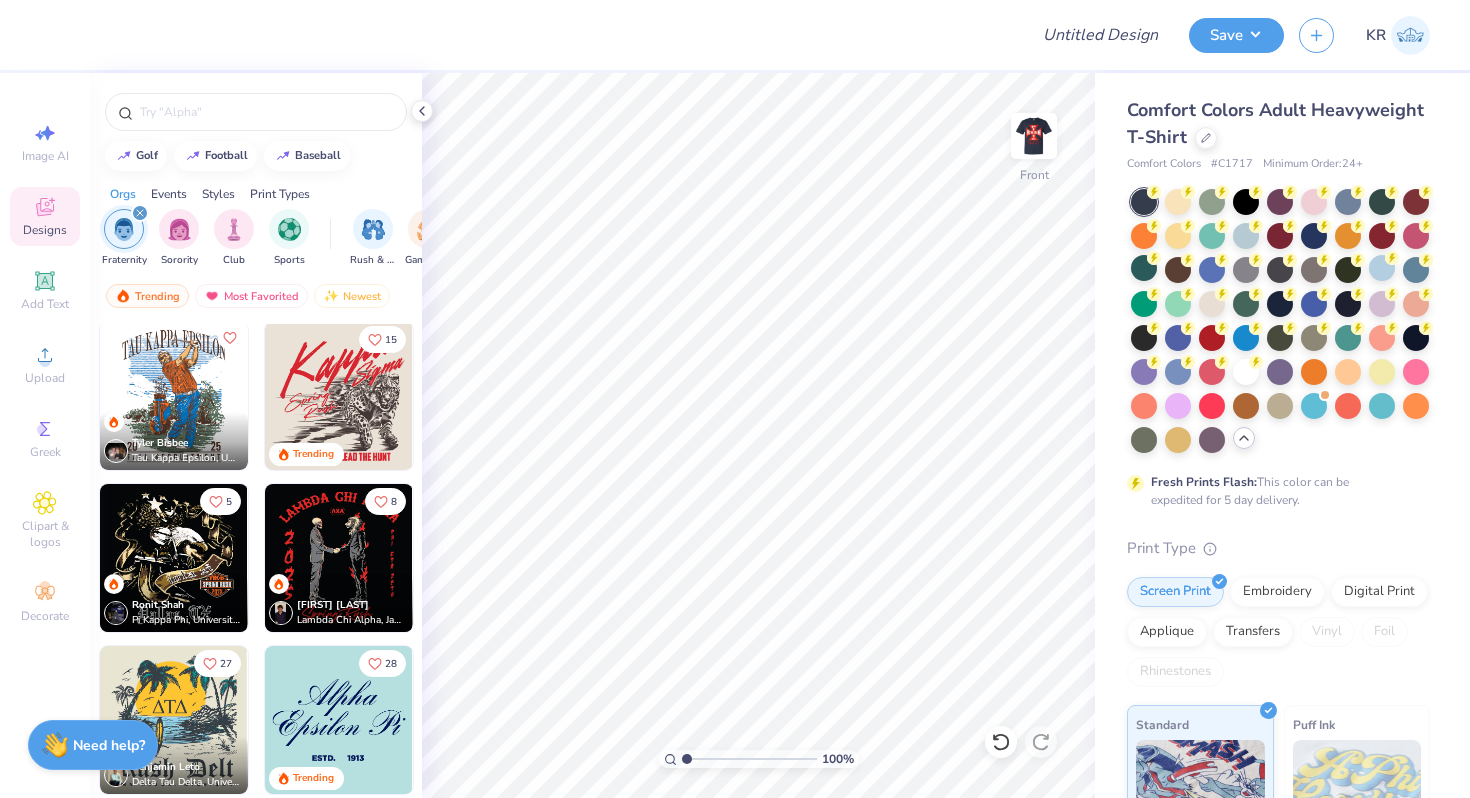 click at bounding box center [339, 396] 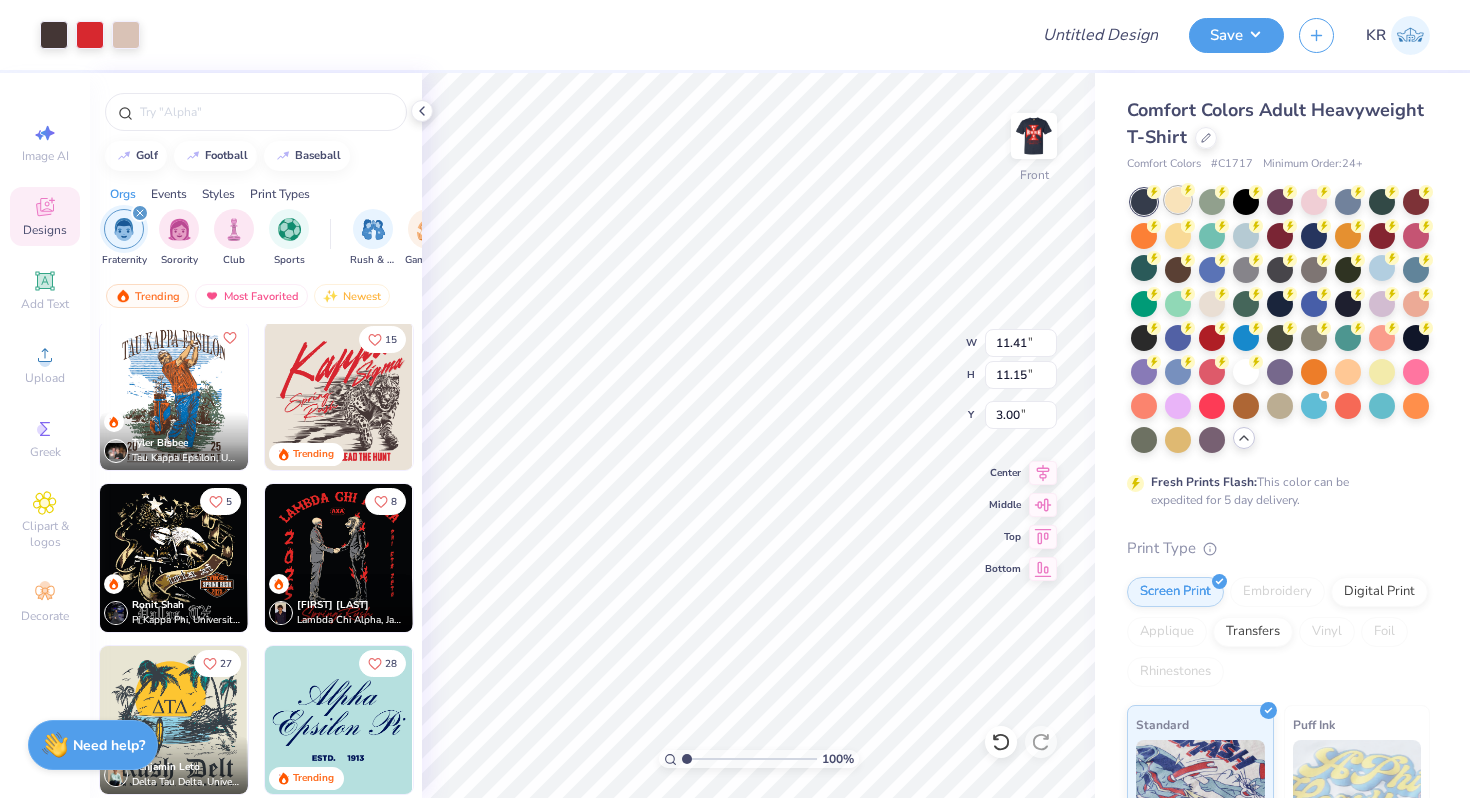 click at bounding box center (1280, 321) 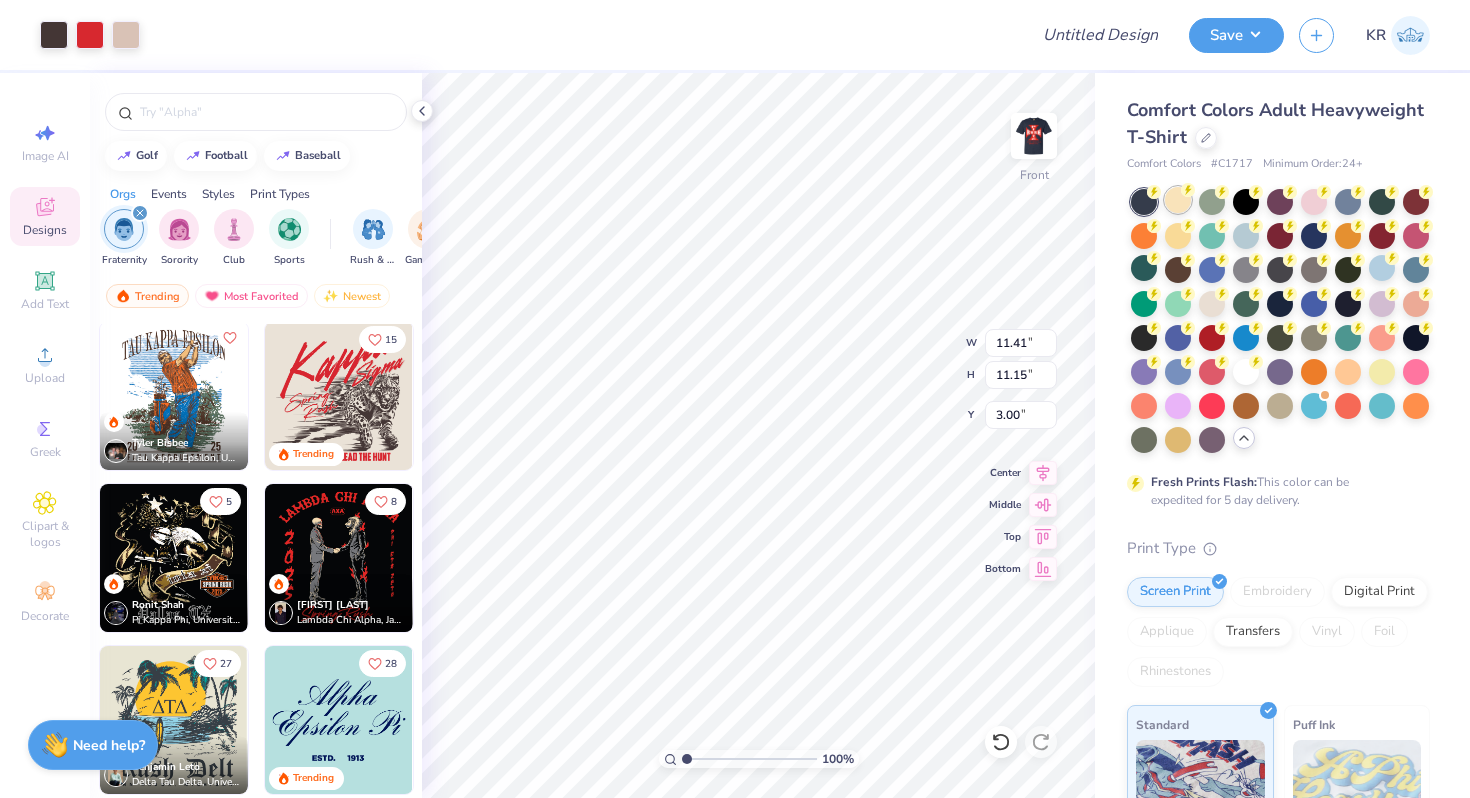 click at bounding box center (1178, 200) 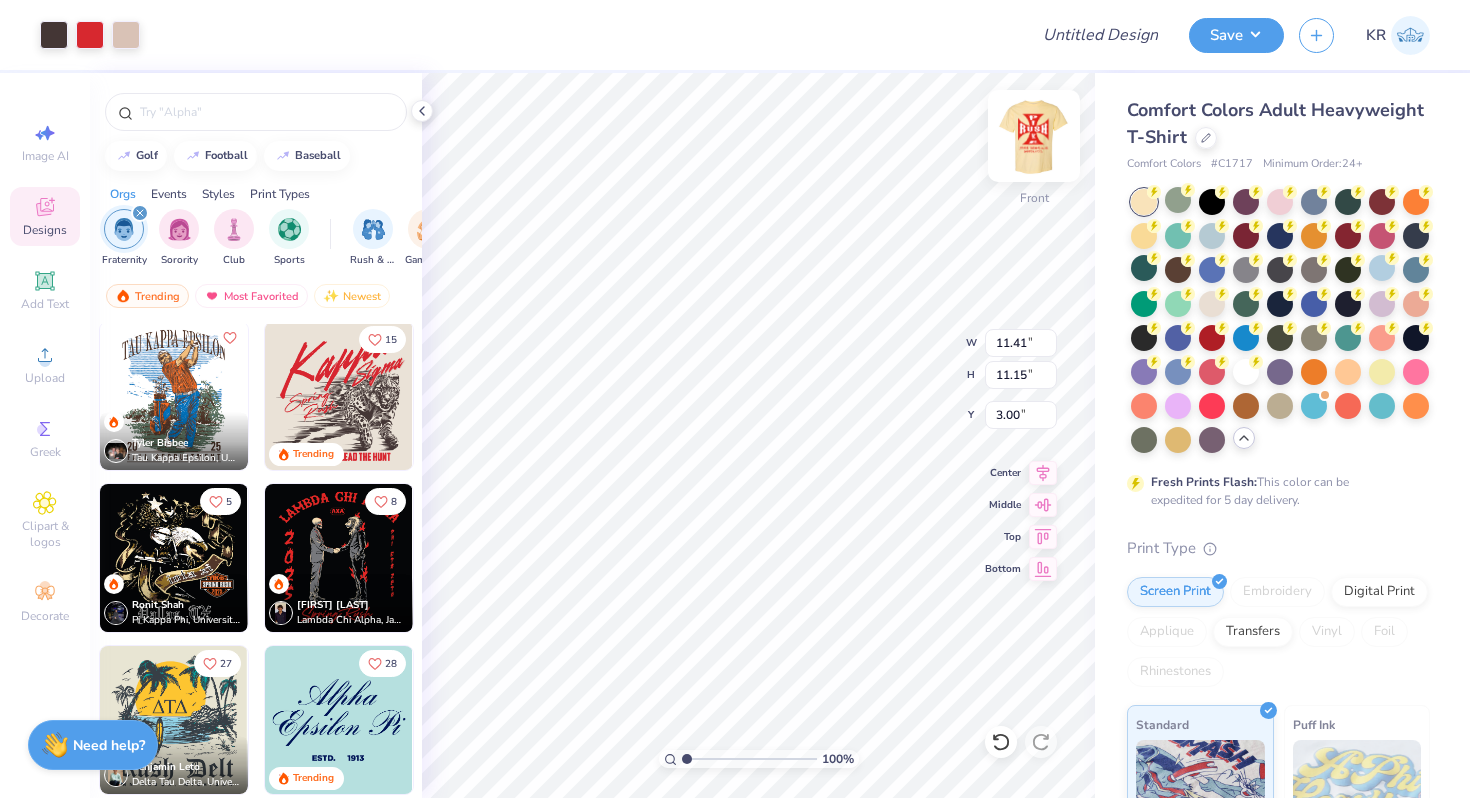 click on "Front" at bounding box center (1034, 148) 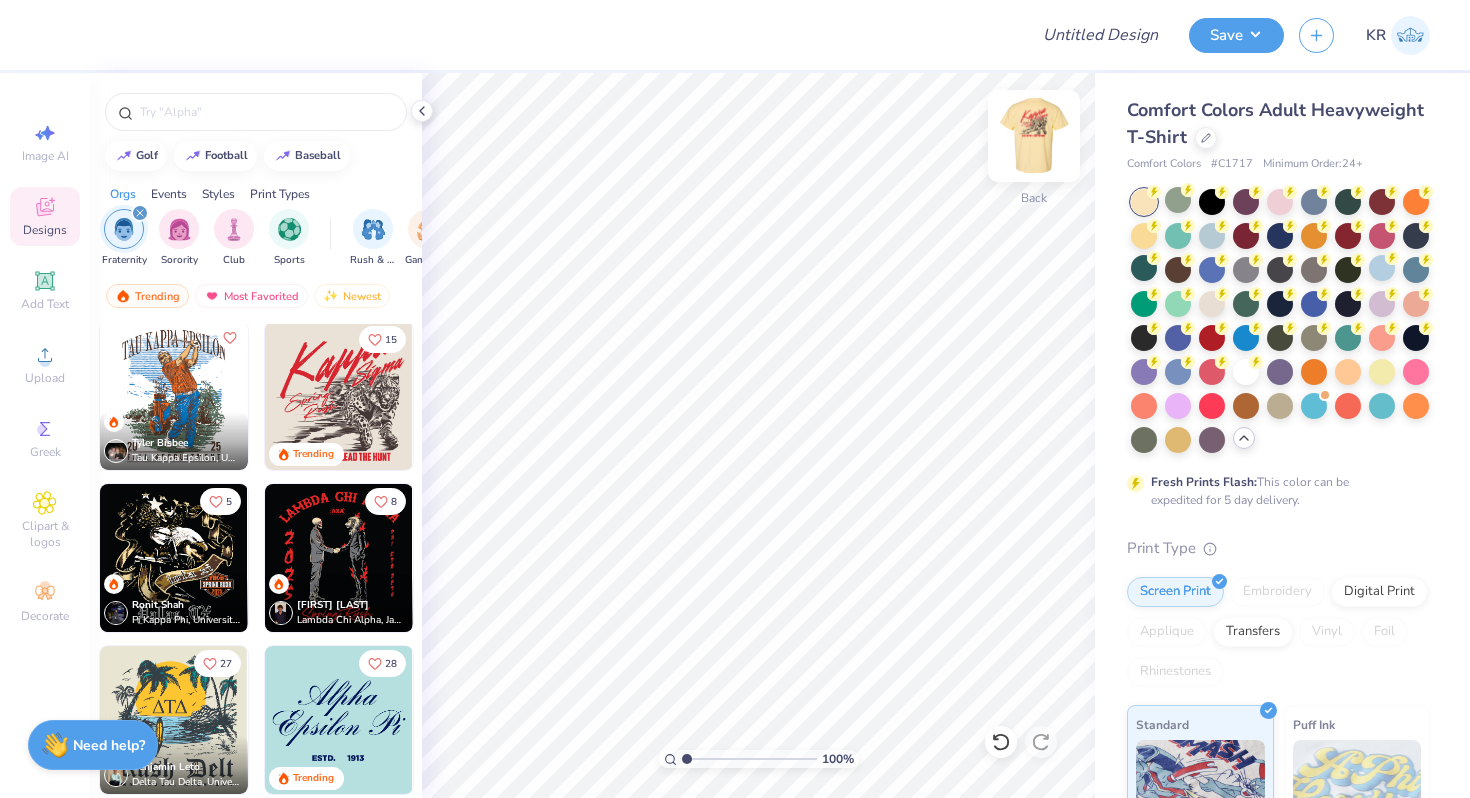 click at bounding box center (1034, 136) 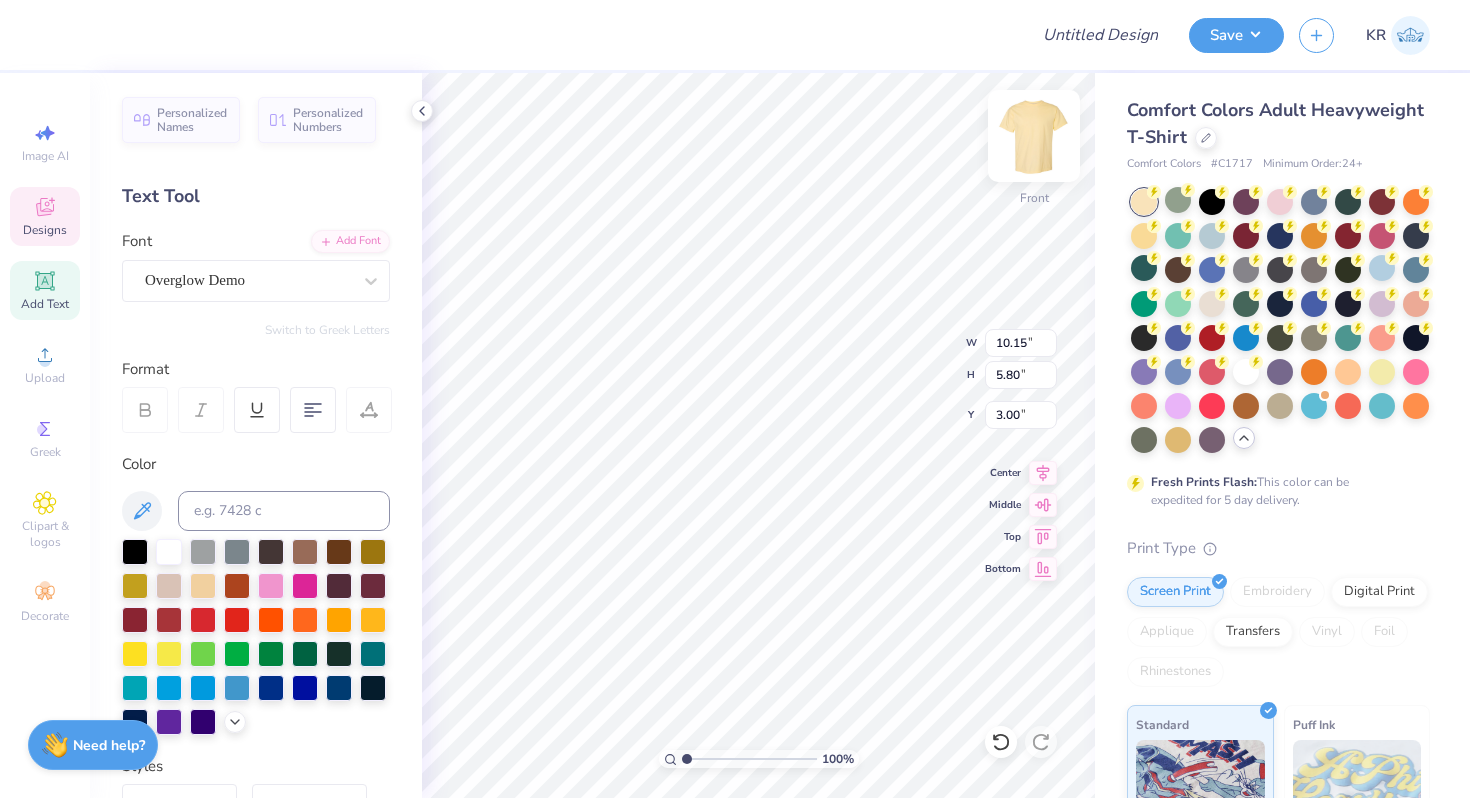 type on "Pike" 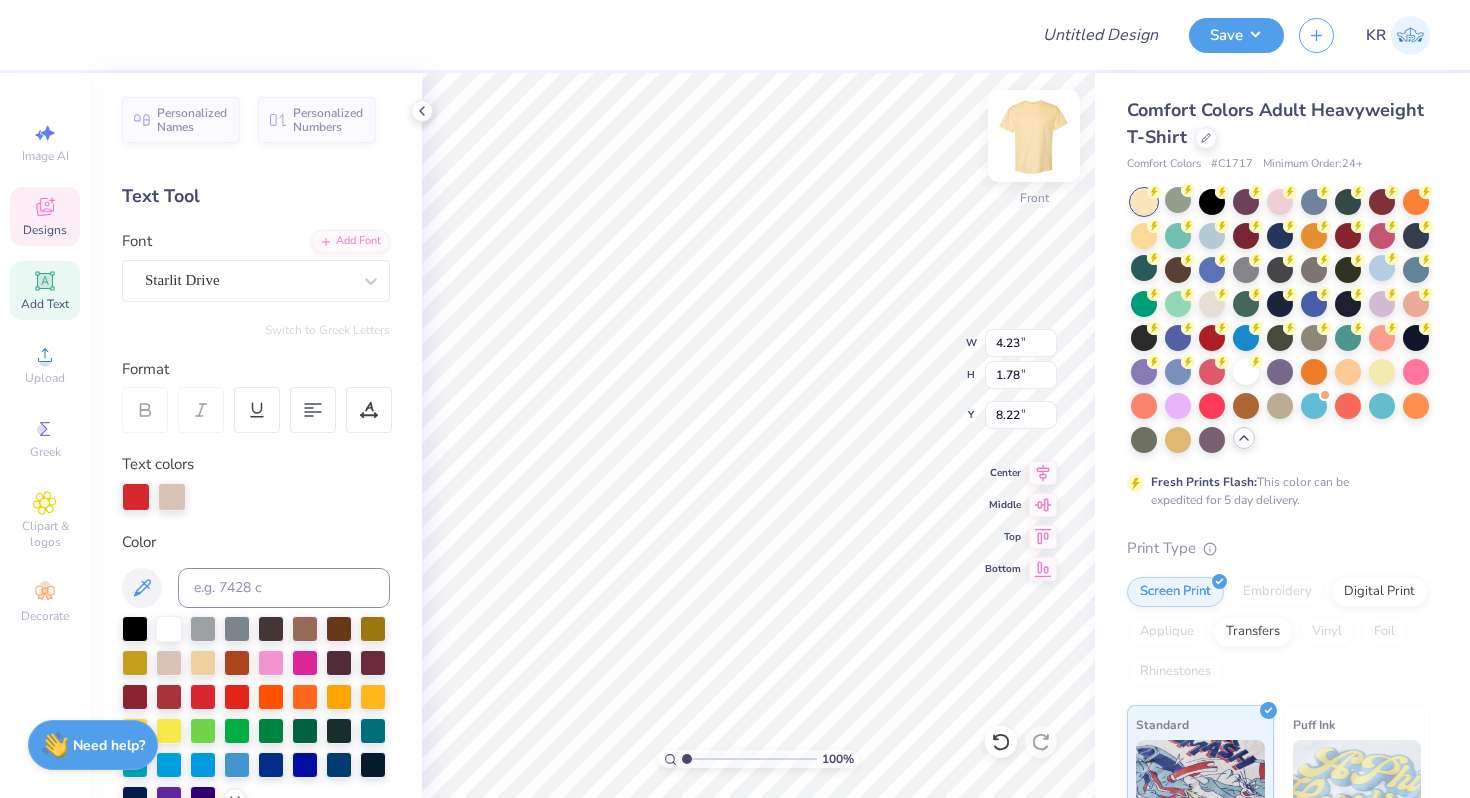 type on "Fall" 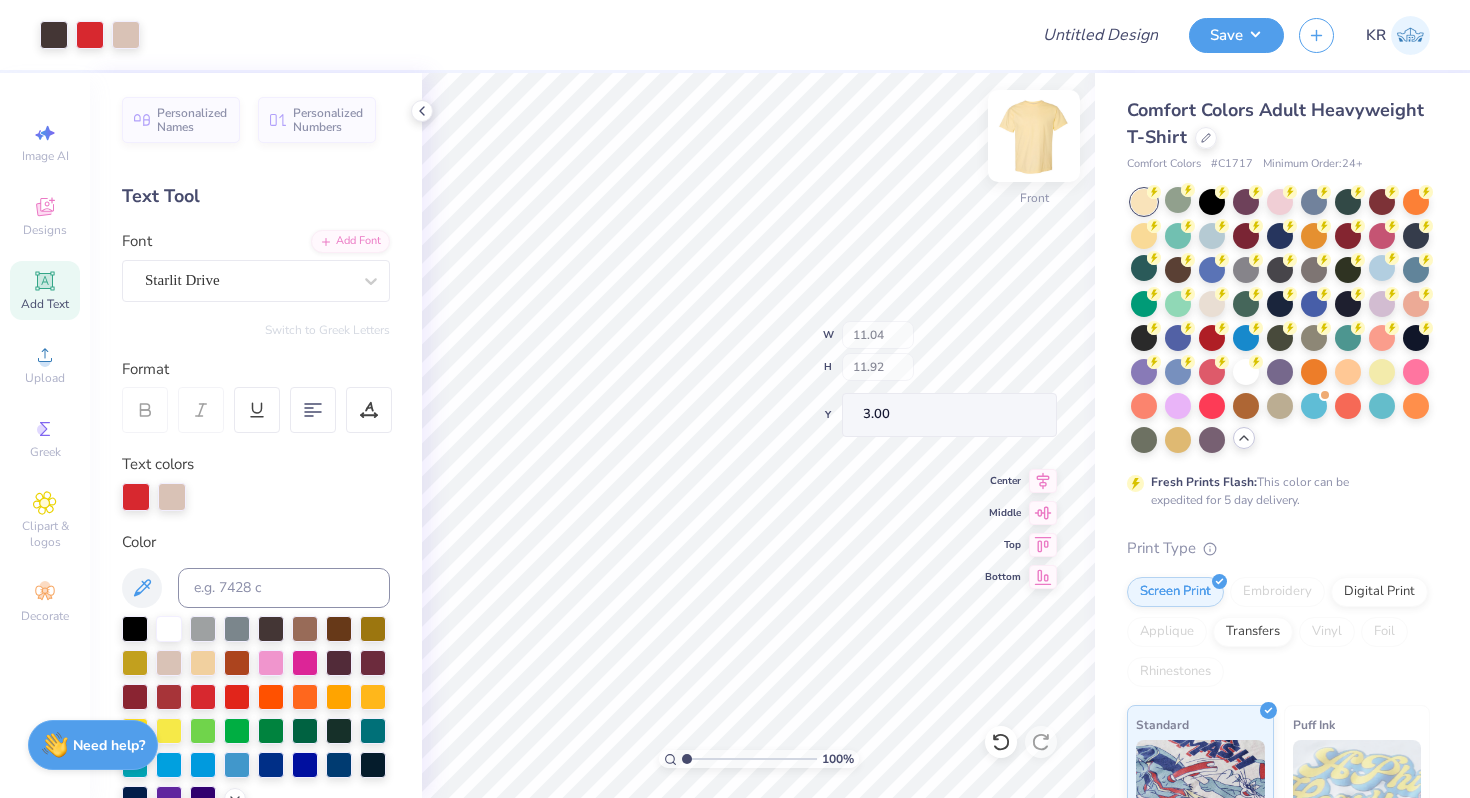 type on "3.00" 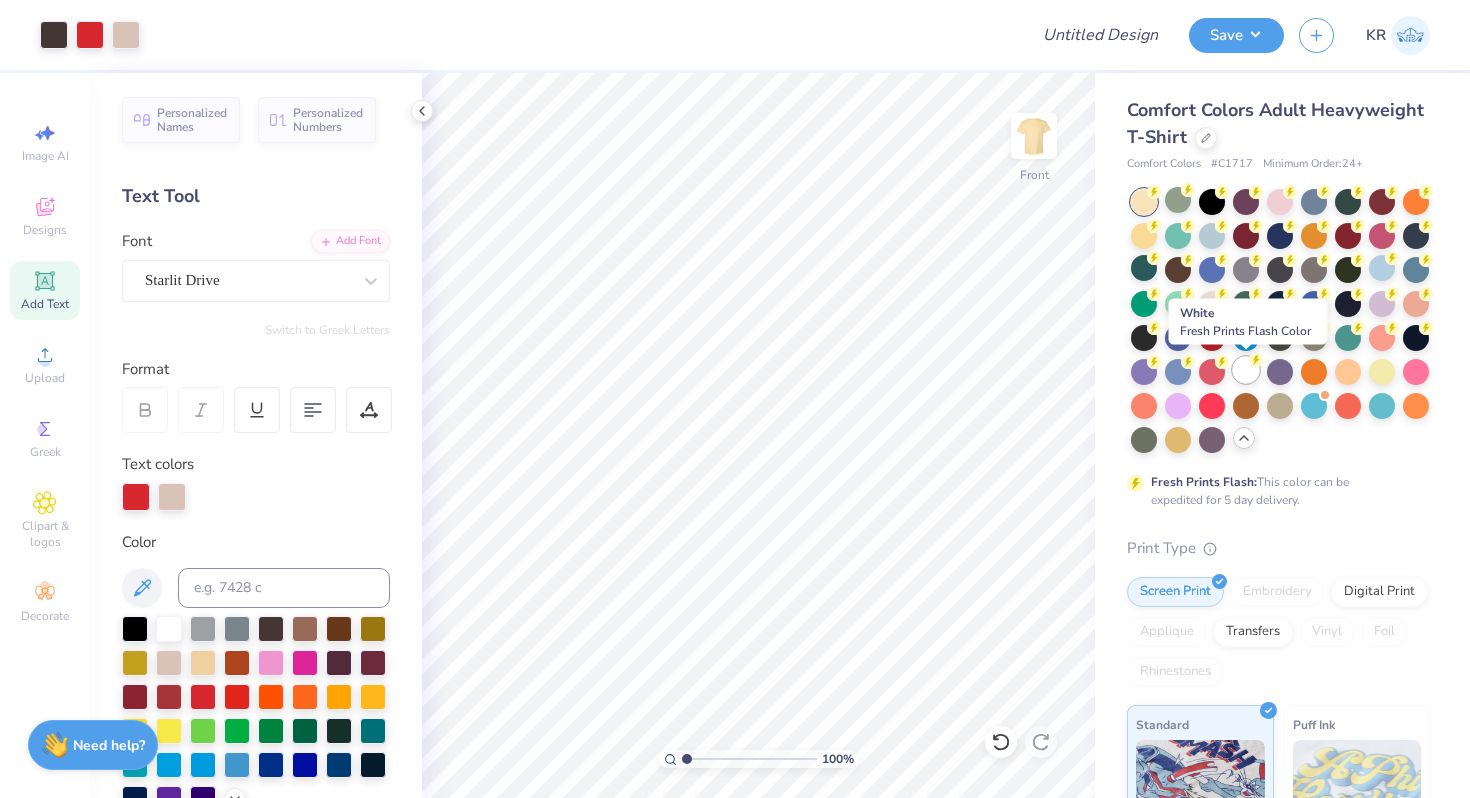 click at bounding box center [1246, 370] 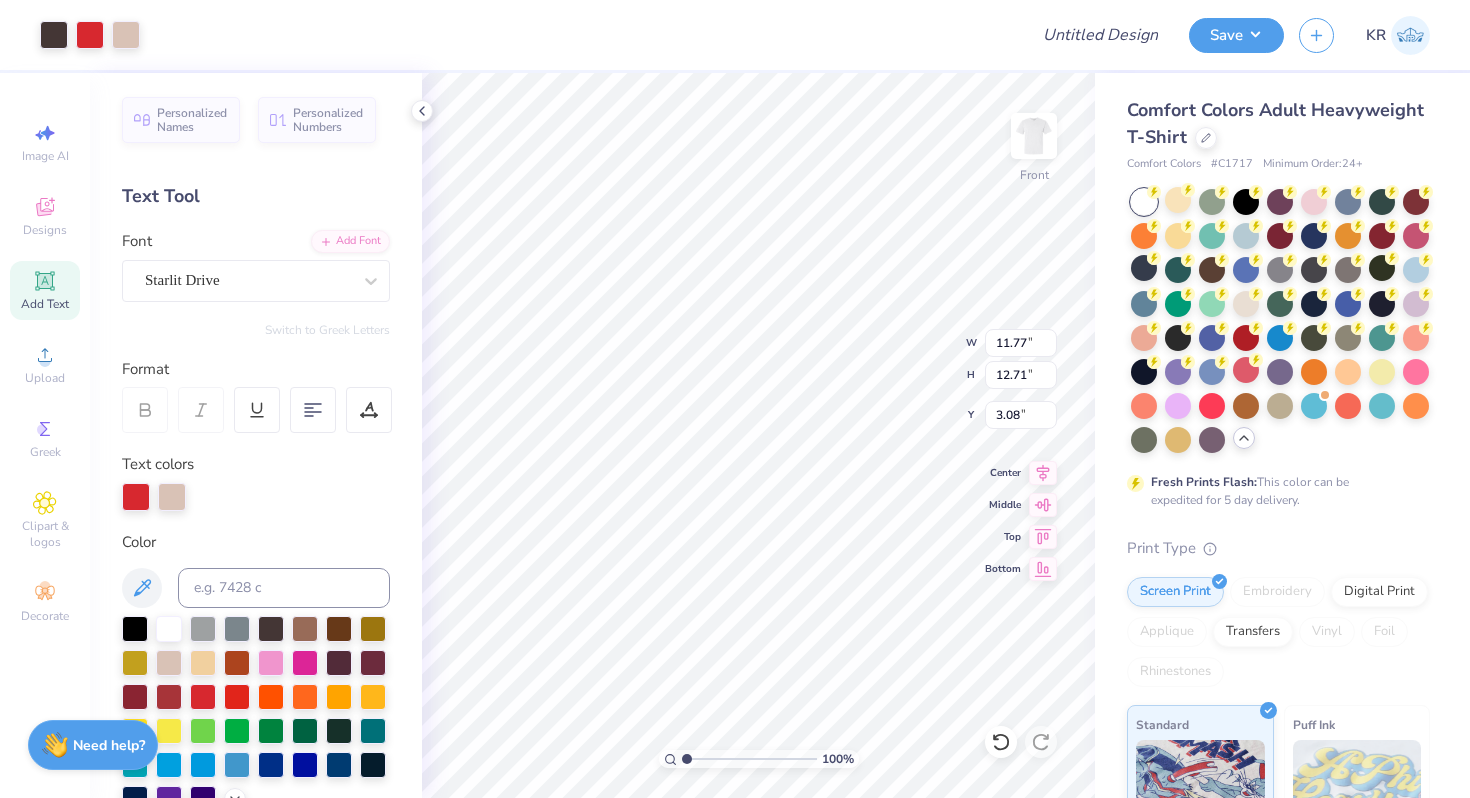 type on "11.77" 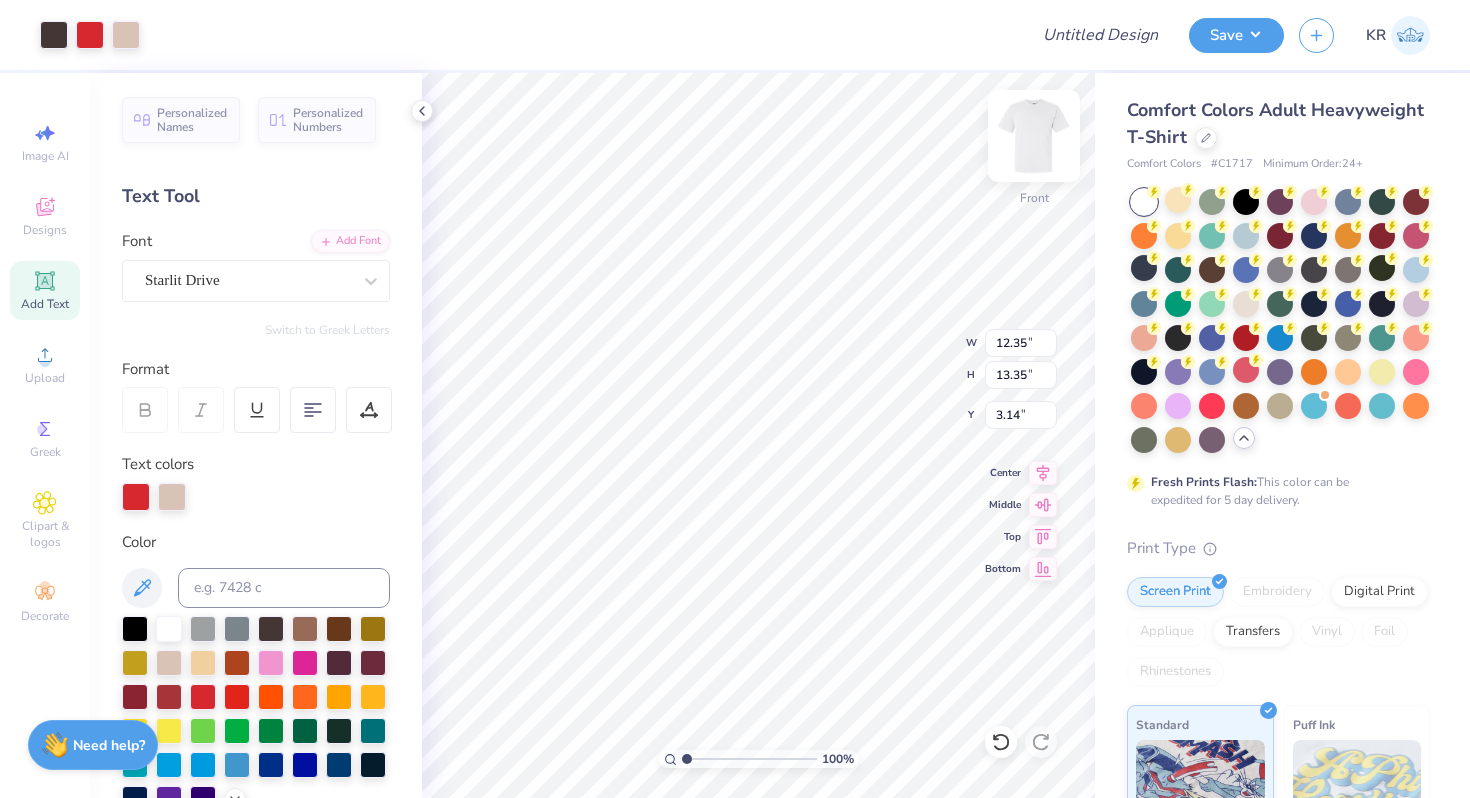 click at bounding box center [1034, 136] 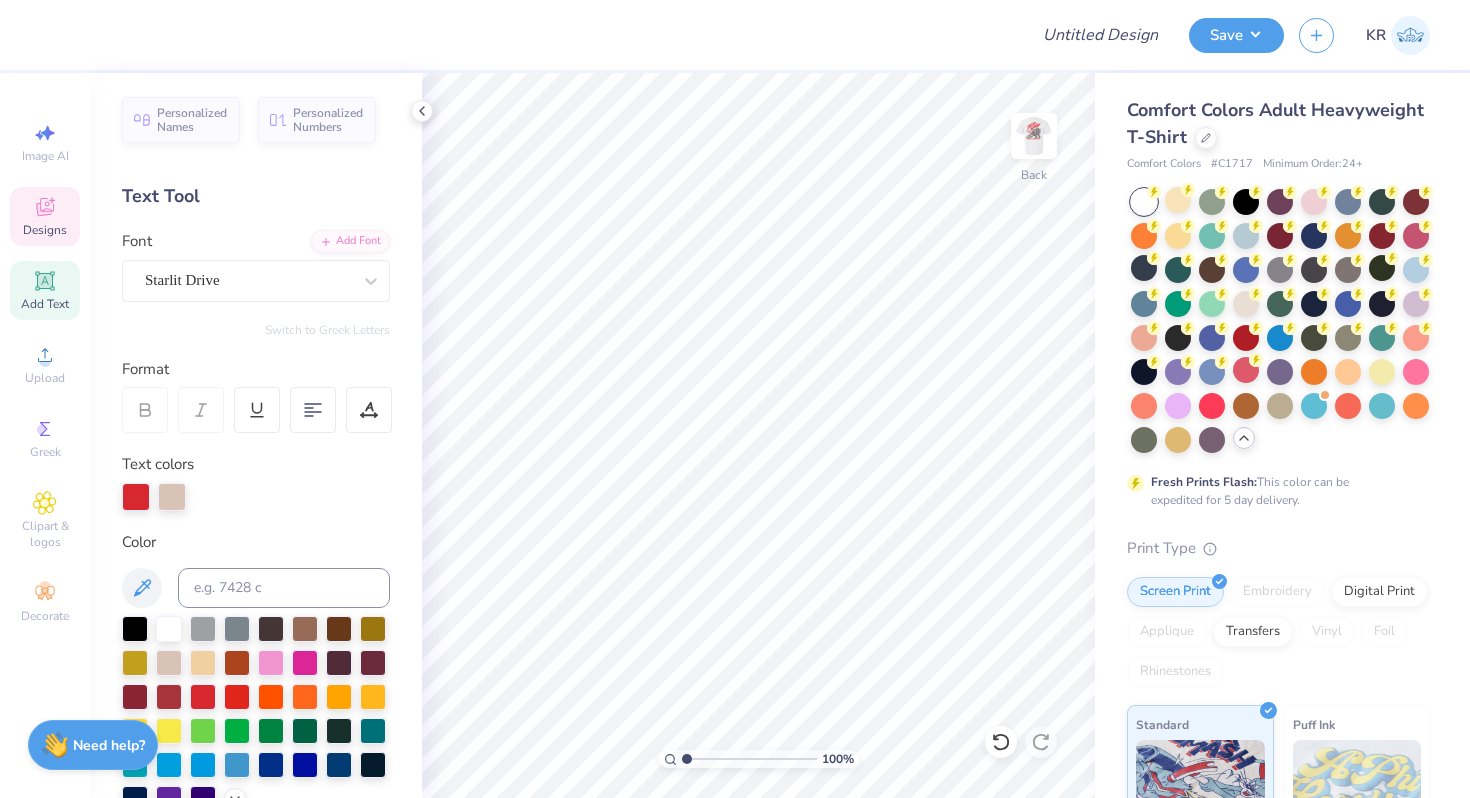 click 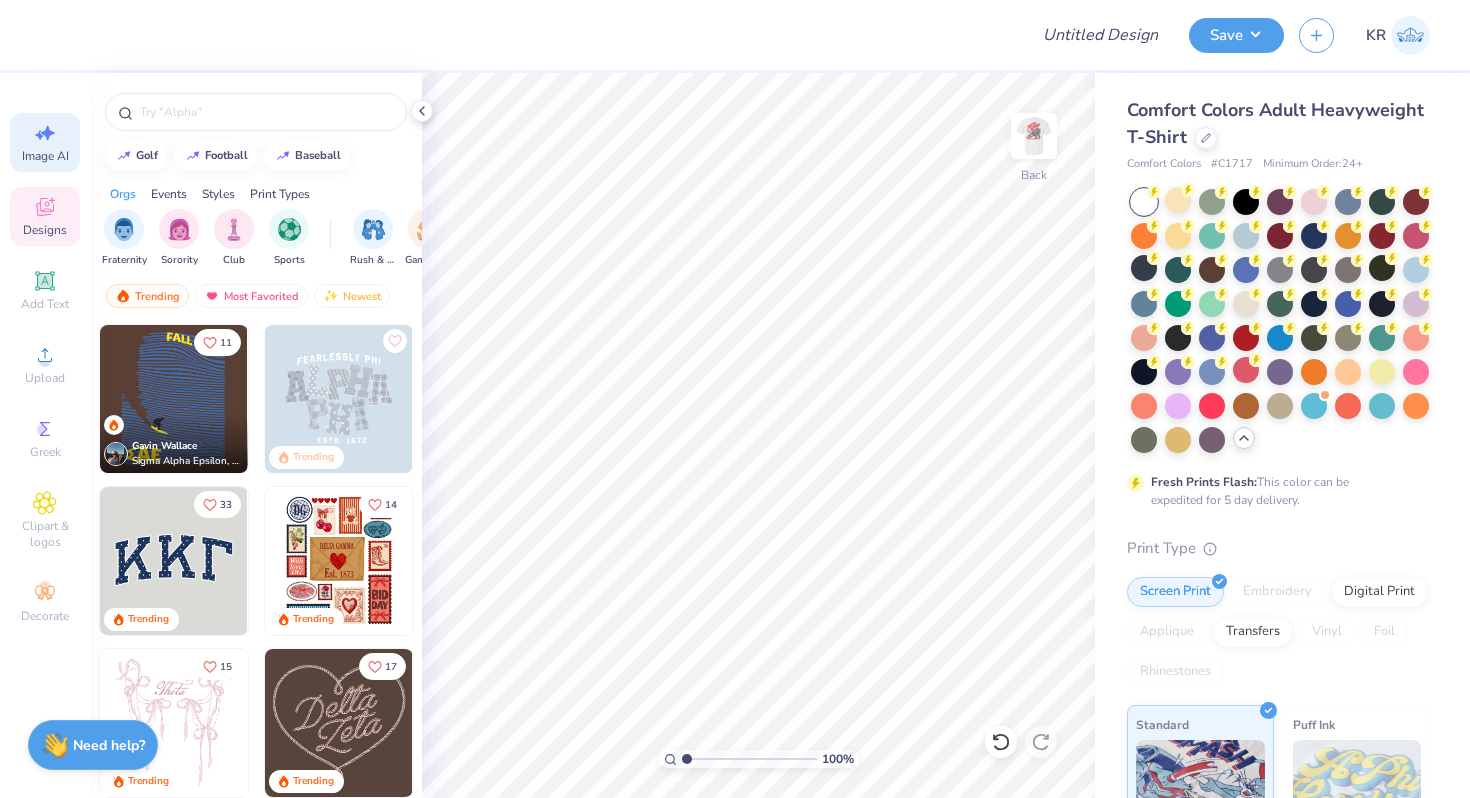 click on "Image AI" at bounding box center [45, 156] 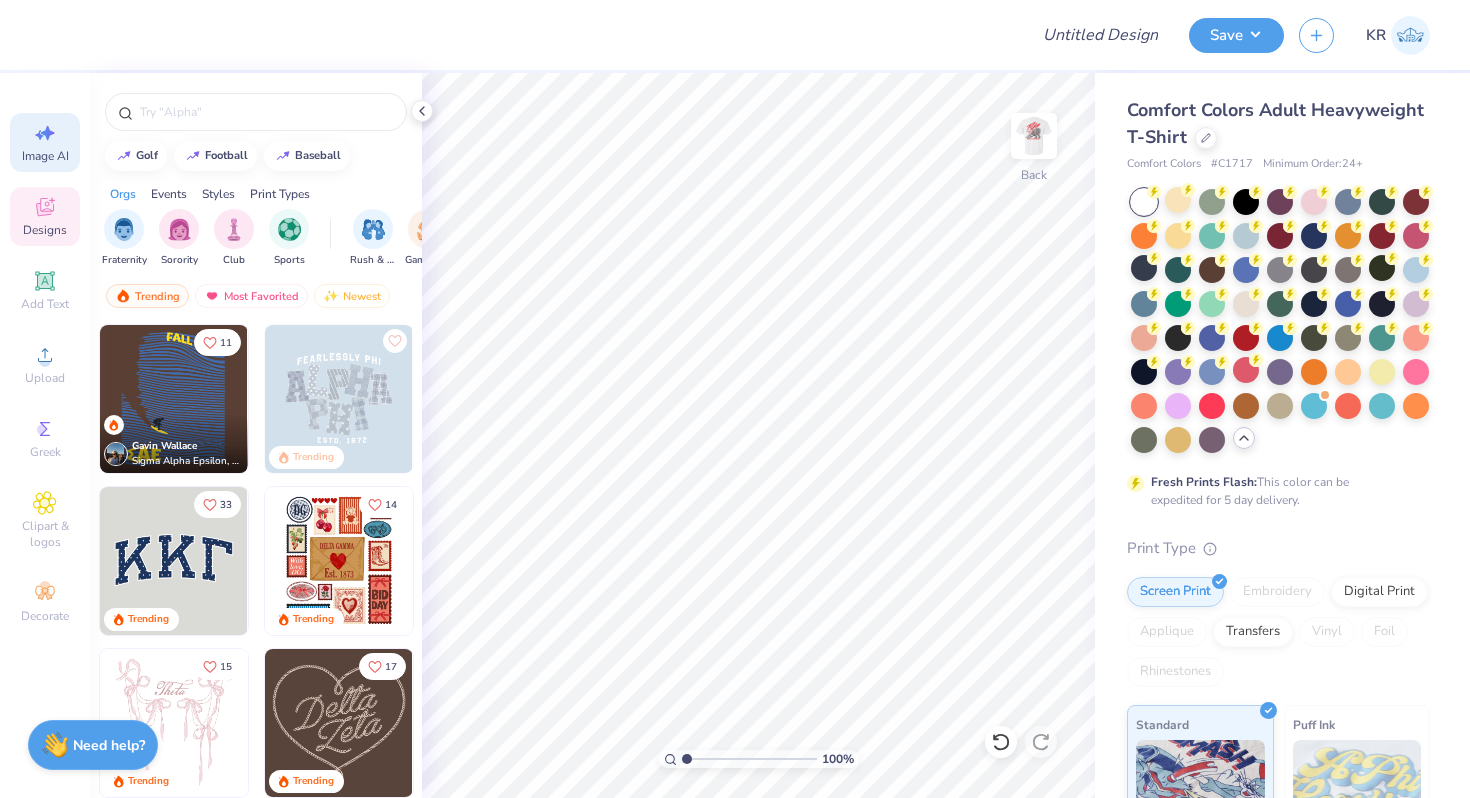 select on "4" 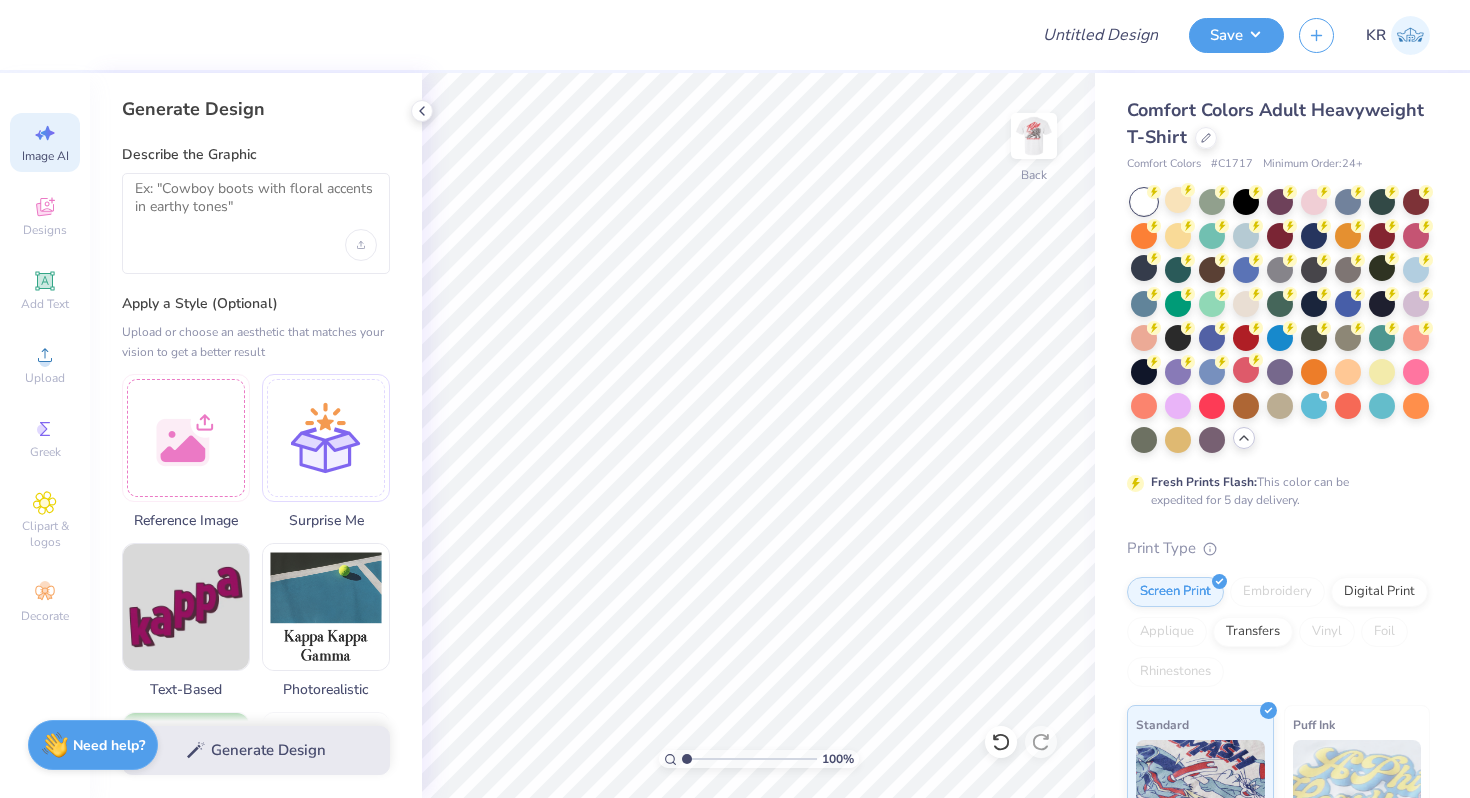 click at bounding box center [256, 223] 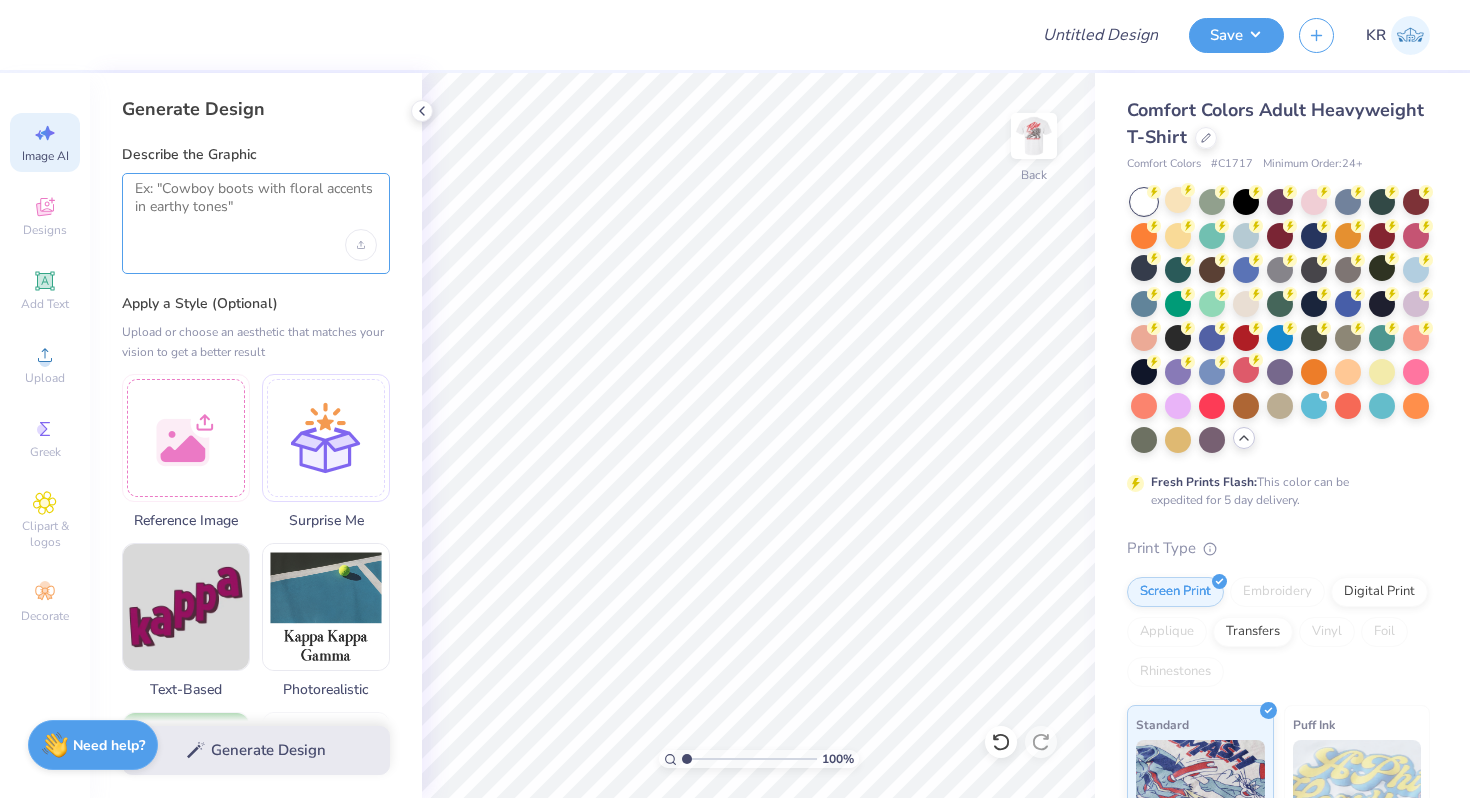 click at bounding box center [256, 205] 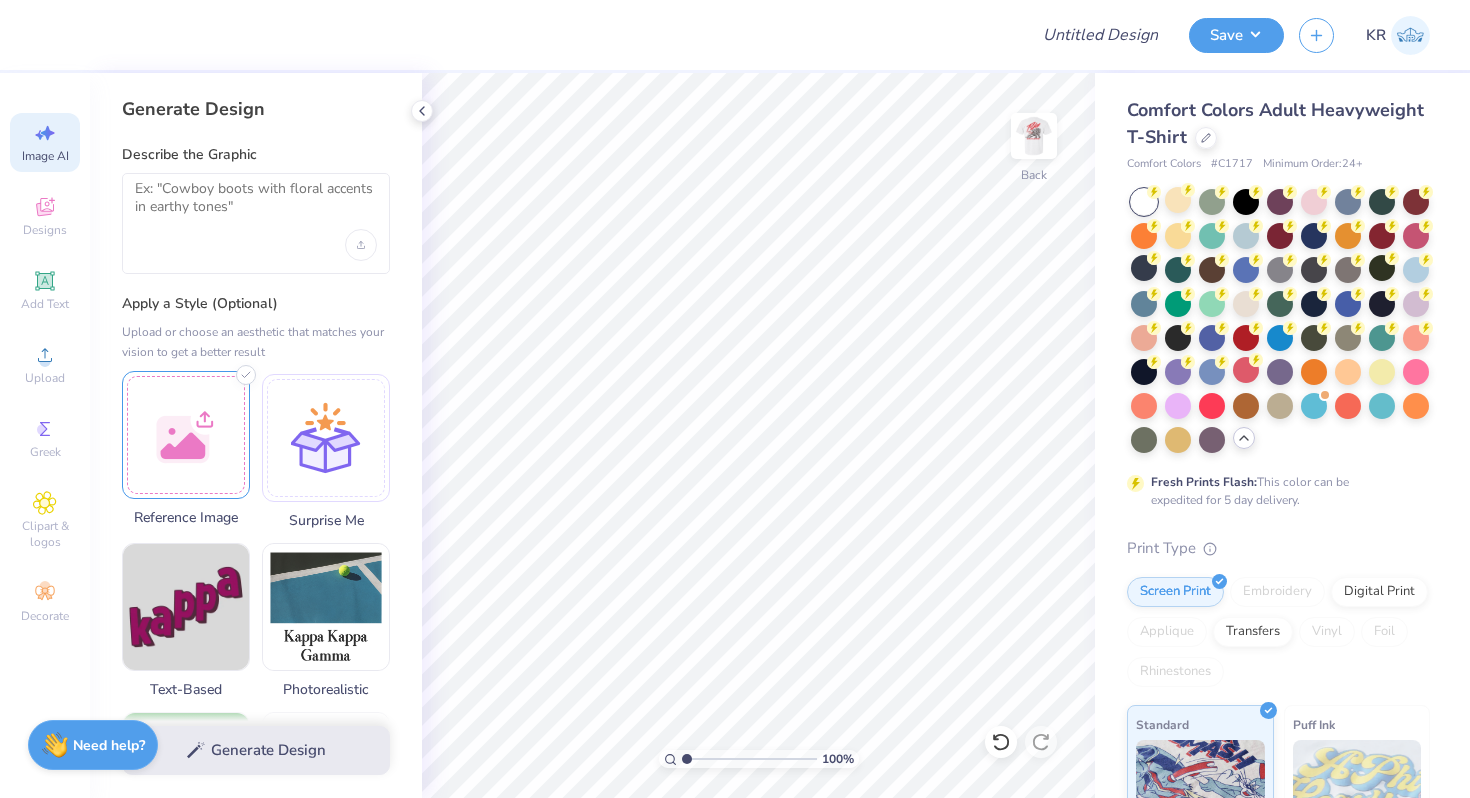 click at bounding box center [186, 435] 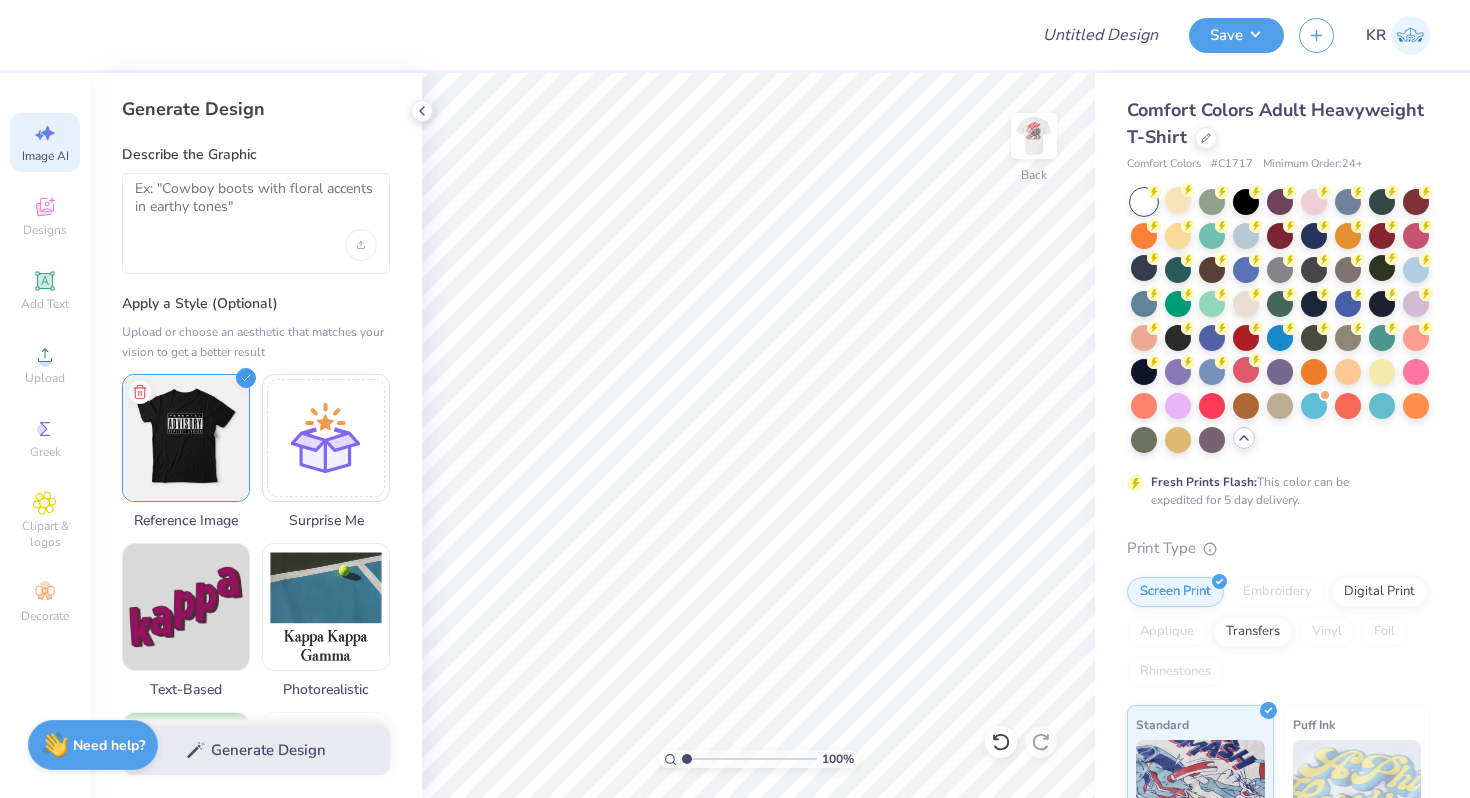 click at bounding box center [256, 223] 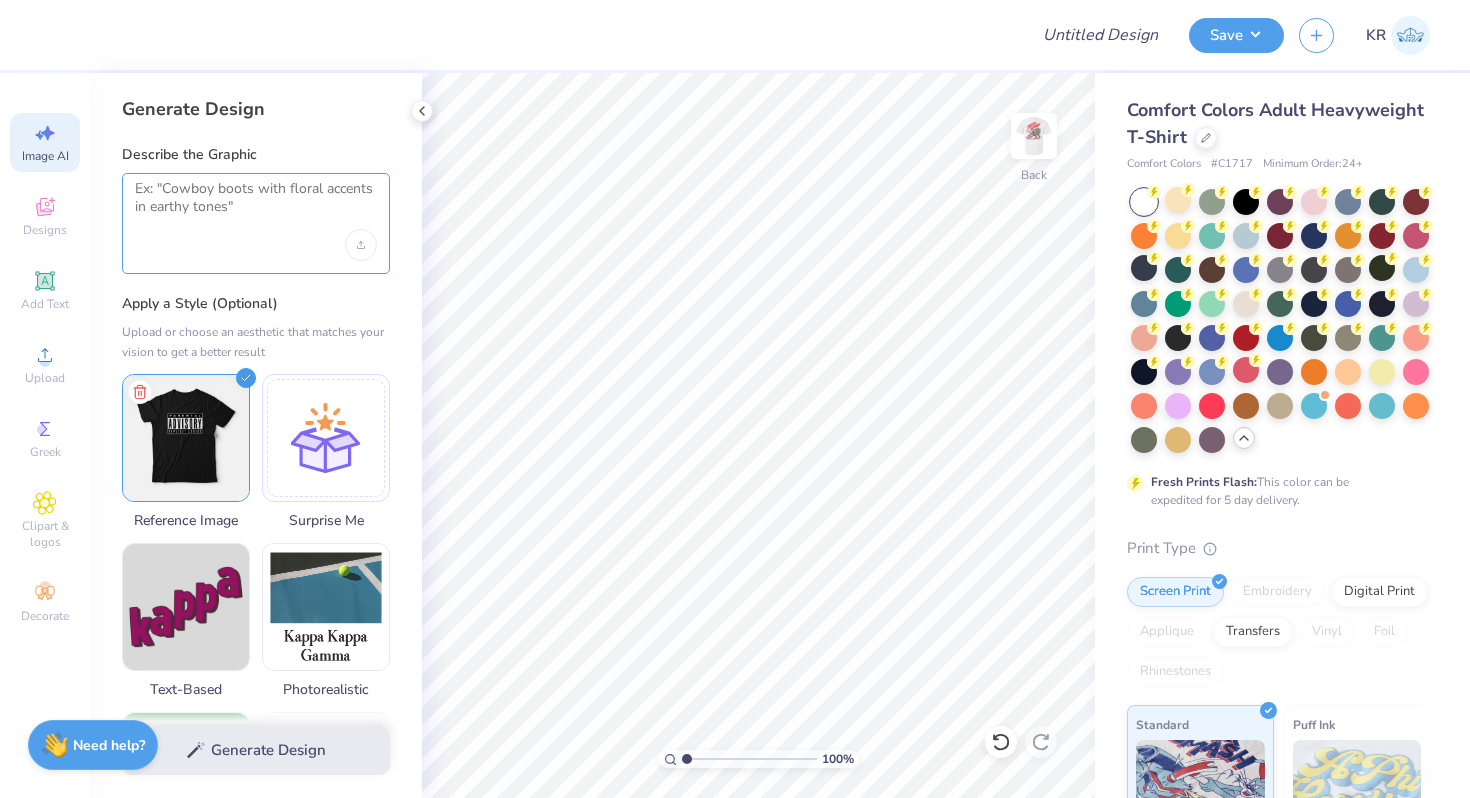 click at bounding box center (256, 205) 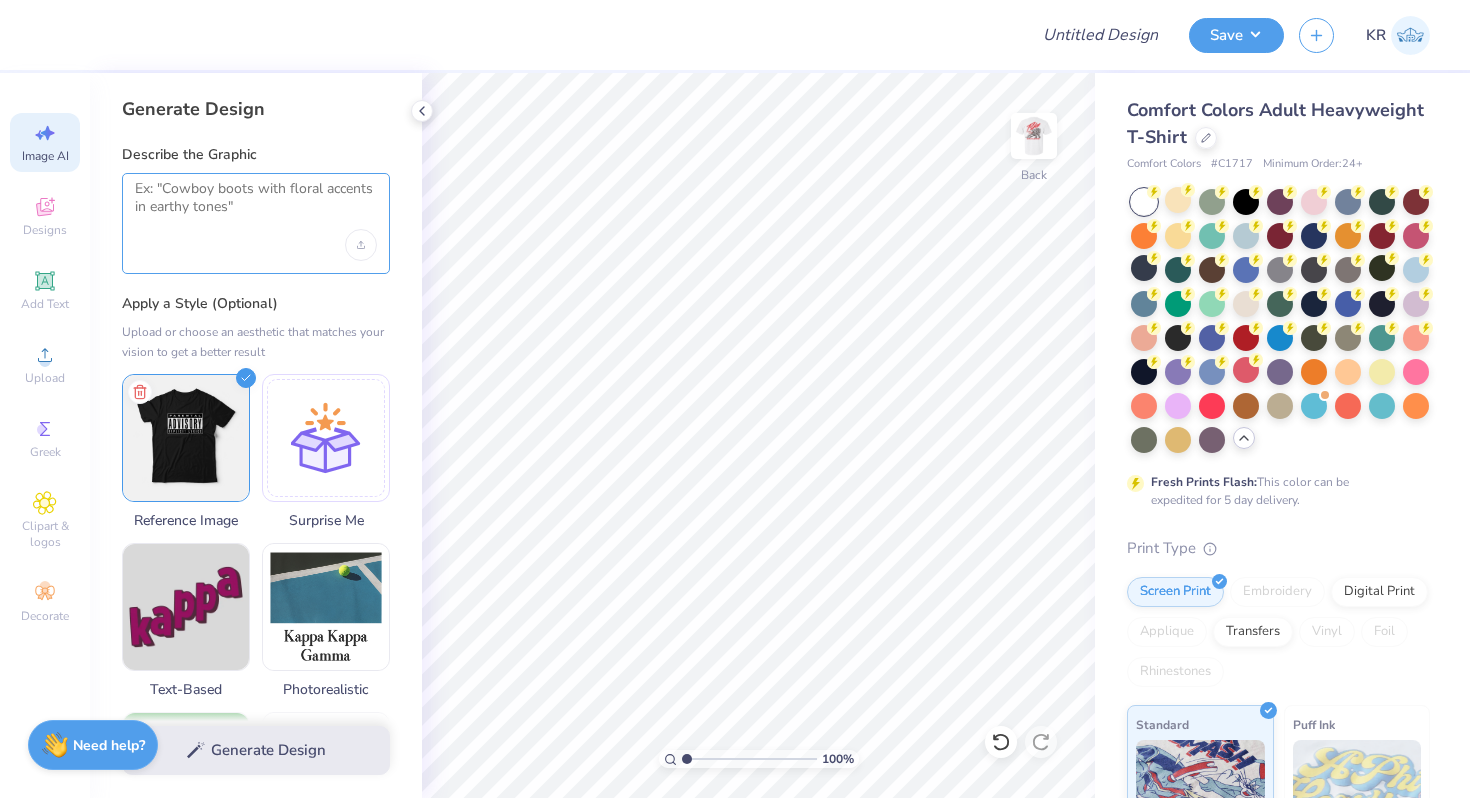 paste on "recreate this design without the shirt in the back so i can upload it on a shirt, make the top text say "PIKE" make the second line say "FALL RUSH", make the third line say "AT VIRGINIA TECH"" 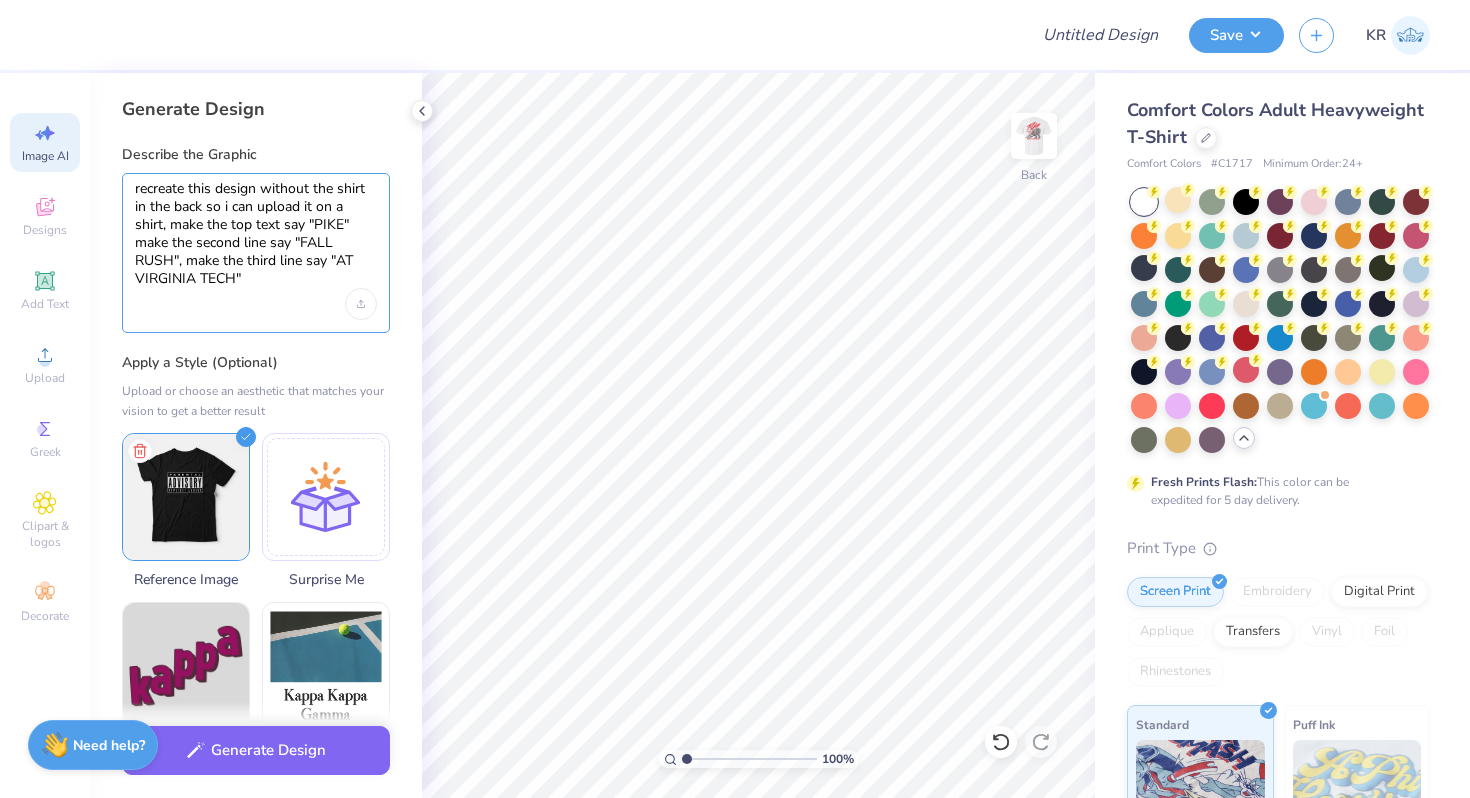 drag, startPoint x: 165, startPoint y: 225, endPoint x: 257, endPoint y: 178, distance: 103.31021 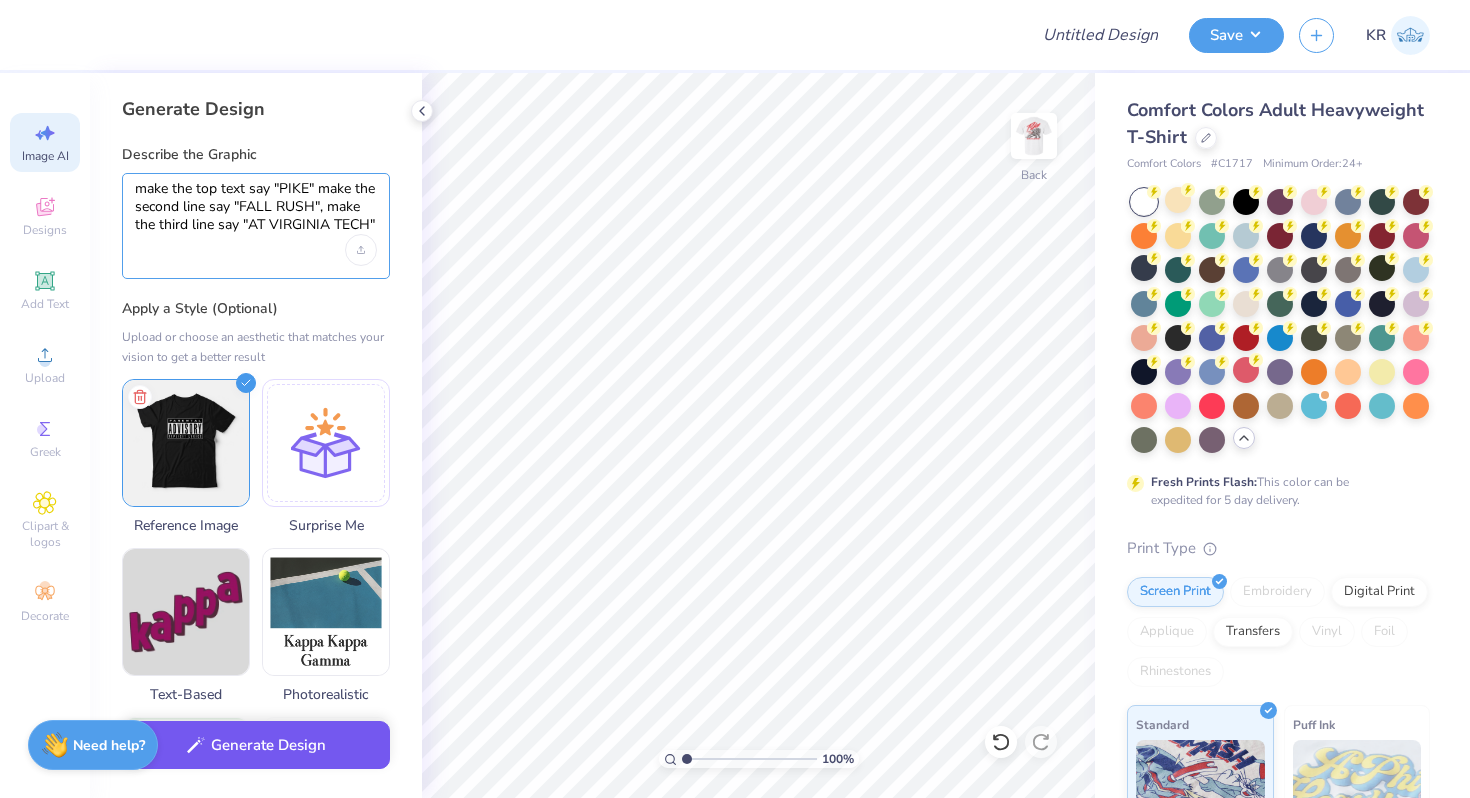 type on "make the top text say "PIKE" make the second line say "FALL RUSH", make the third line say "AT VIRGINIA TECH"" 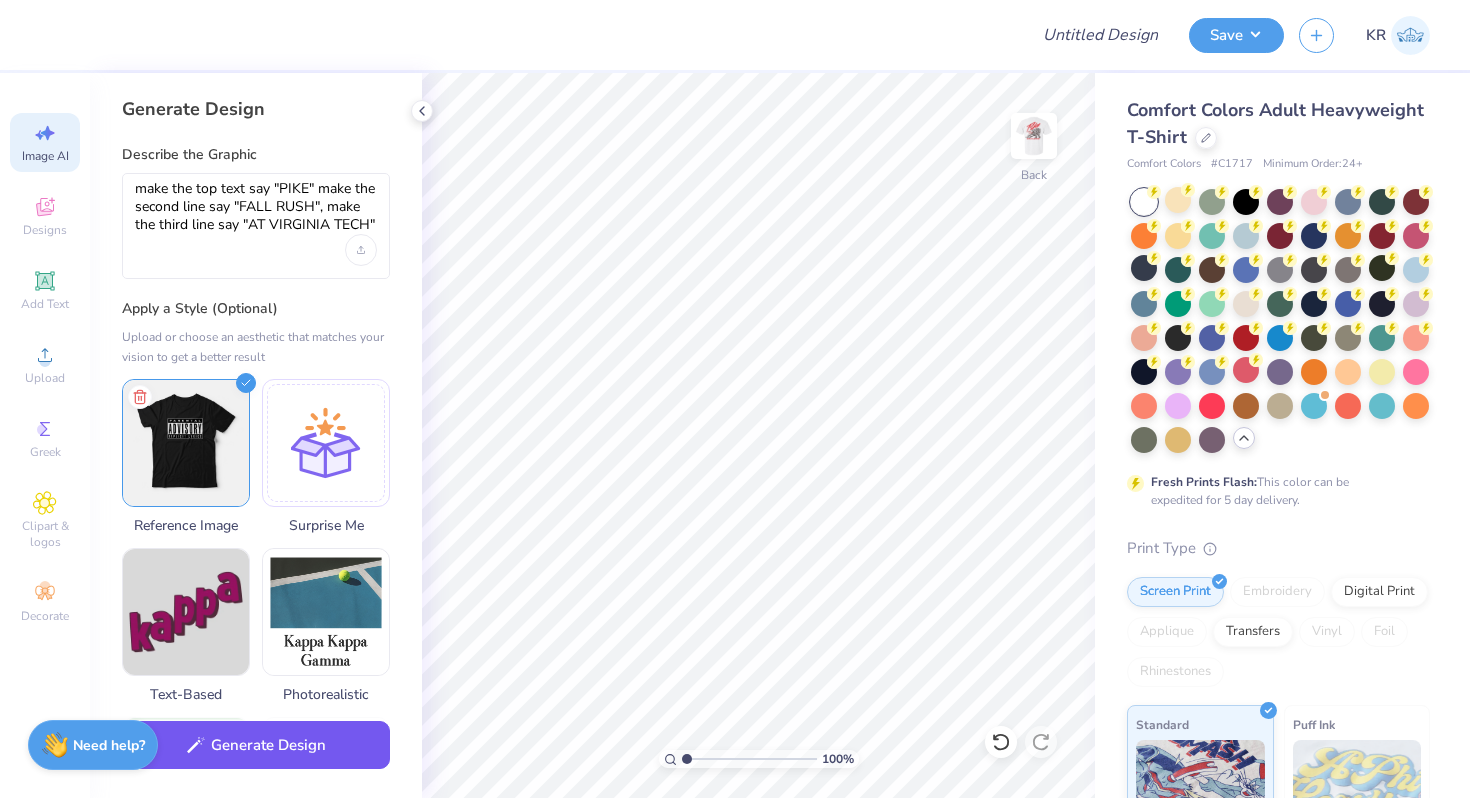 click on "Generate Design" at bounding box center (256, 745) 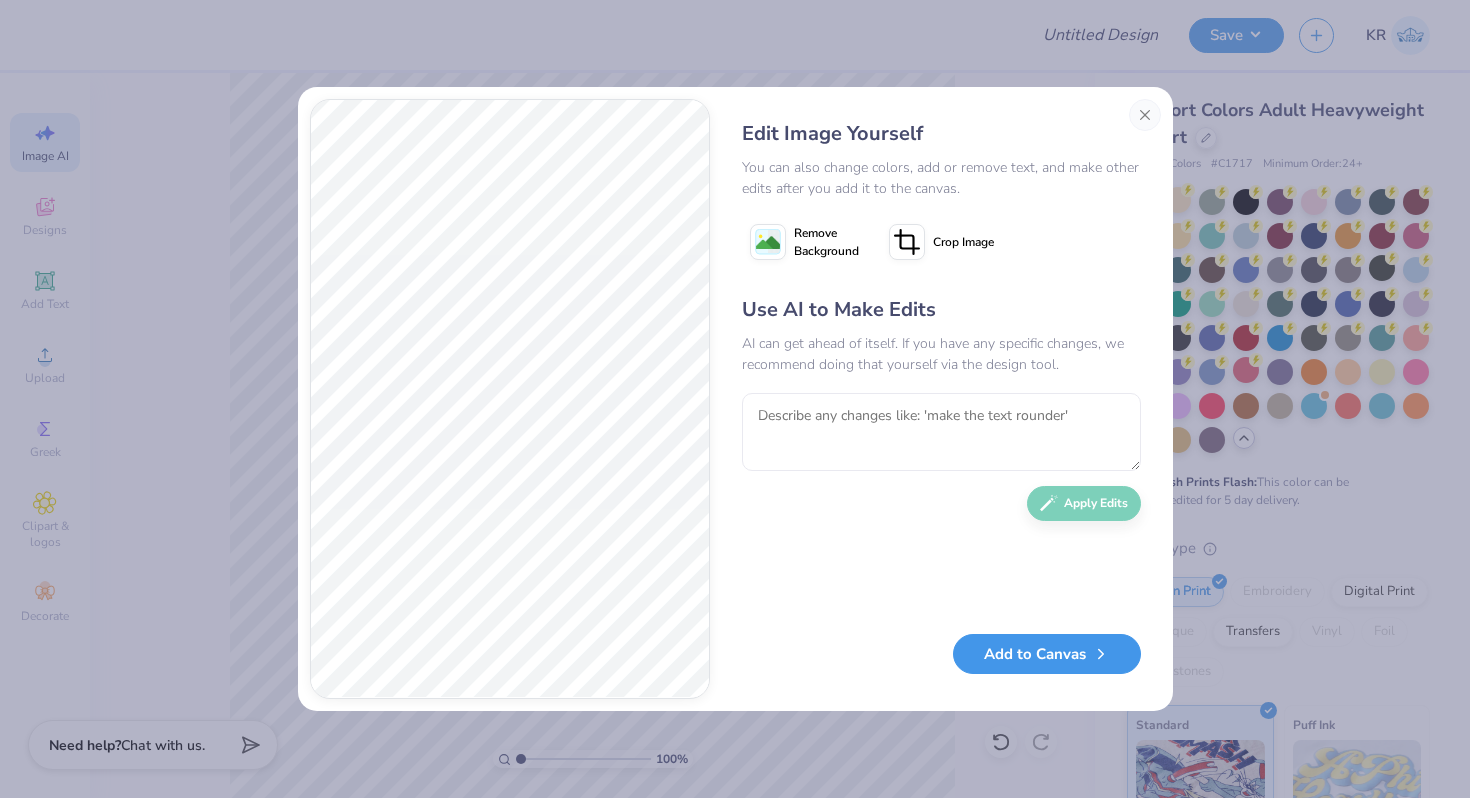 click on "Add to Canvas" at bounding box center (1047, 654) 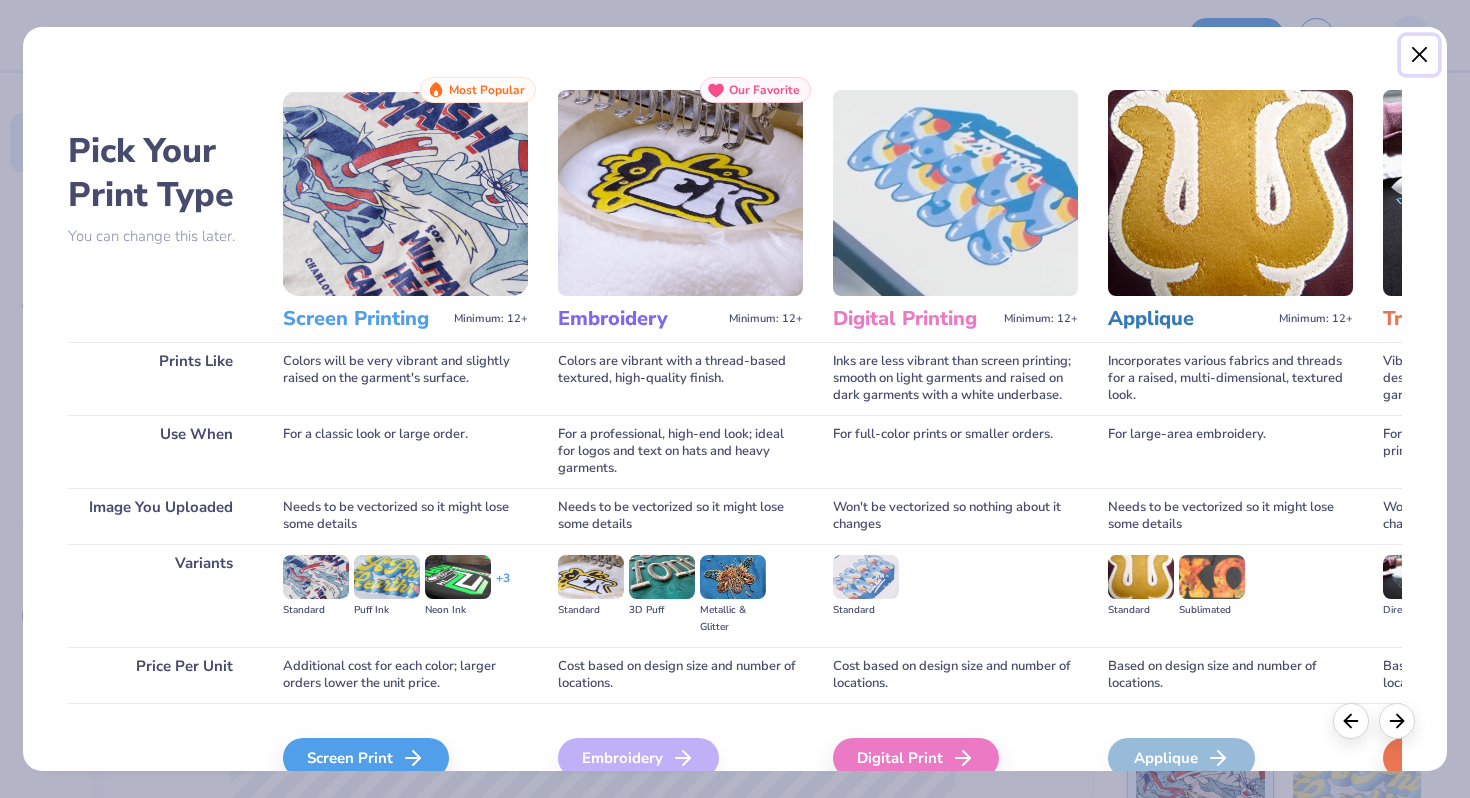 click at bounding box center (1420, 55) 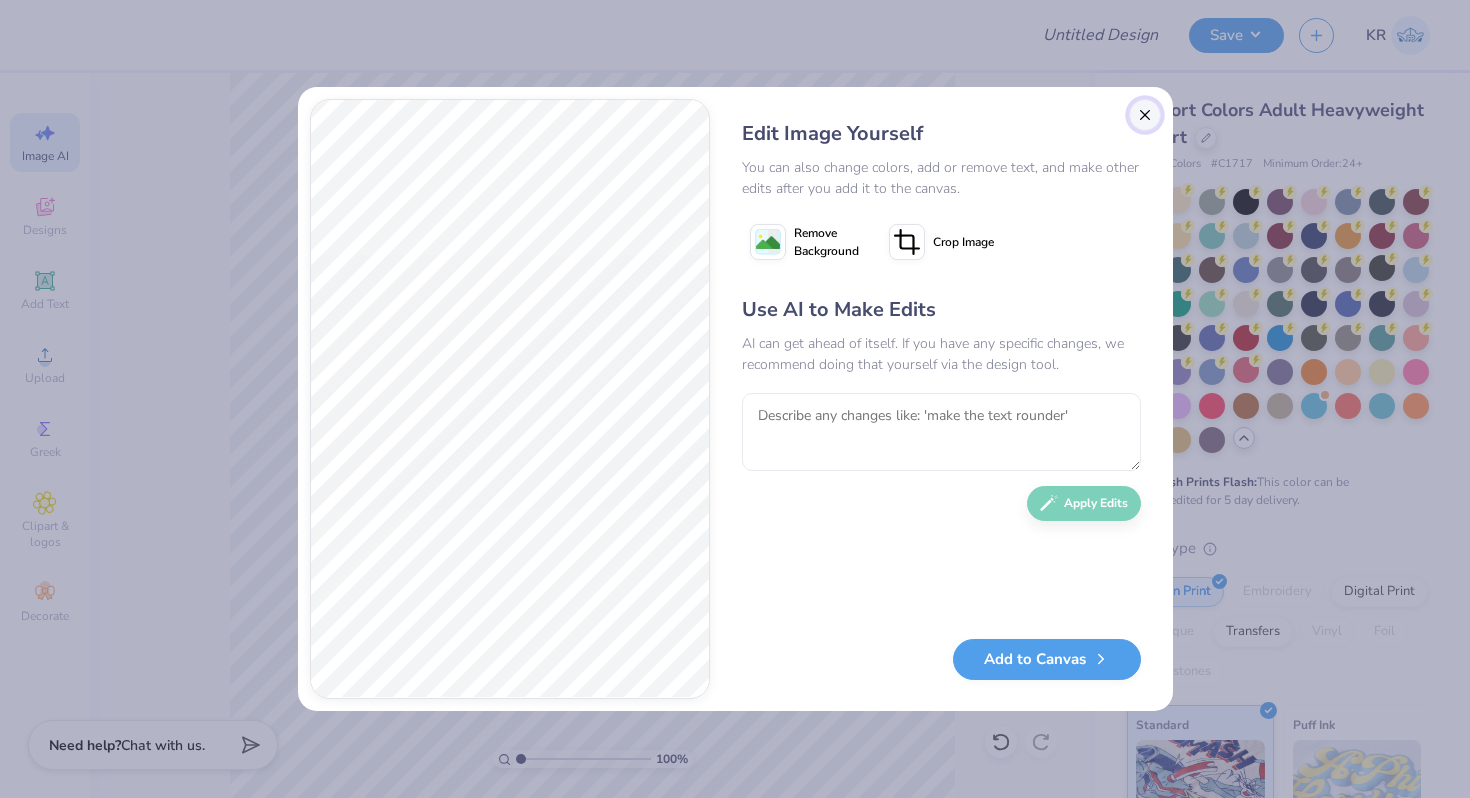 click at bounding box center (1145, 115) 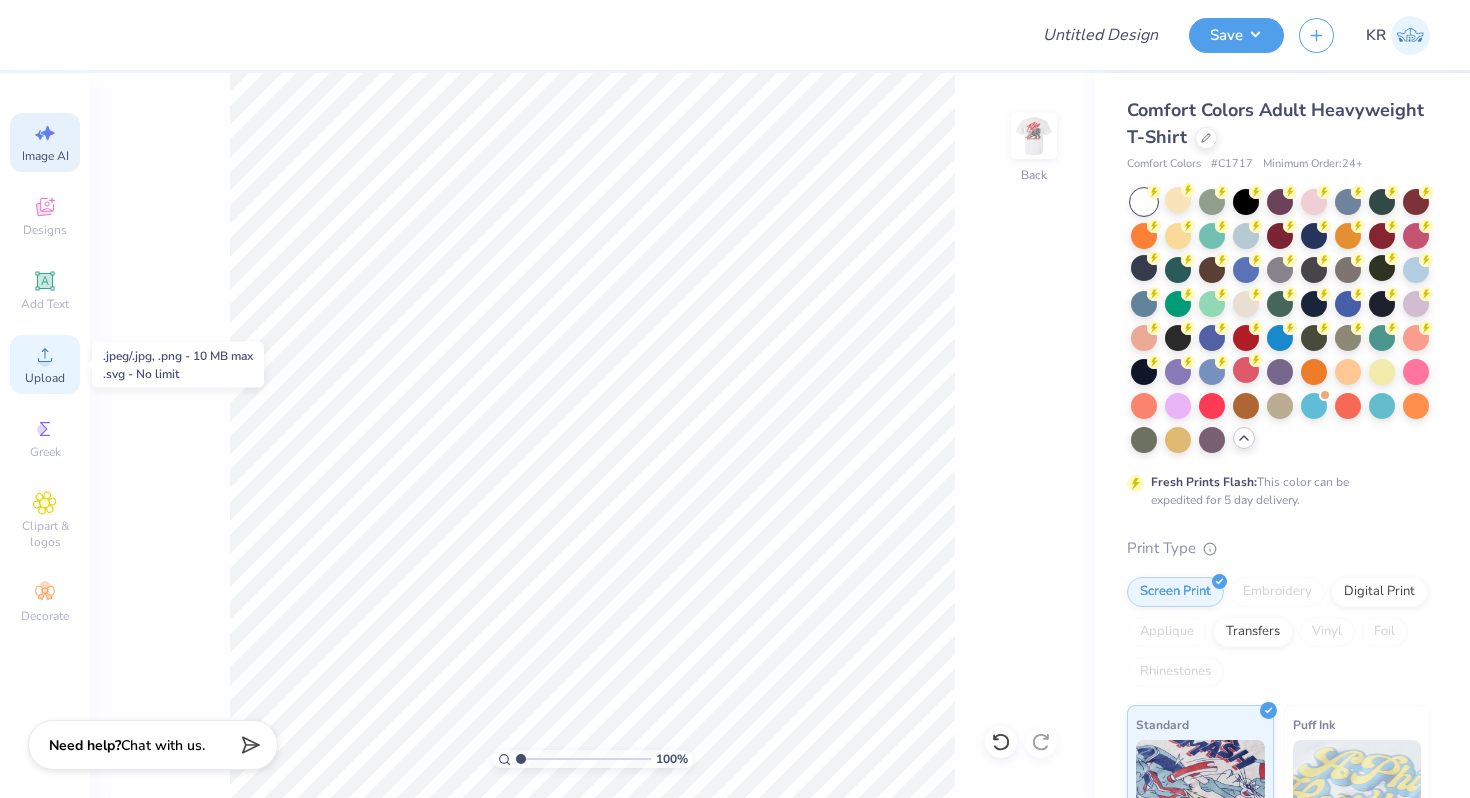 click on "Upload" at bounding box center [45, 378] 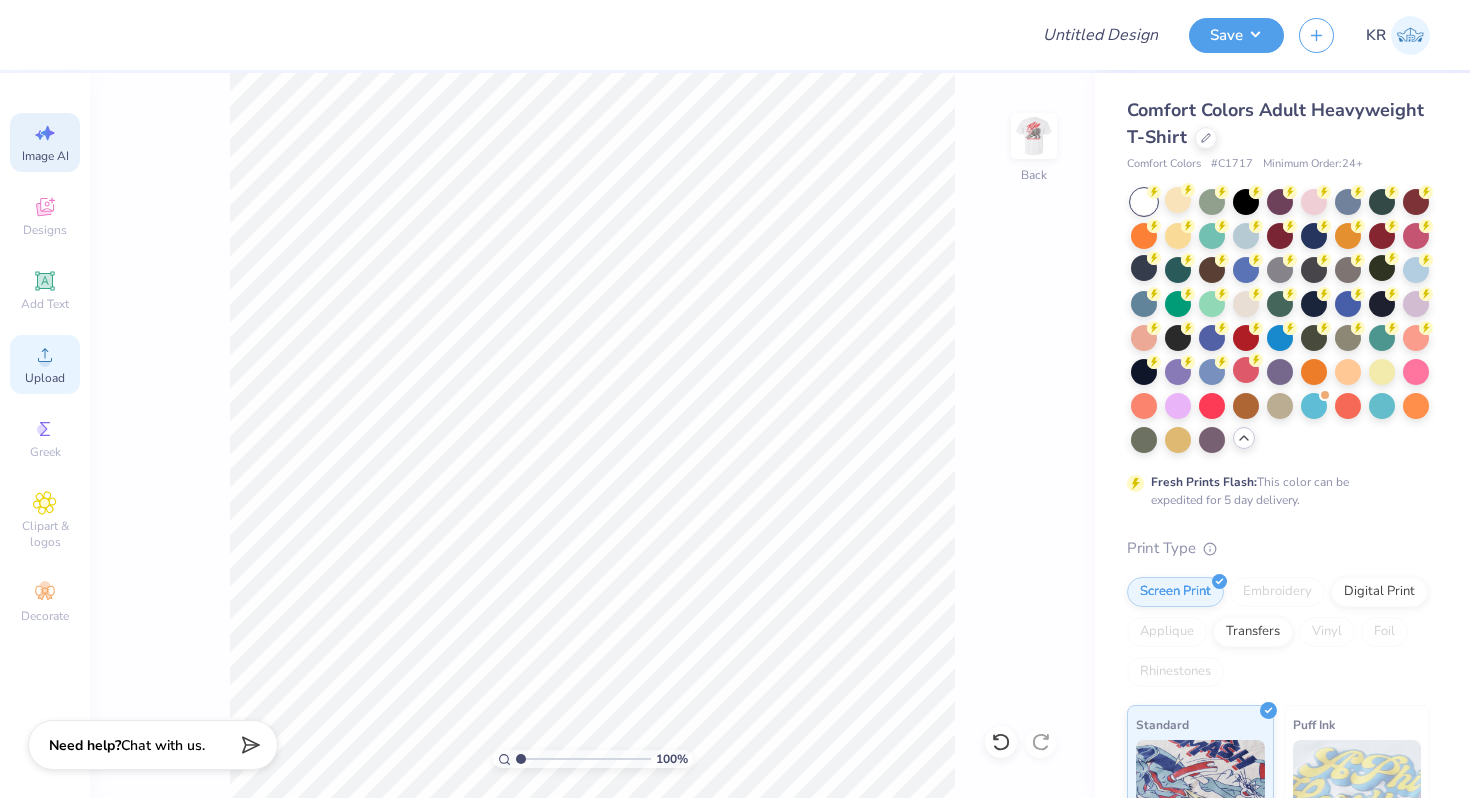 click 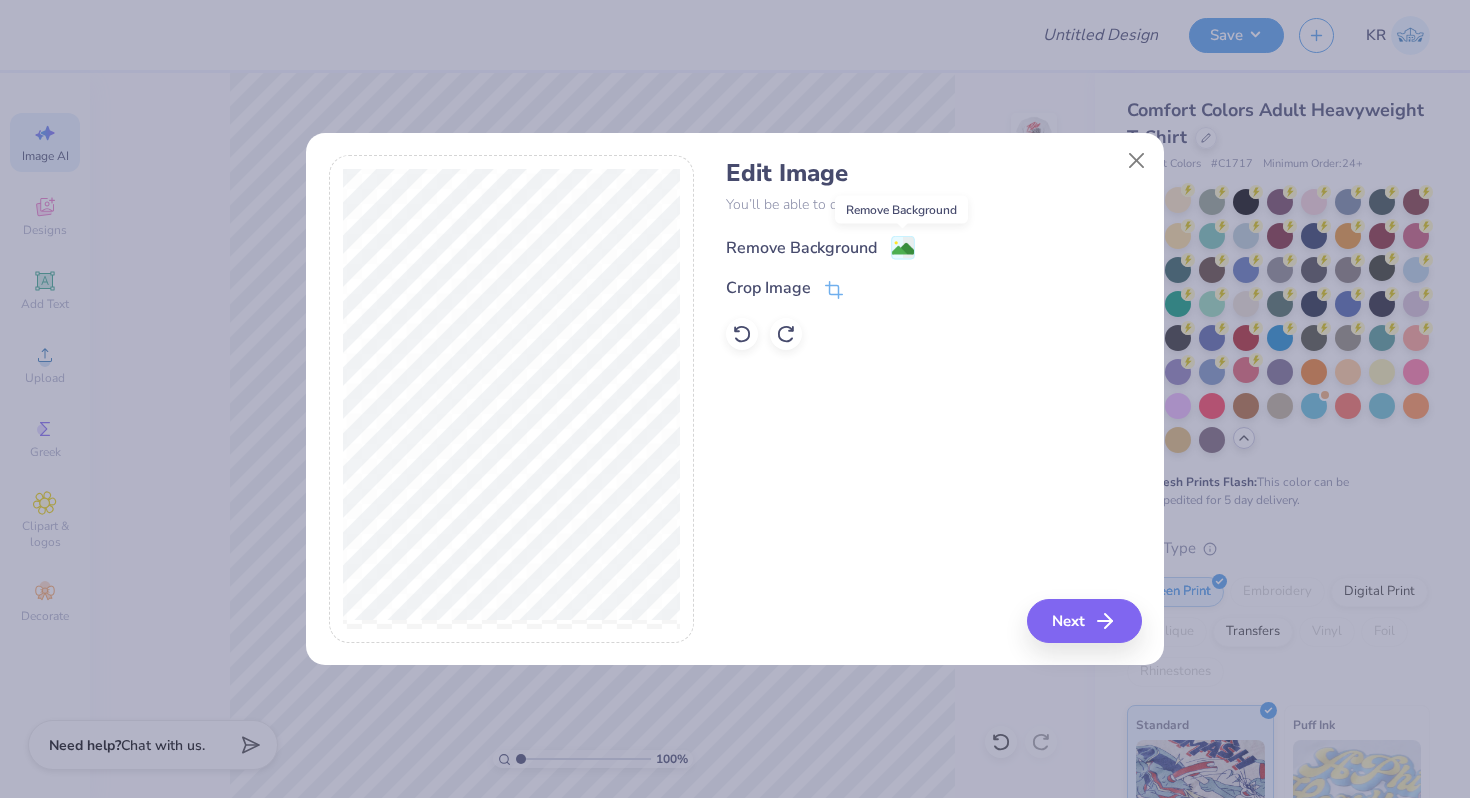 click 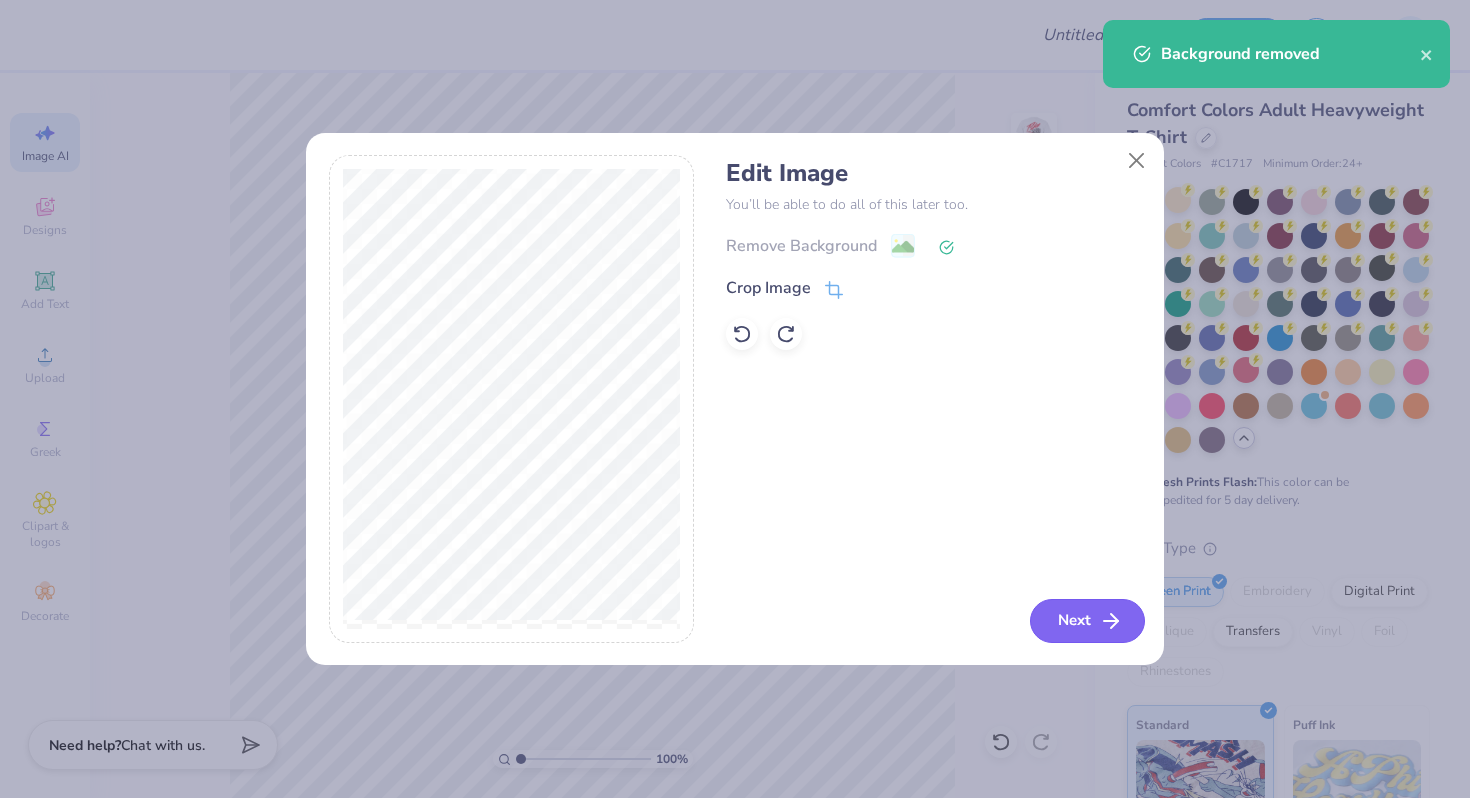 click on "Next" at bounding box center (1087, 621) 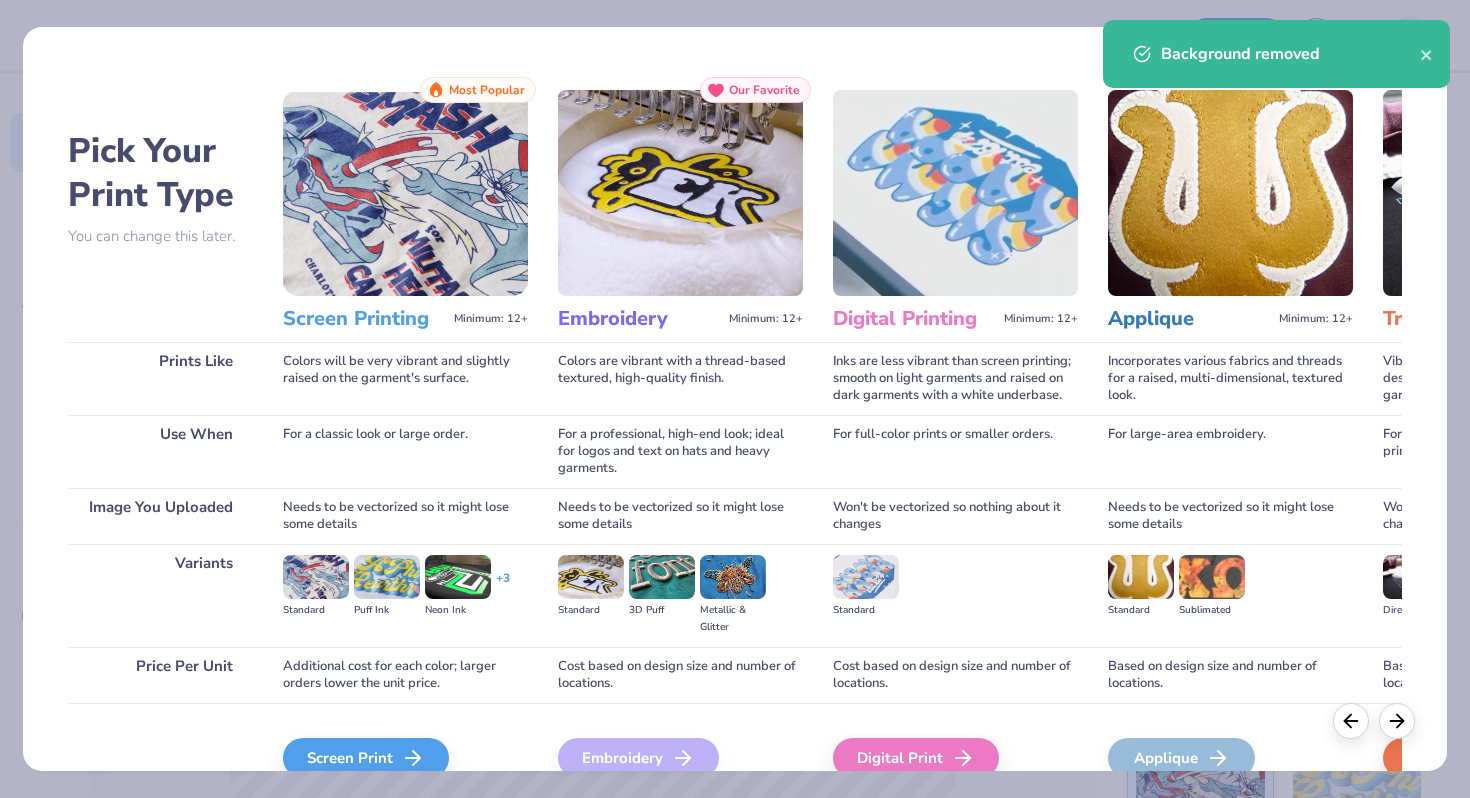 scroll, scrollTop: 99, scrollLeft: 0, axis: vertical 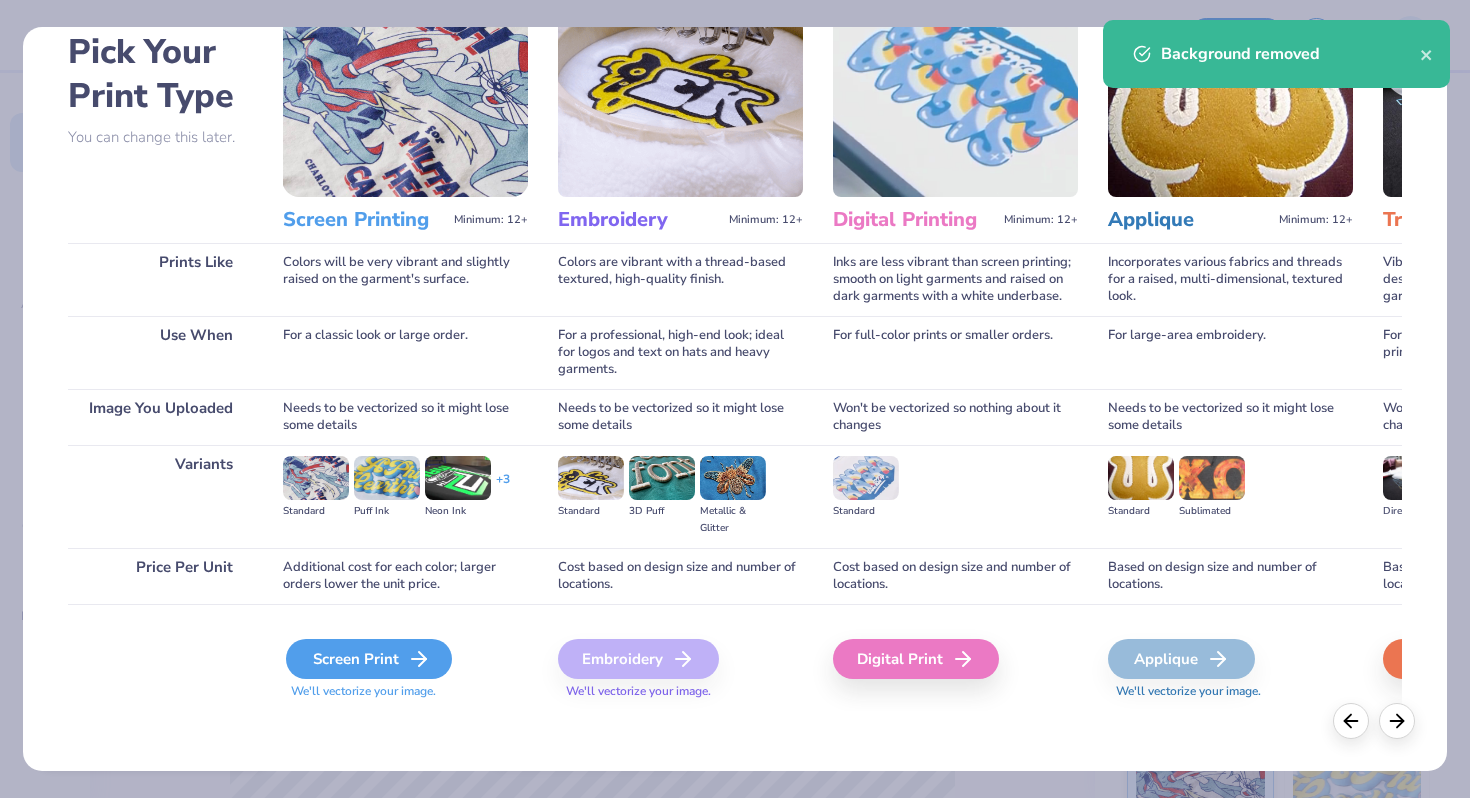 click 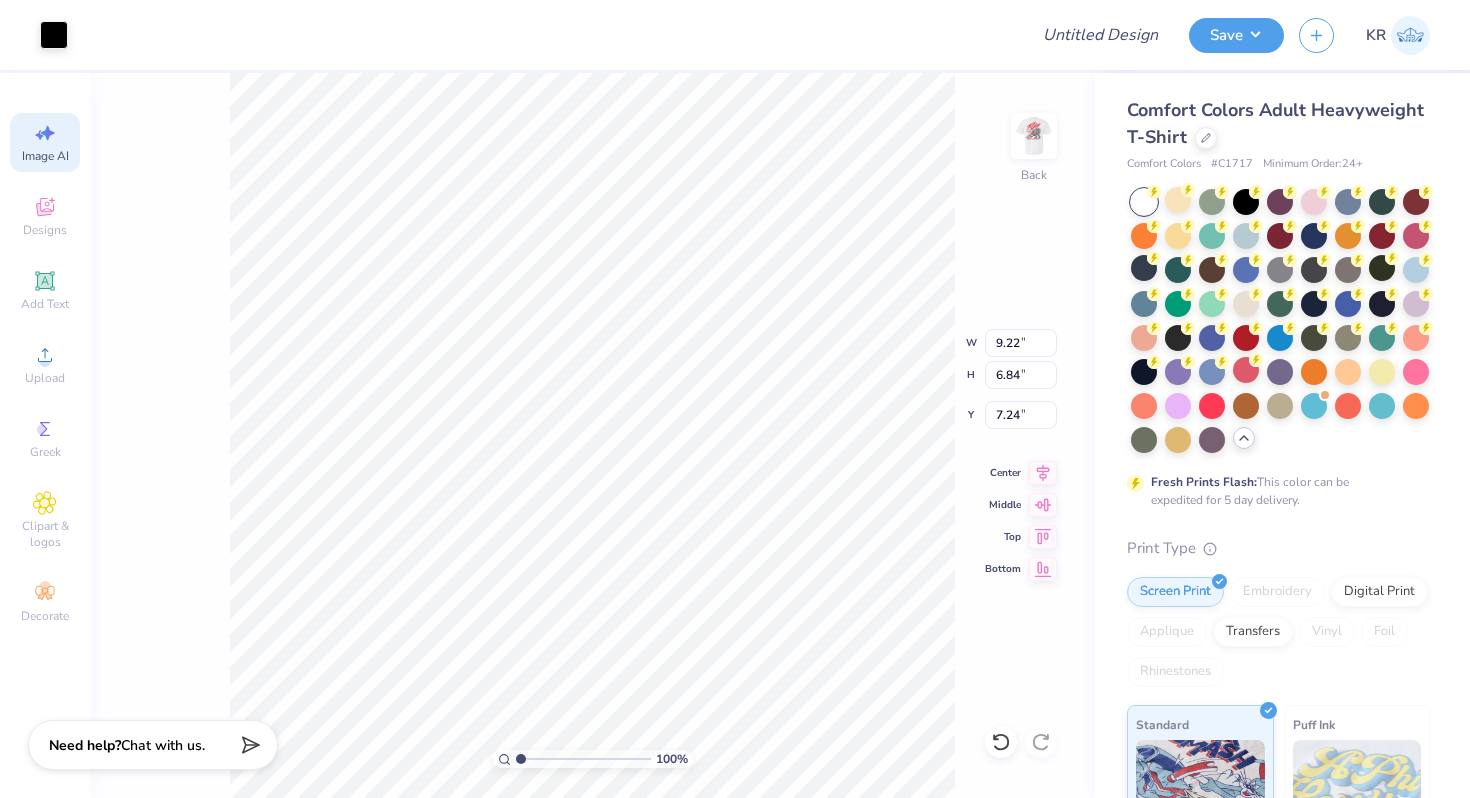 type on "9.22" 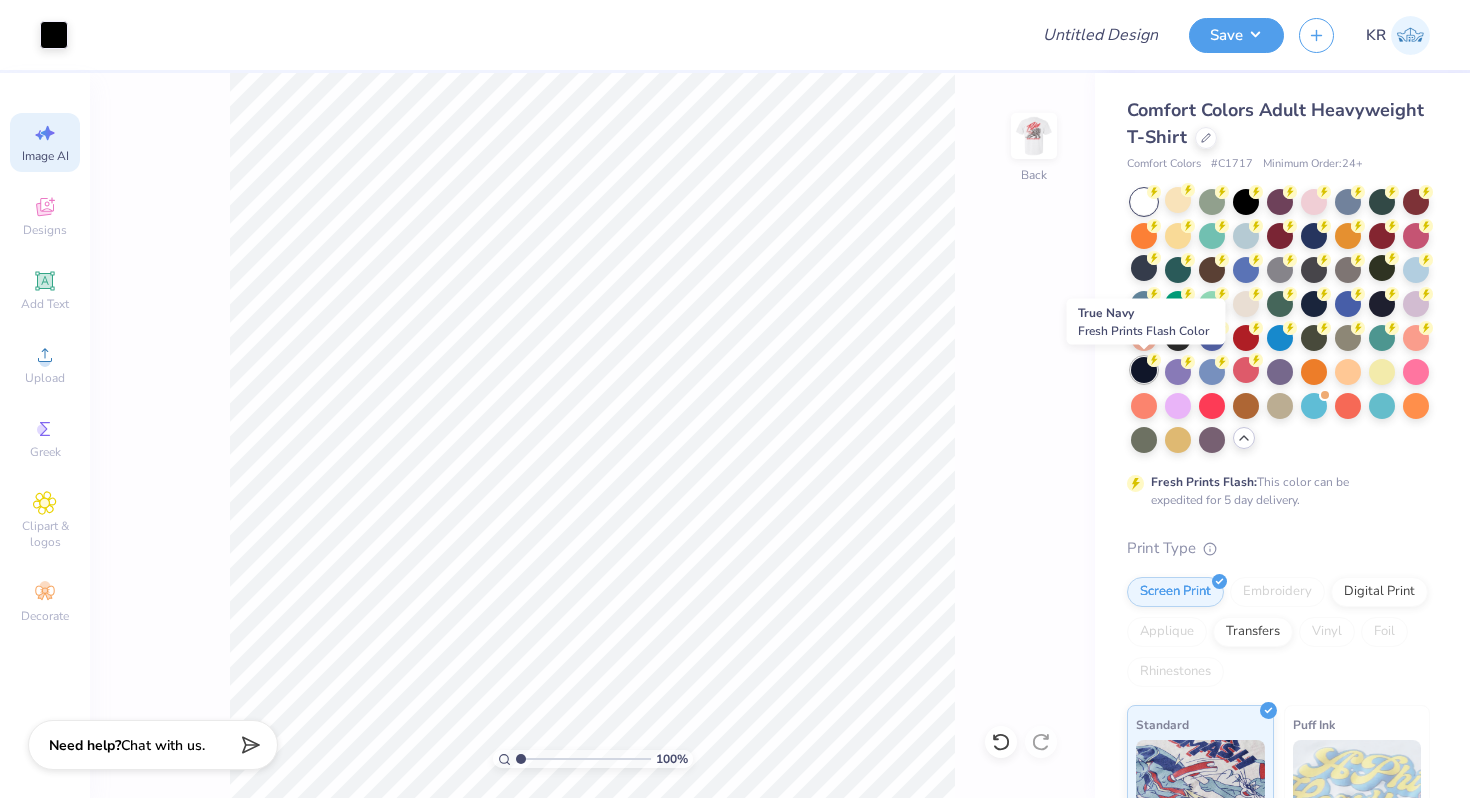 click 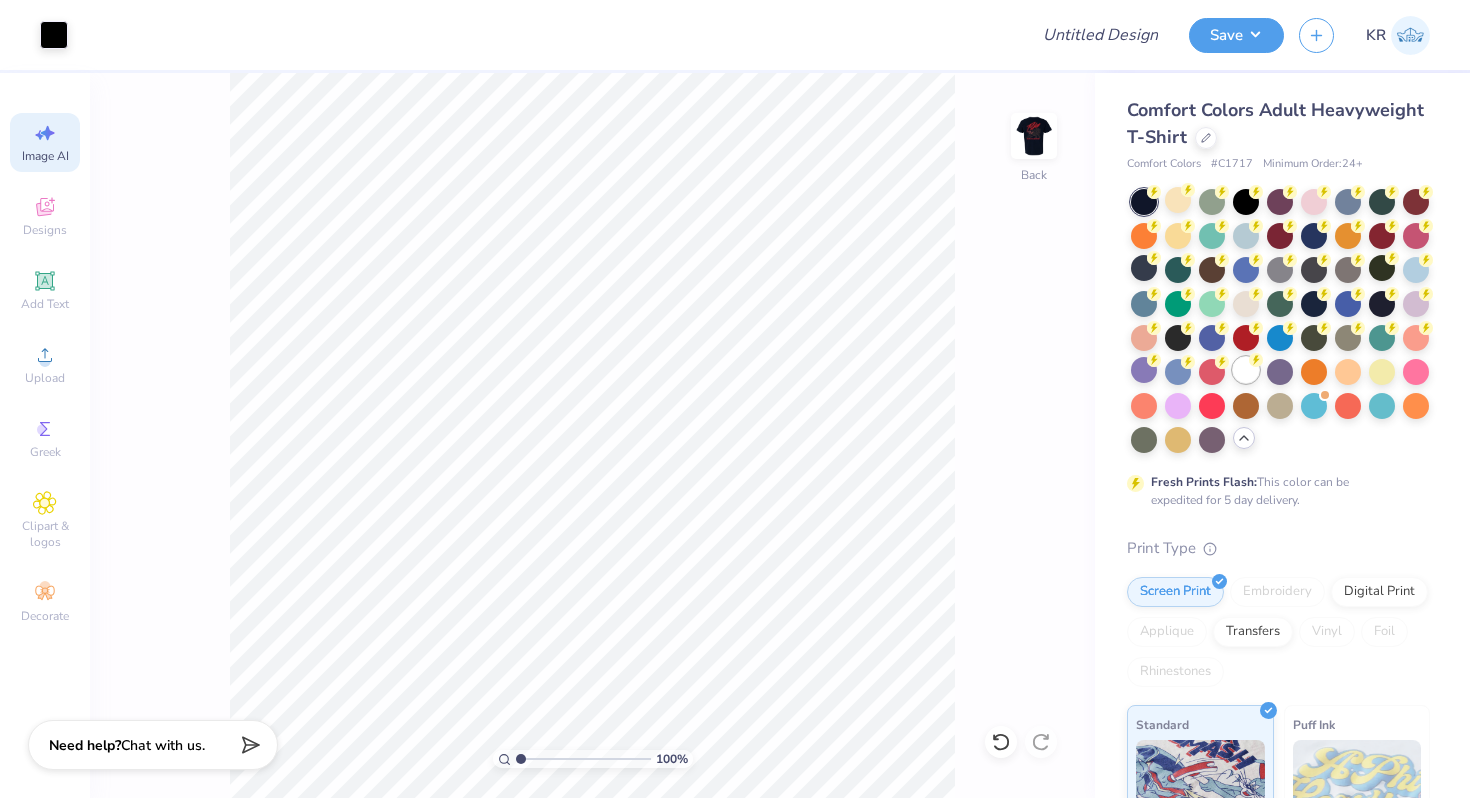 click at bounding box center [1246, 370] 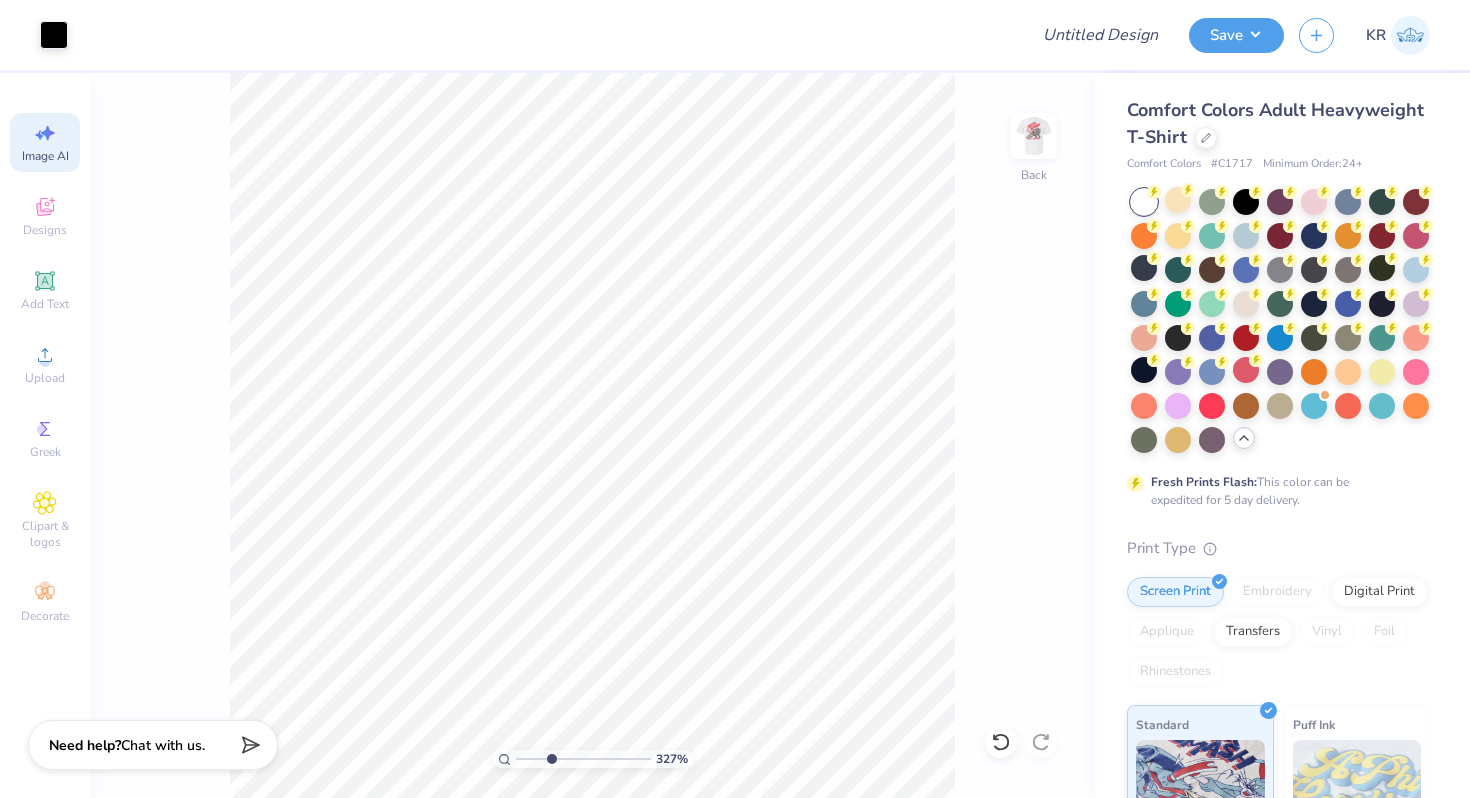 drag, startPoint x: 518, startPoint y: 755, endPoint x: 551, endPoint y: 755, distance: 33 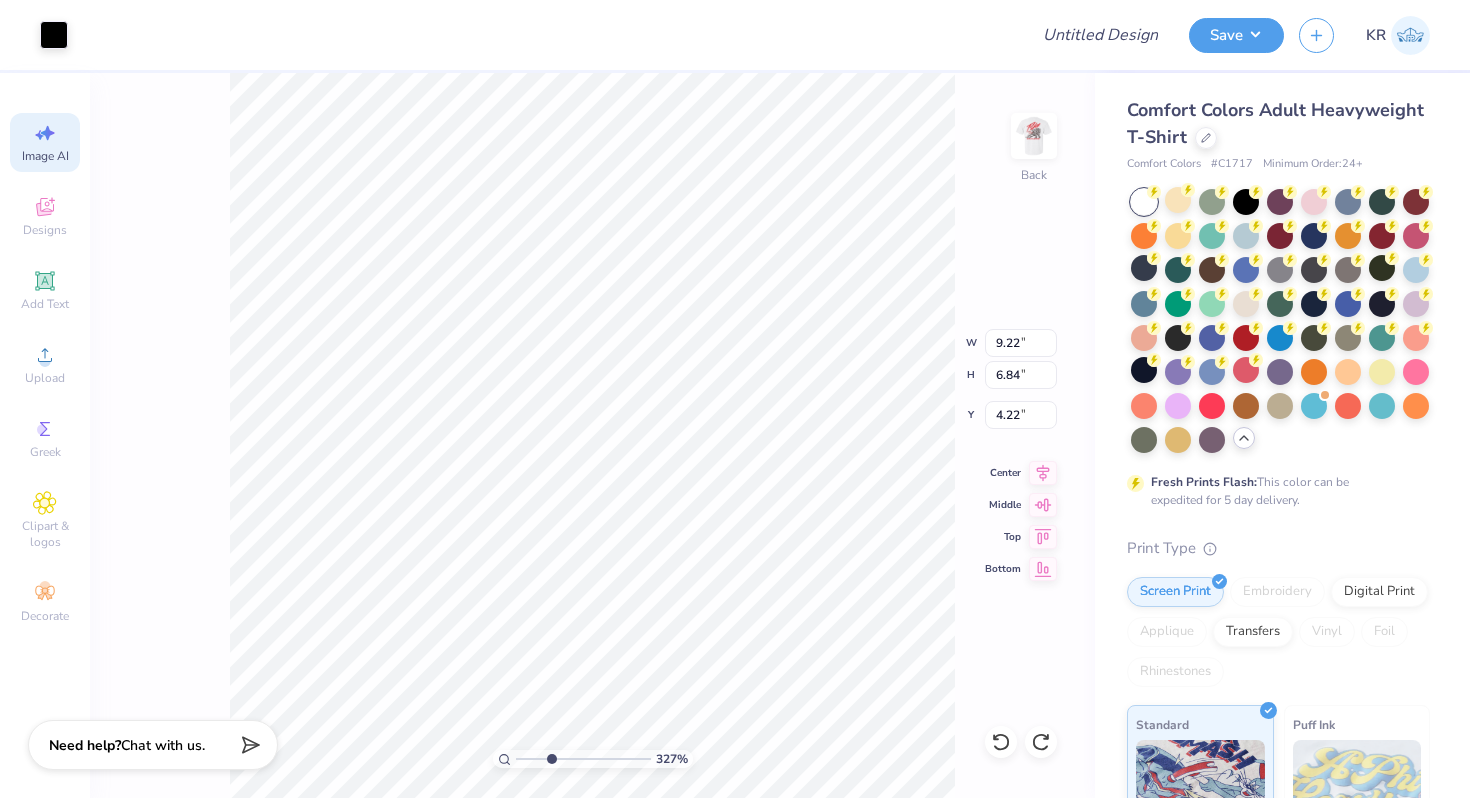 type on "4.26" 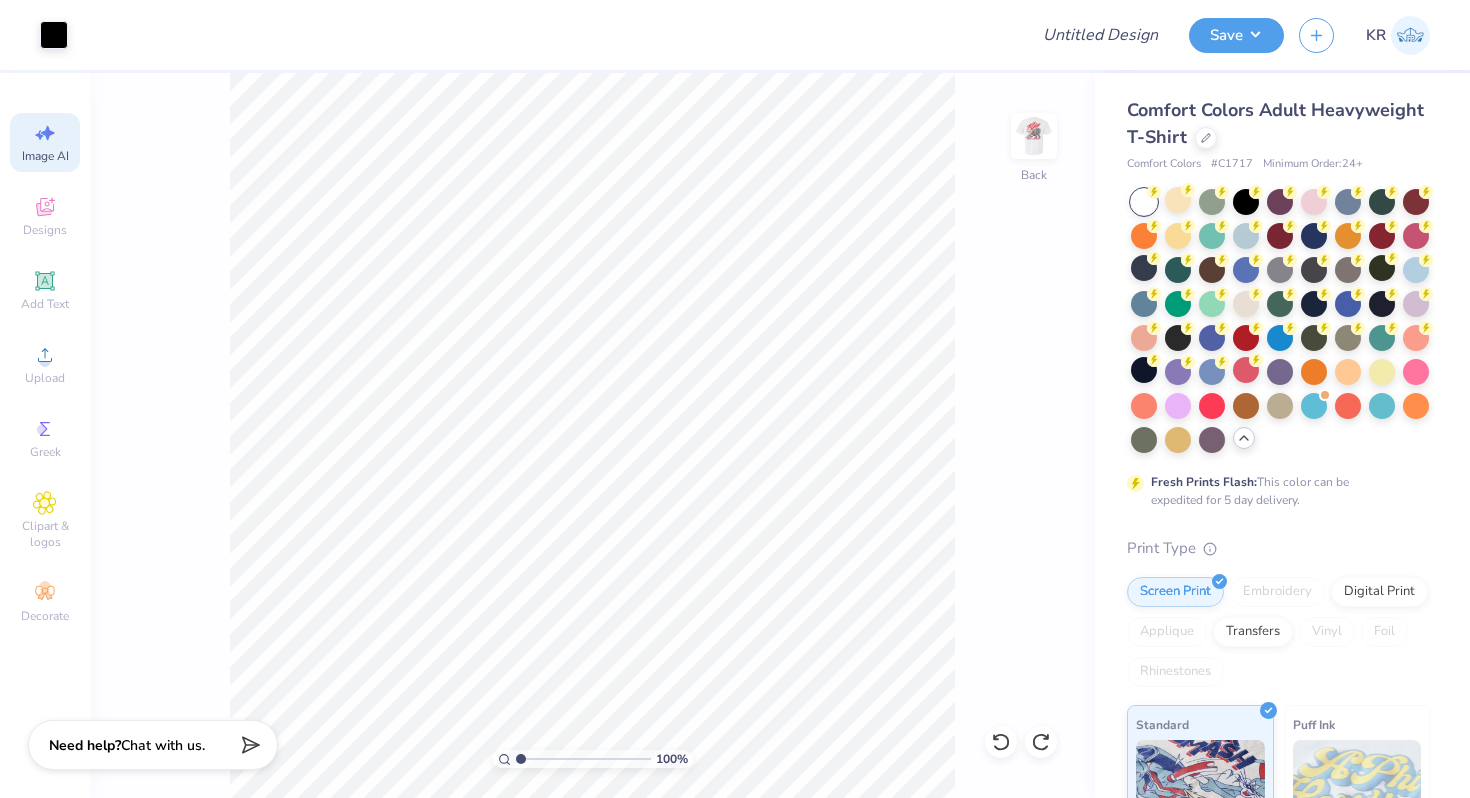 drag, startPoint x: 548, startPoint y: 759, endPoint x: 516, endPoint y: 759, distance: 32 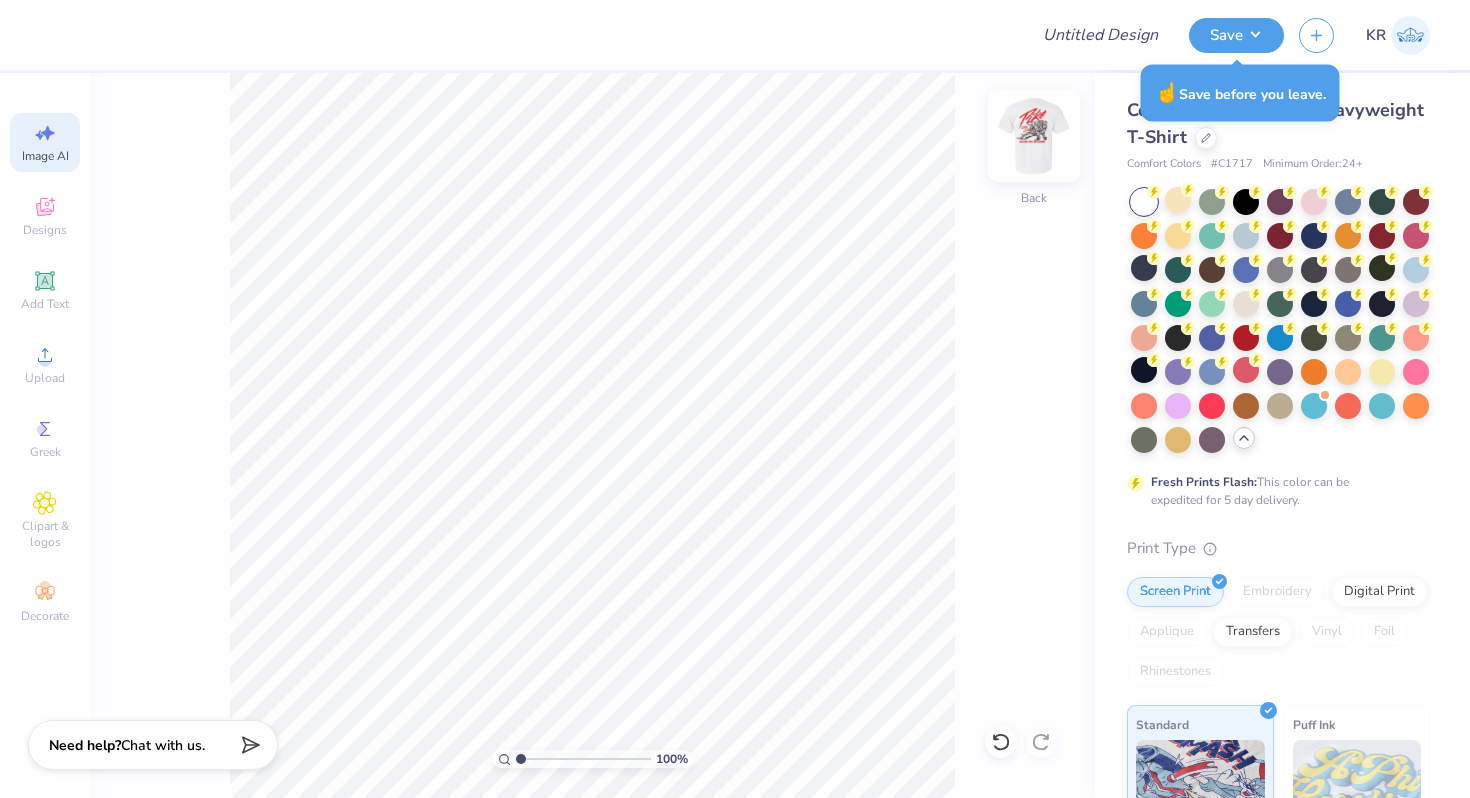 click at bounding box center [1034, 136] 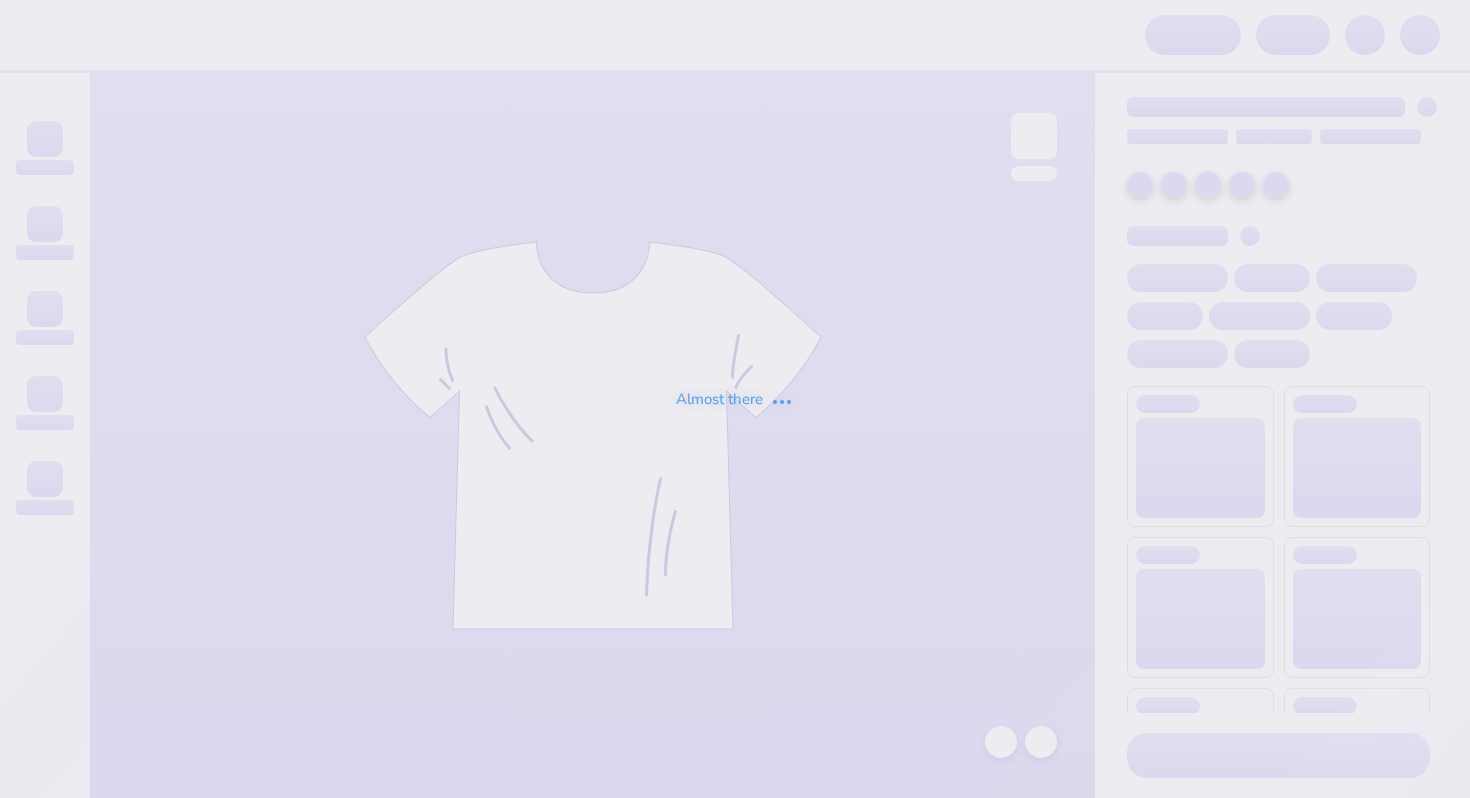 scroll, scrollTop: 0, scrollLeft: 0, axis: both 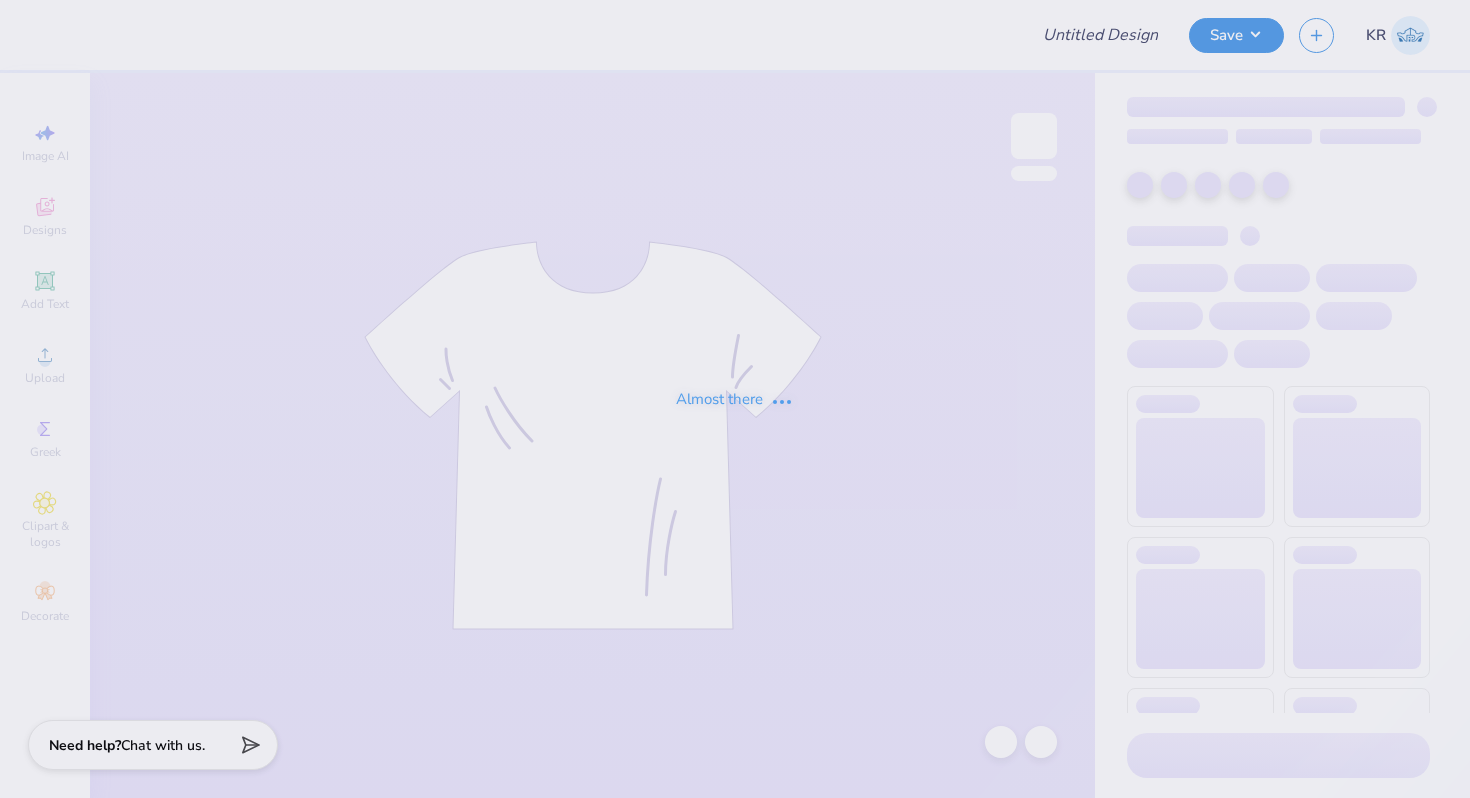 type on "Pike F25 Rush" 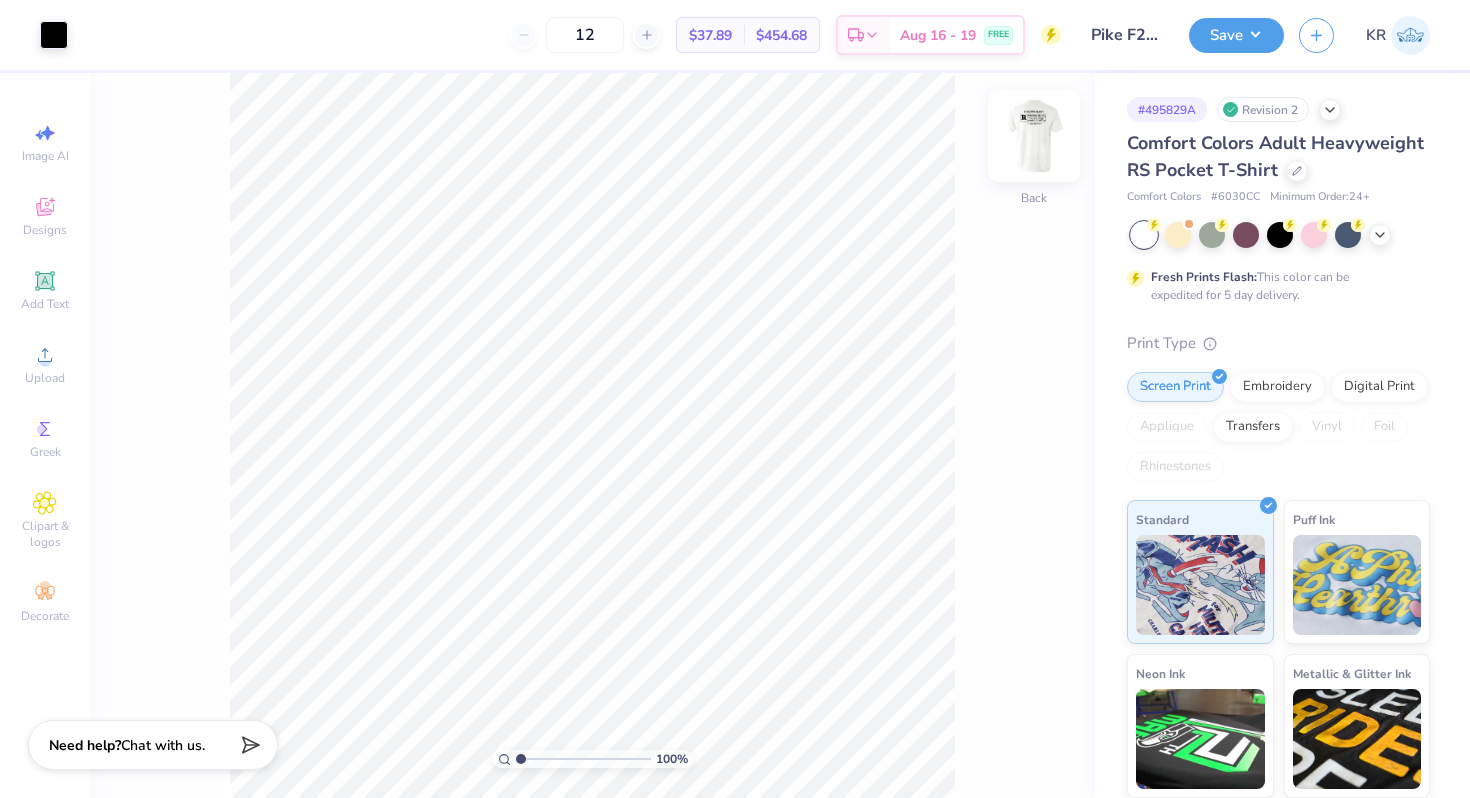 click at bounding box center [1034, 136] 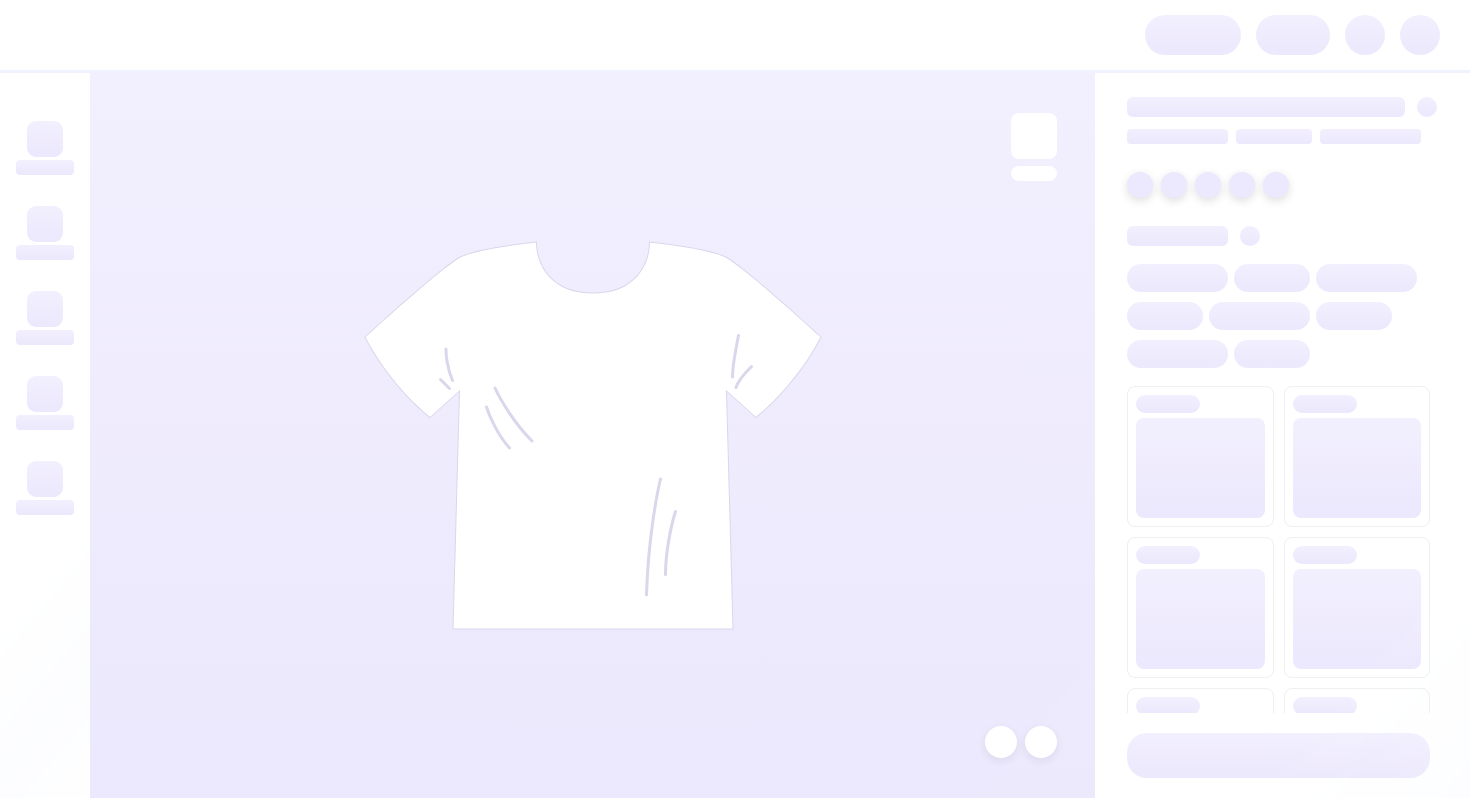 scroll, scrollTop: 0, scrollLeft: 0, axis: both 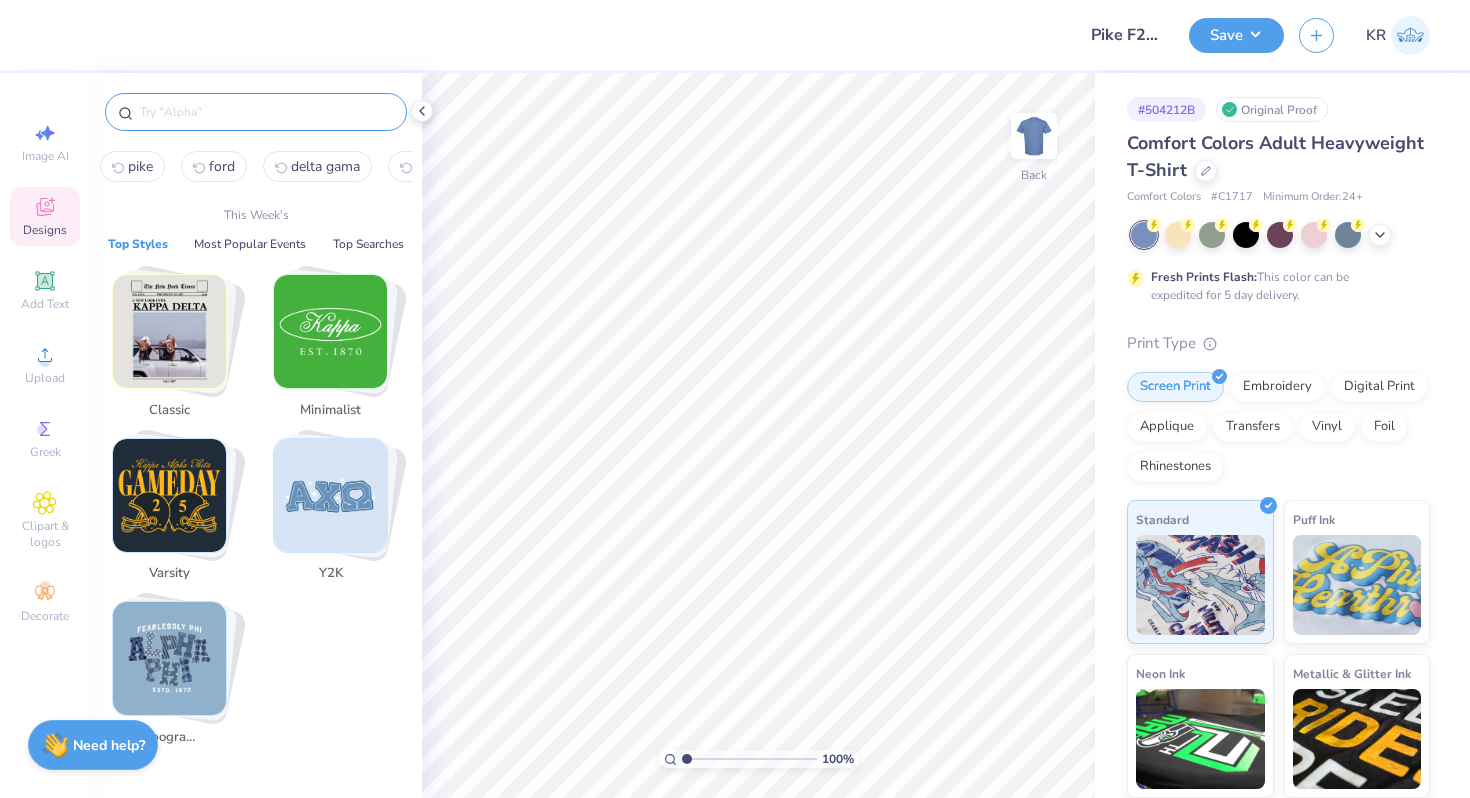 click at bounding box center (266, 112) 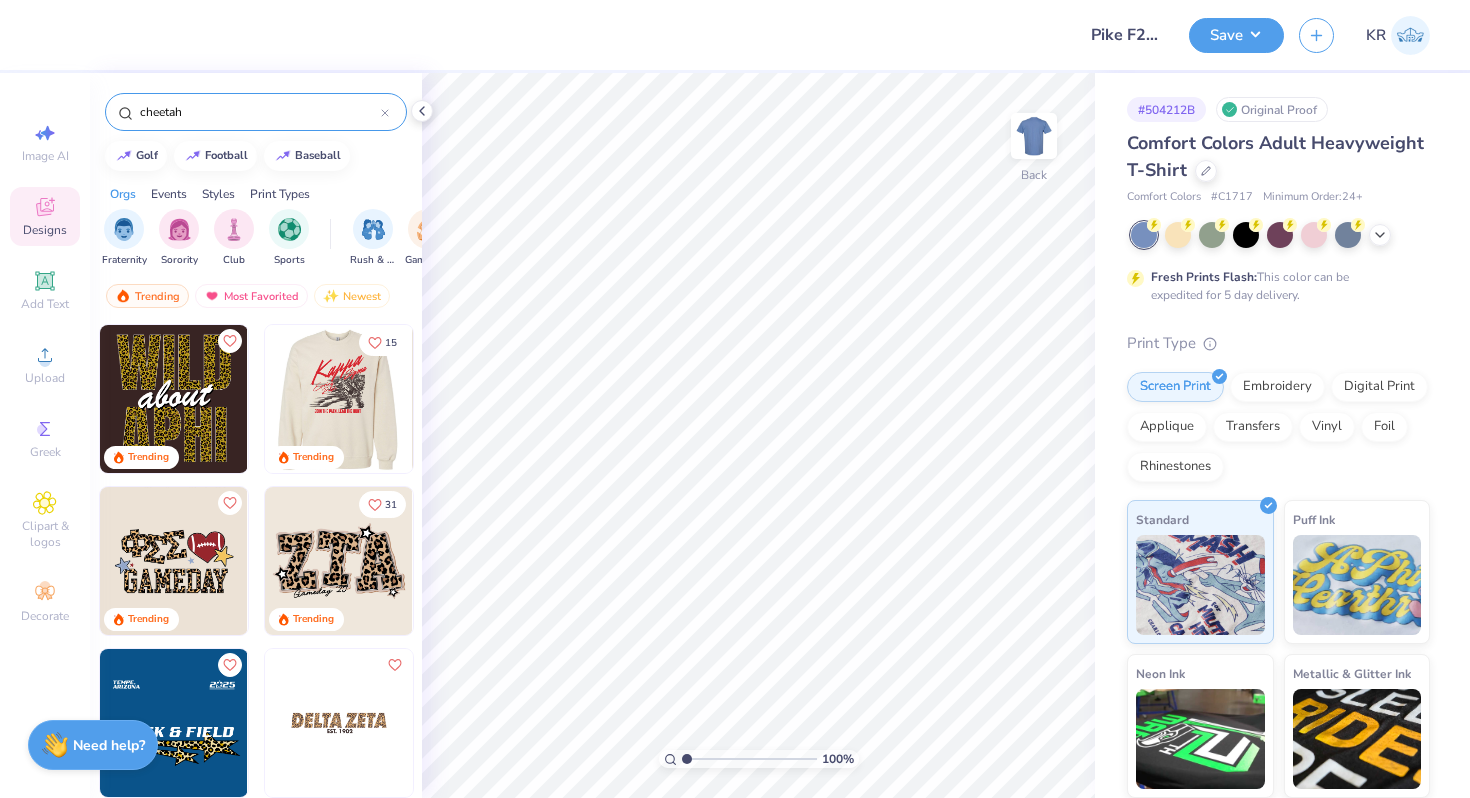 type on "cheetah" 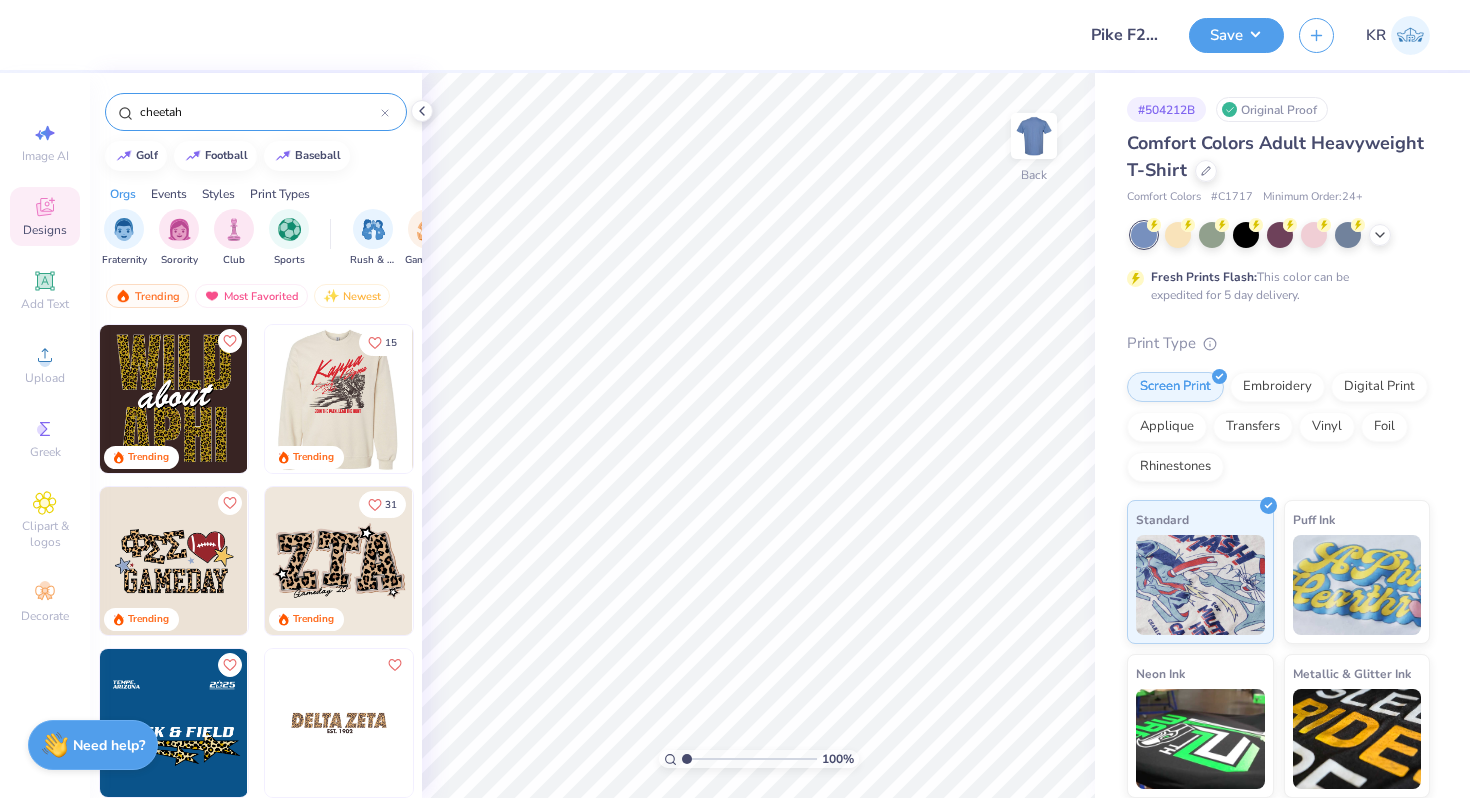 click at bounding box center (338, 399) 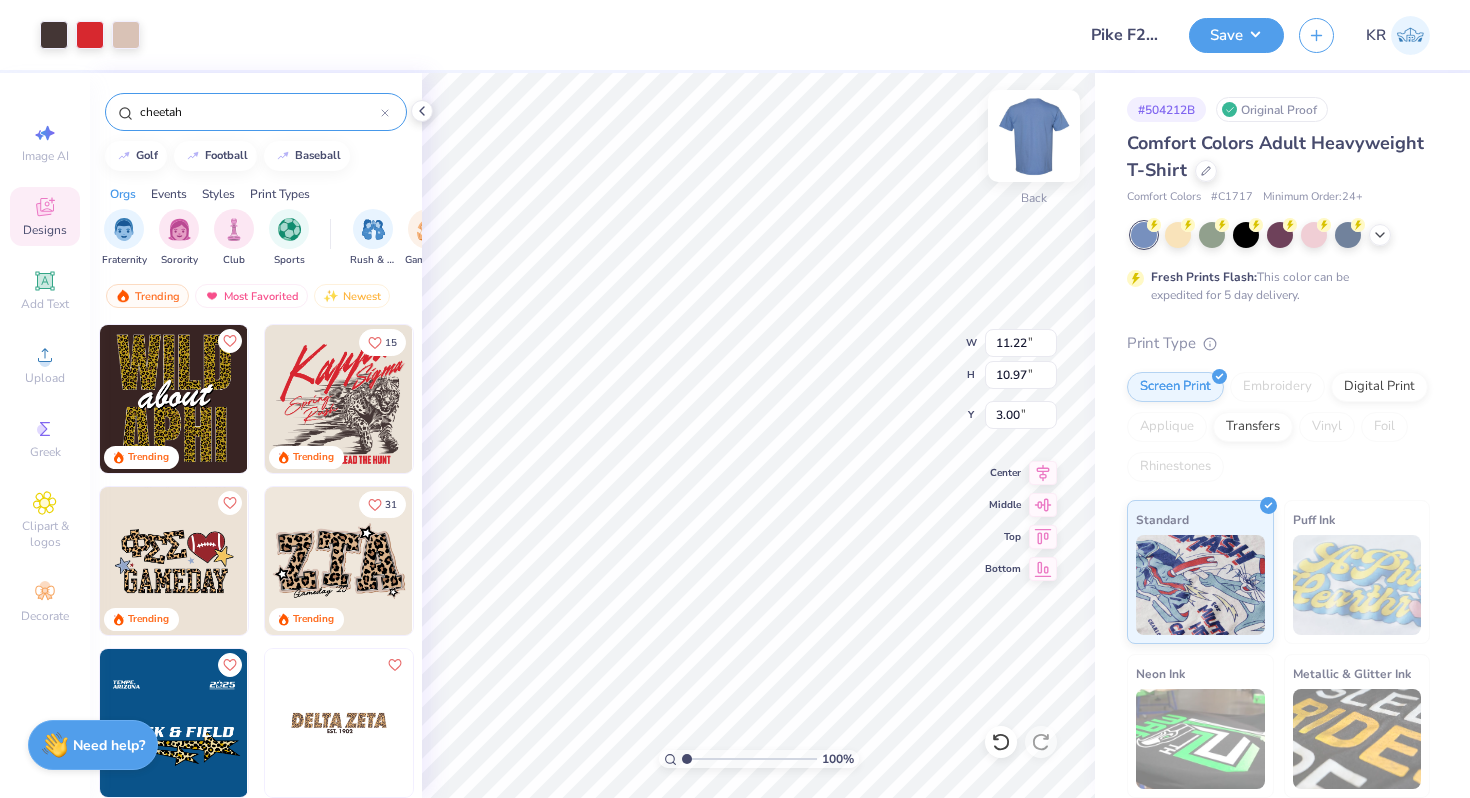 click on "Back" at bounding box center [1034, 148] 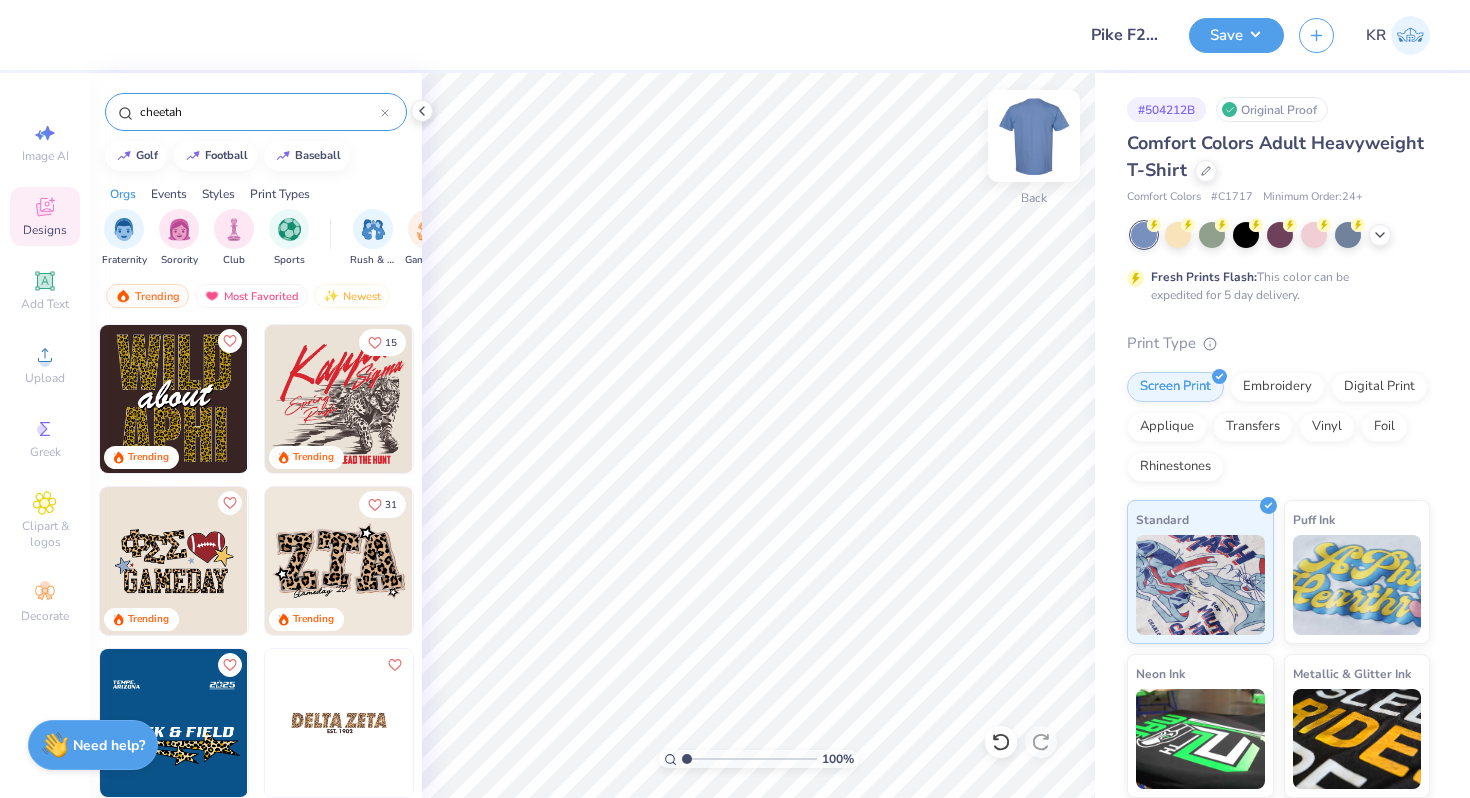 click at bounding box center (1034, 136) 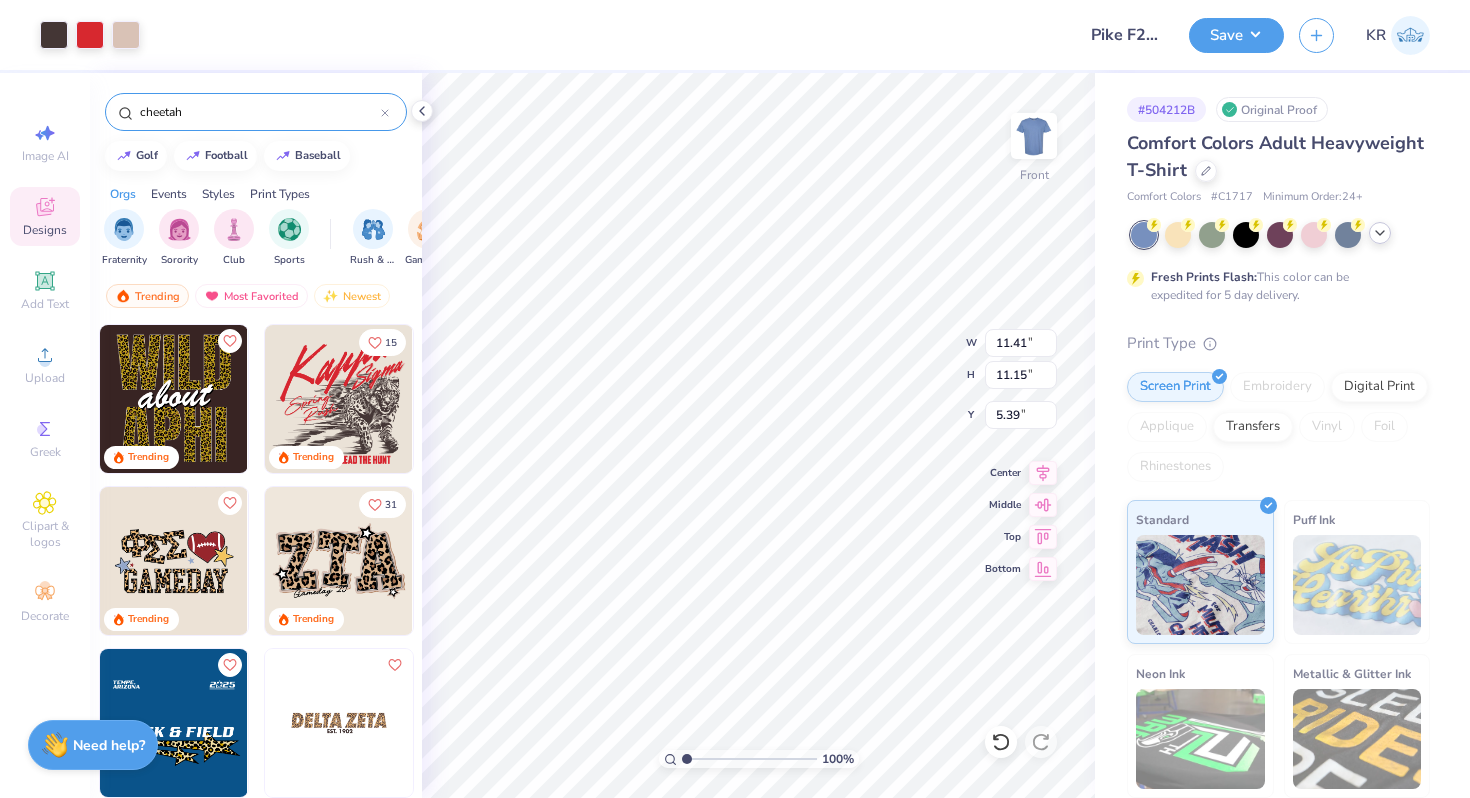 click 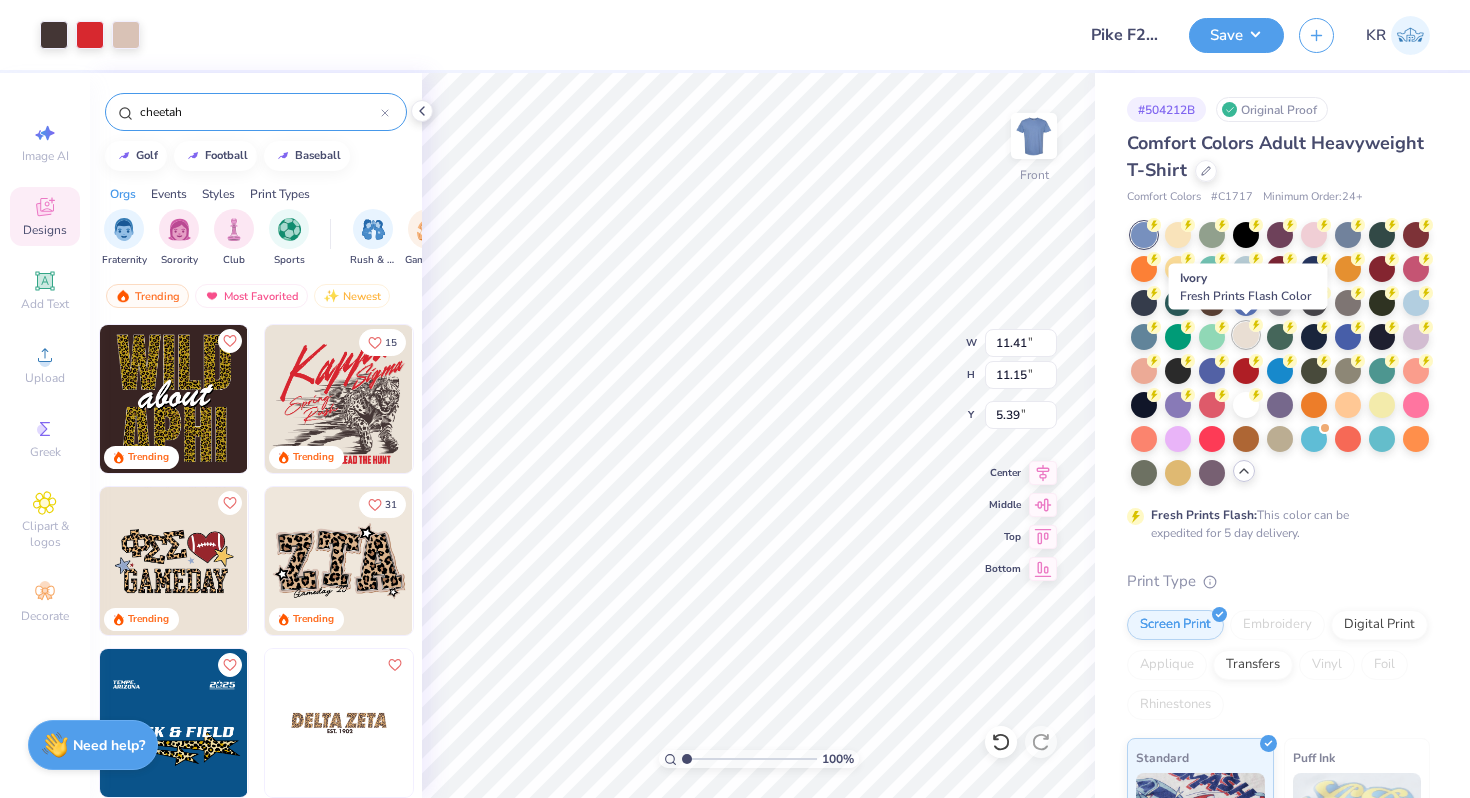 click at bounding box center [1246, 335] 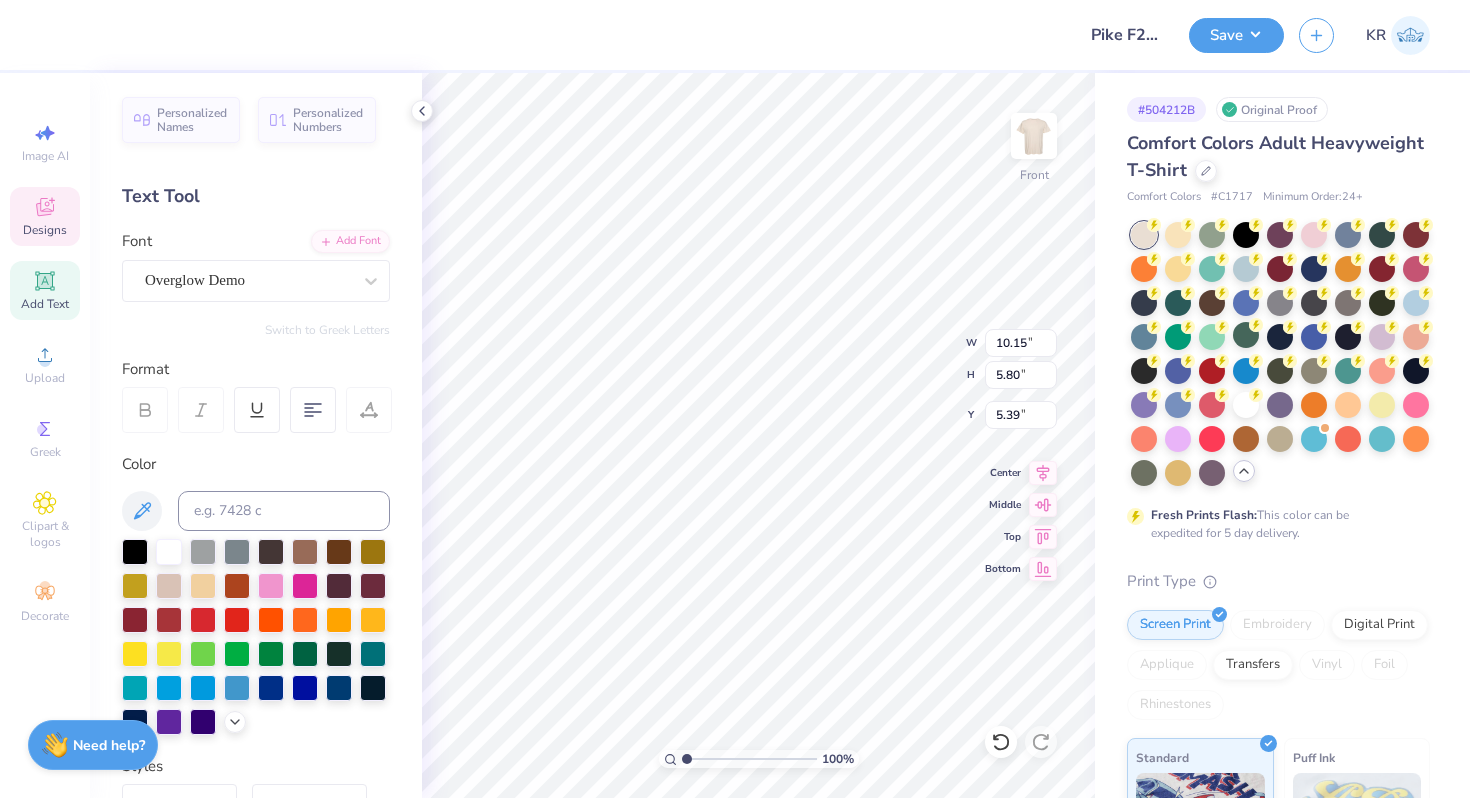 scroll, scrollTop: 1, scrollLeft: 0, axis: vertical 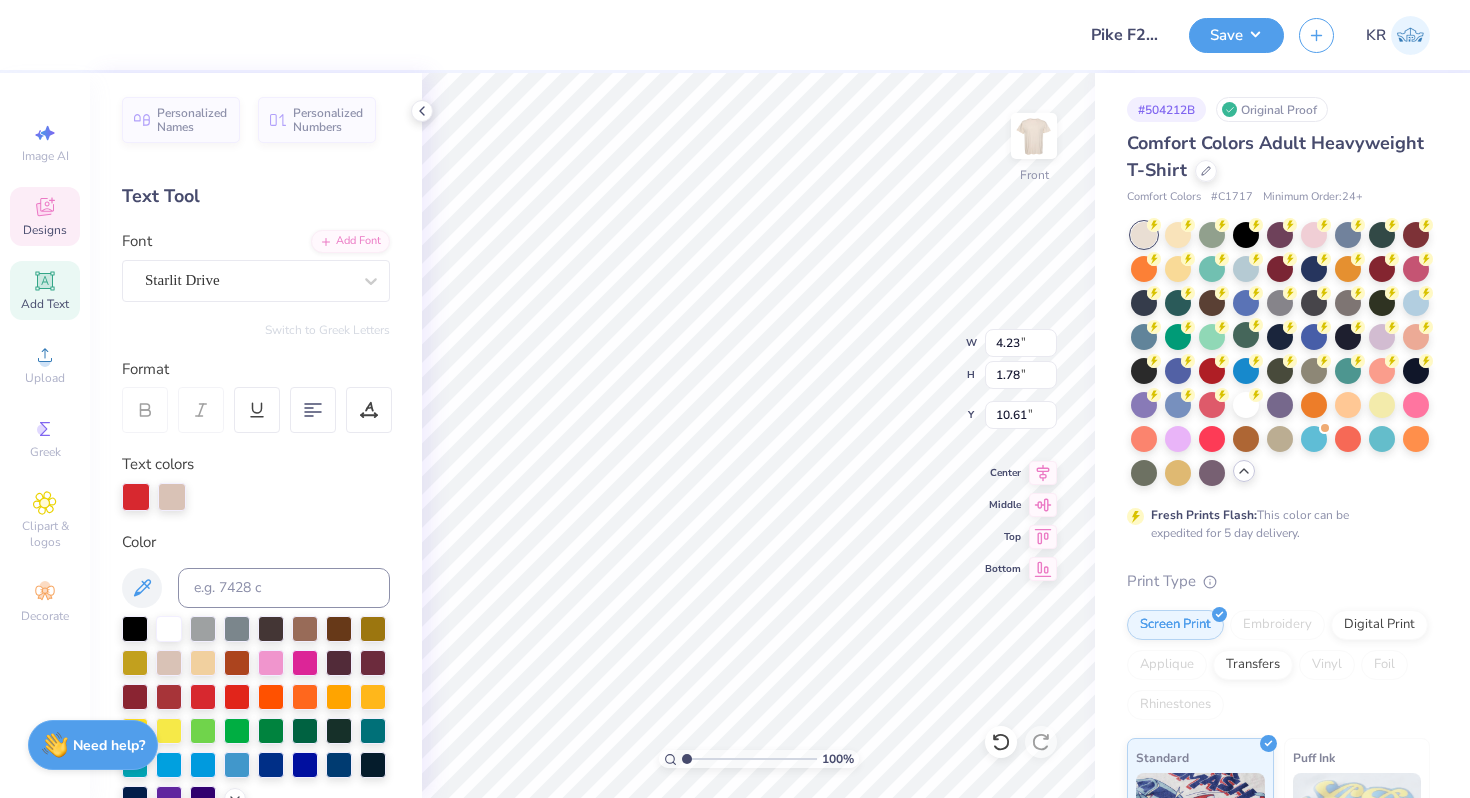 type on "Fall" 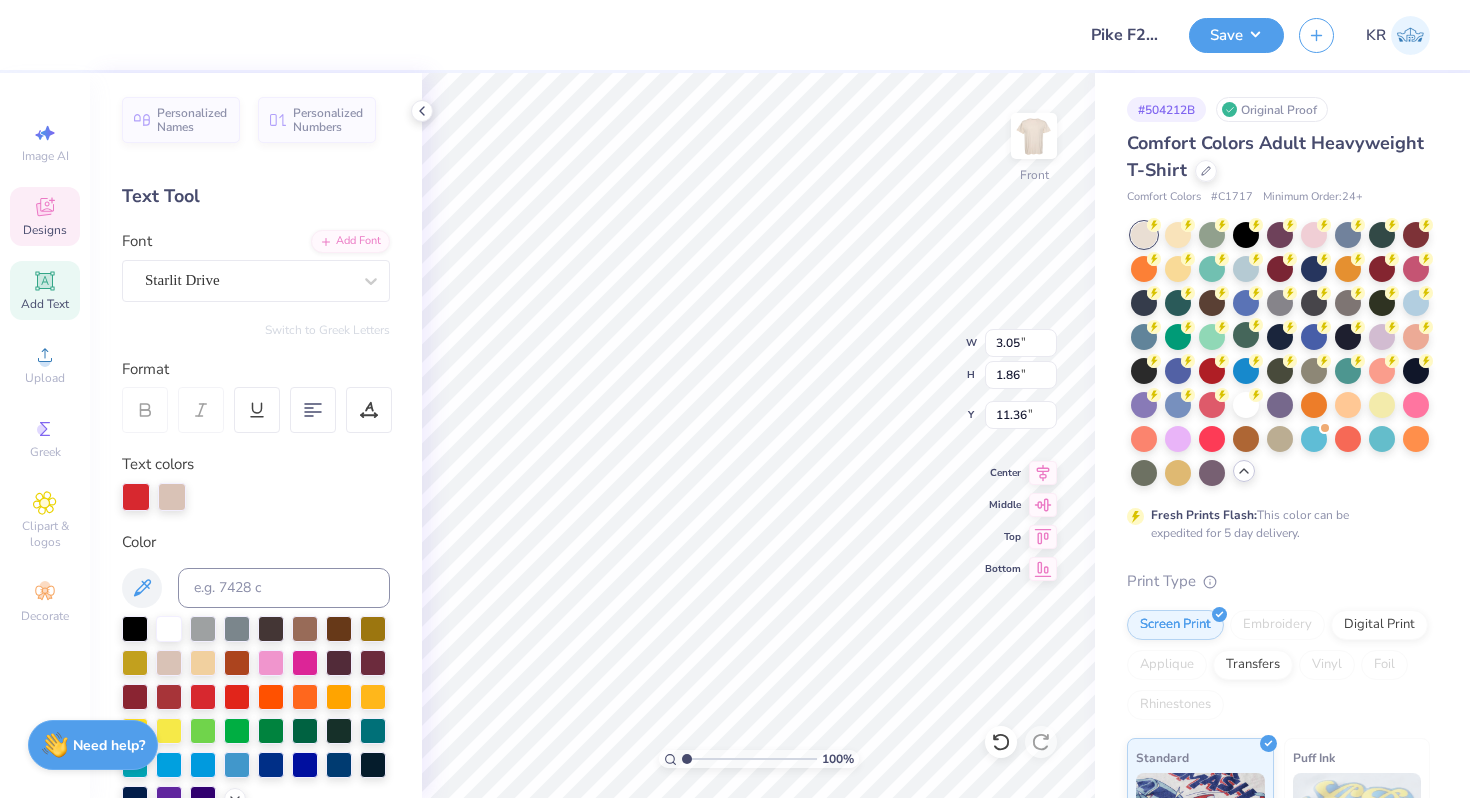 type on "3.05" 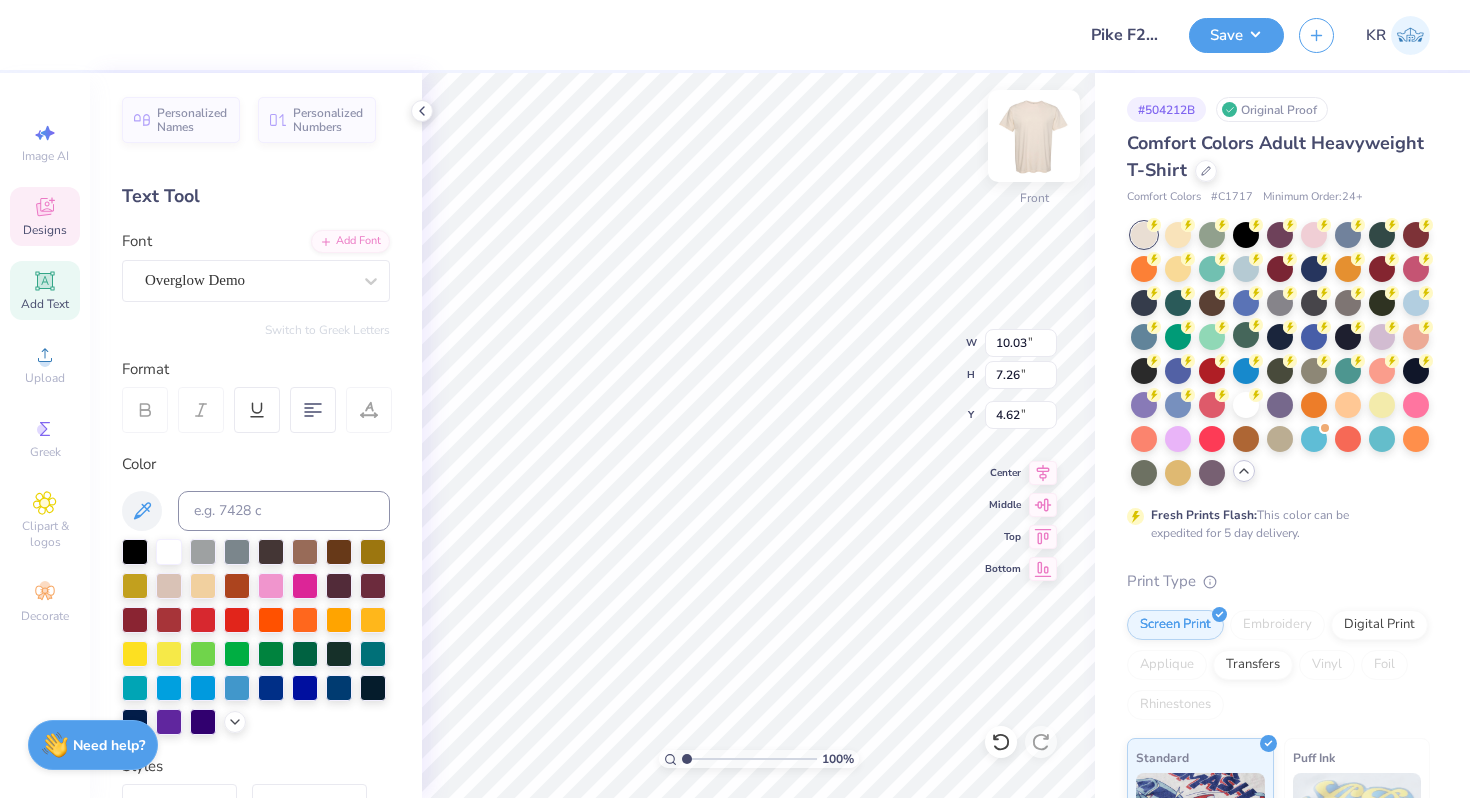click at bounding box center [1034, 136] 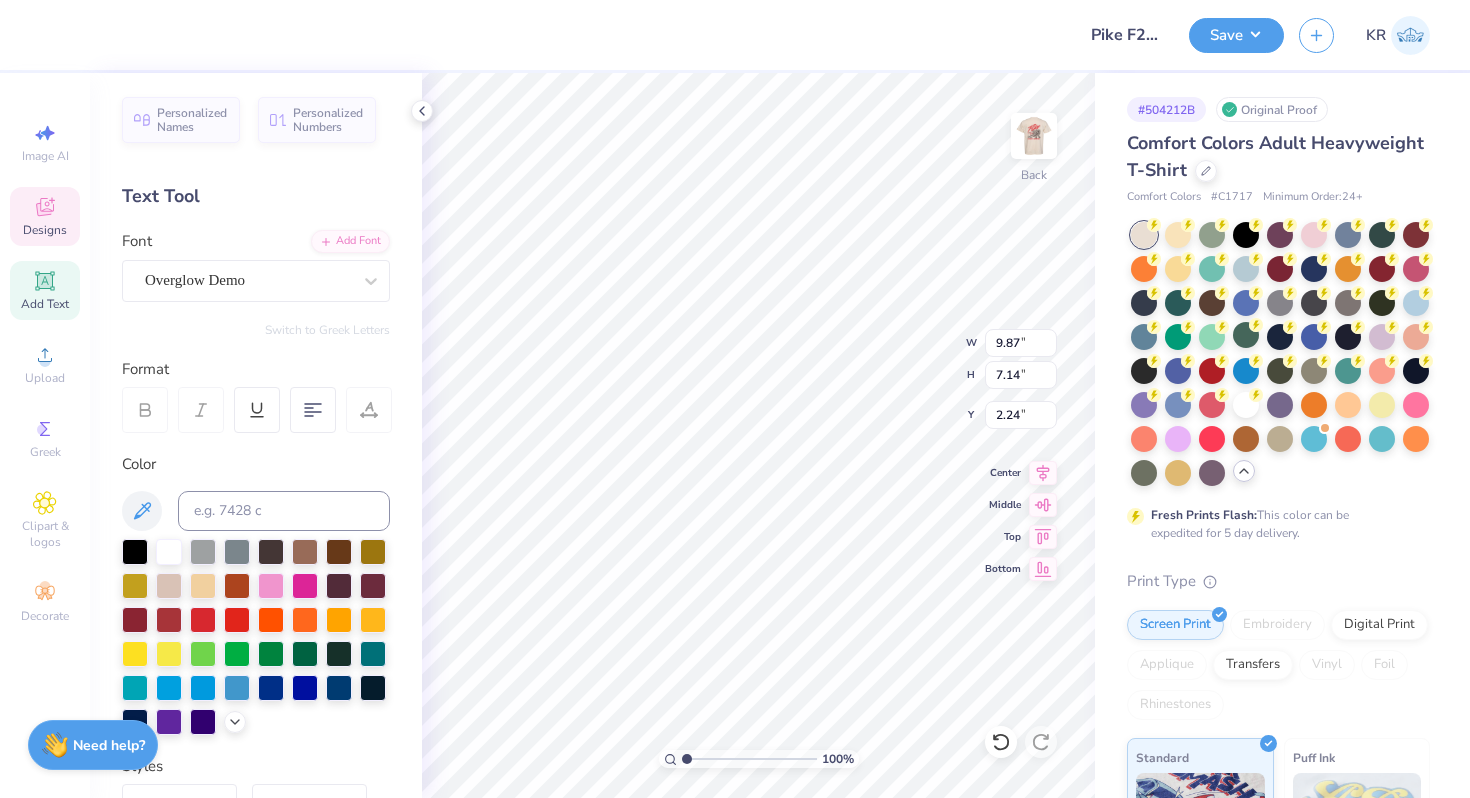 type on "P" 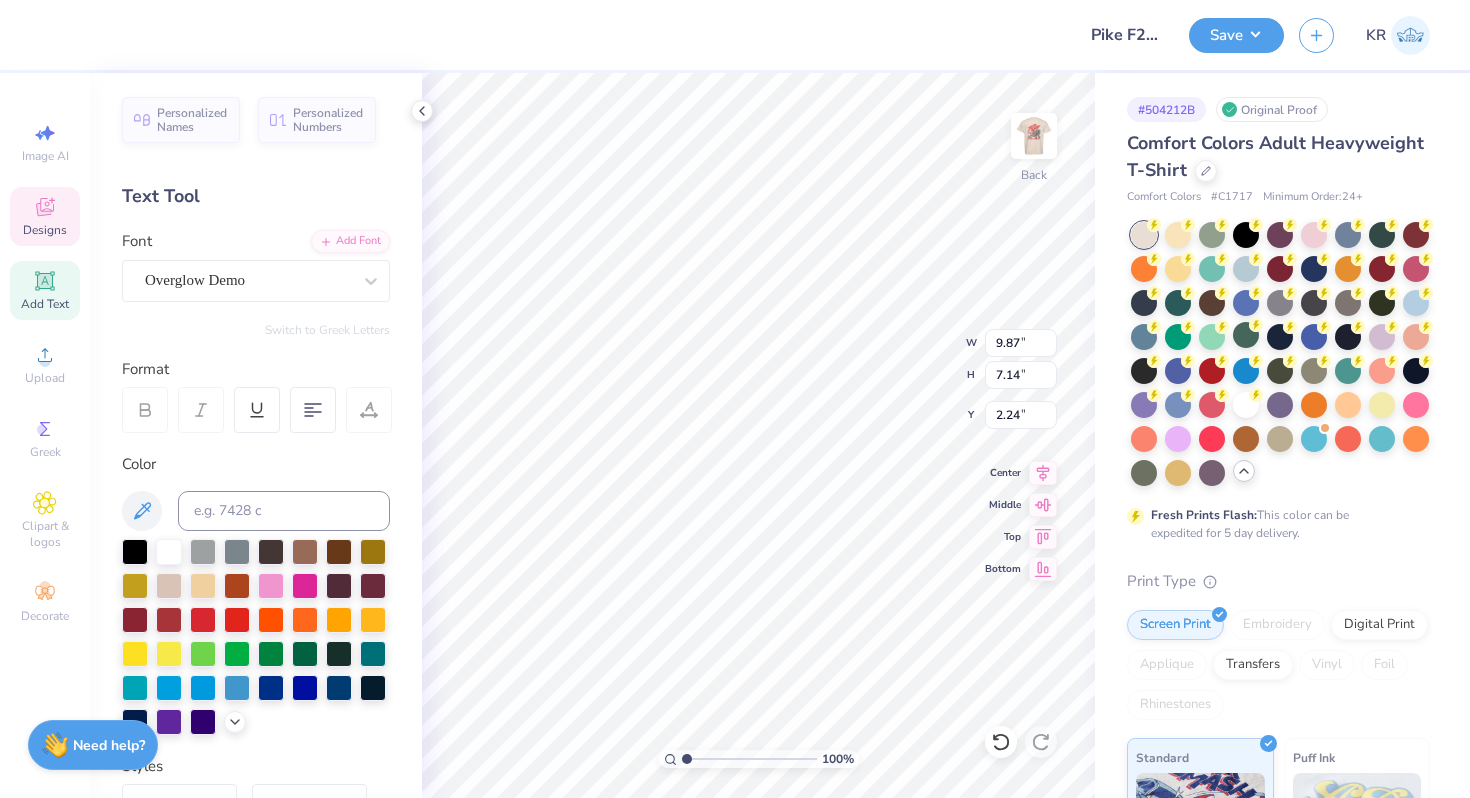 type 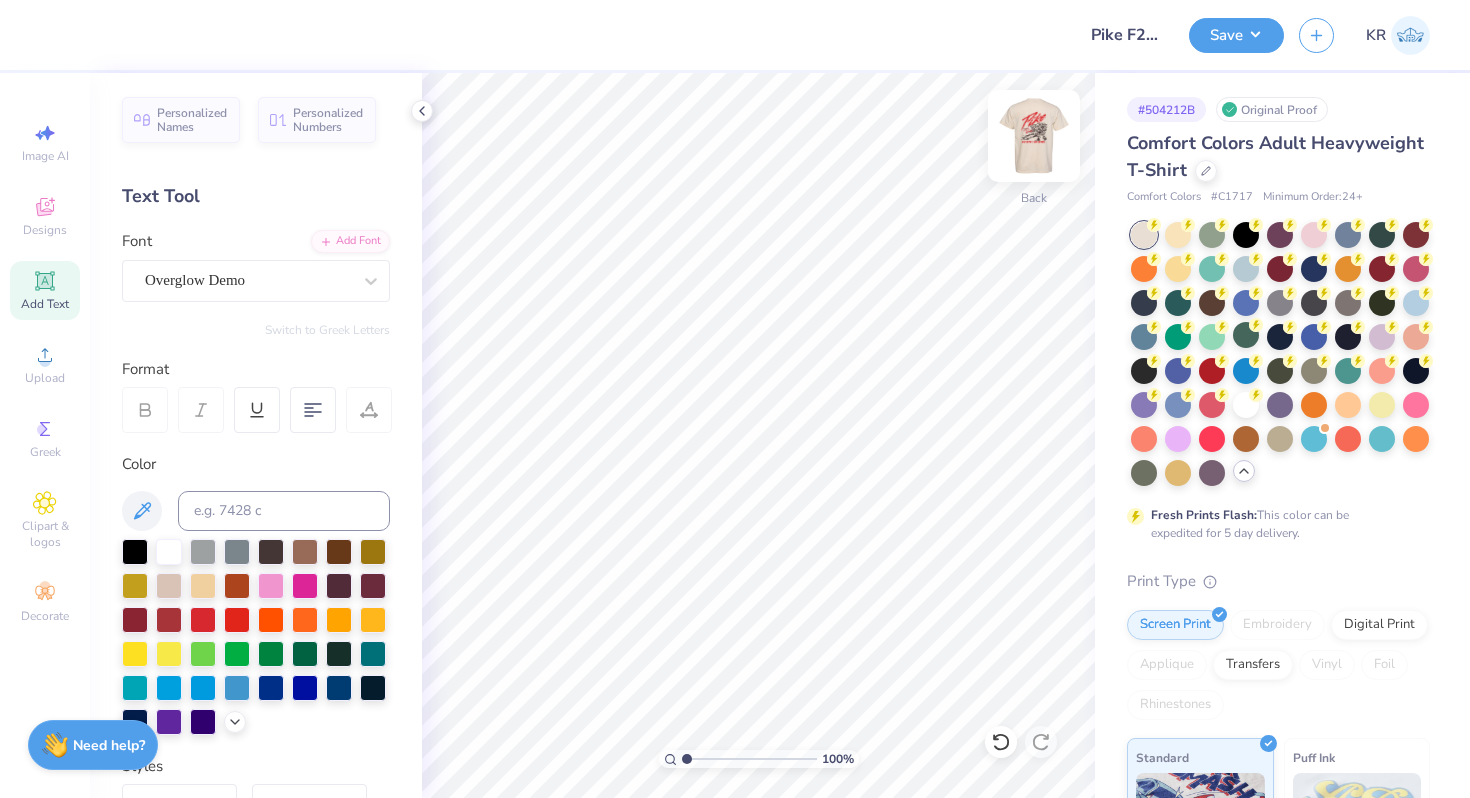 click at bounding box center [1034, 136] 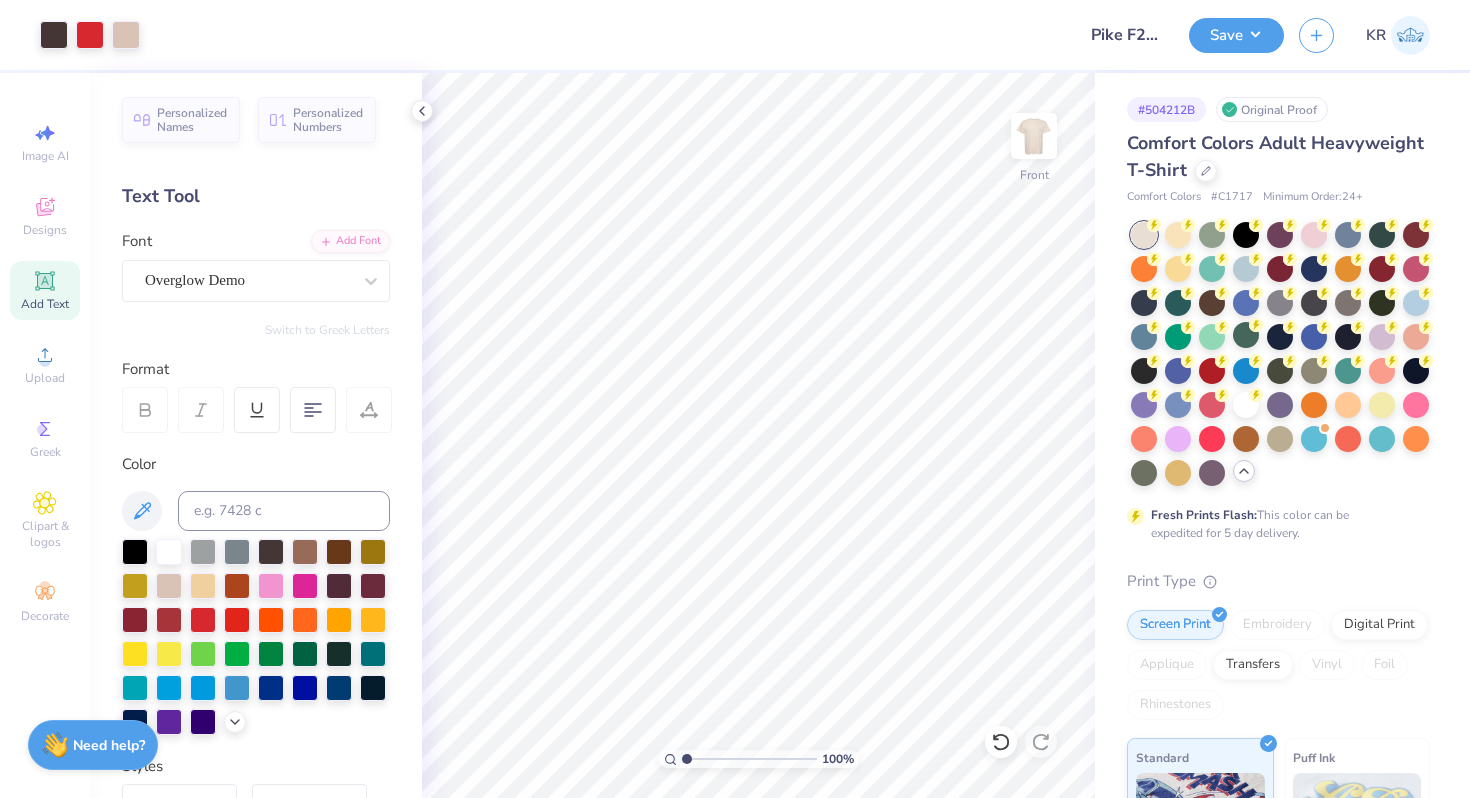 click at bounding box center (1034, 136) 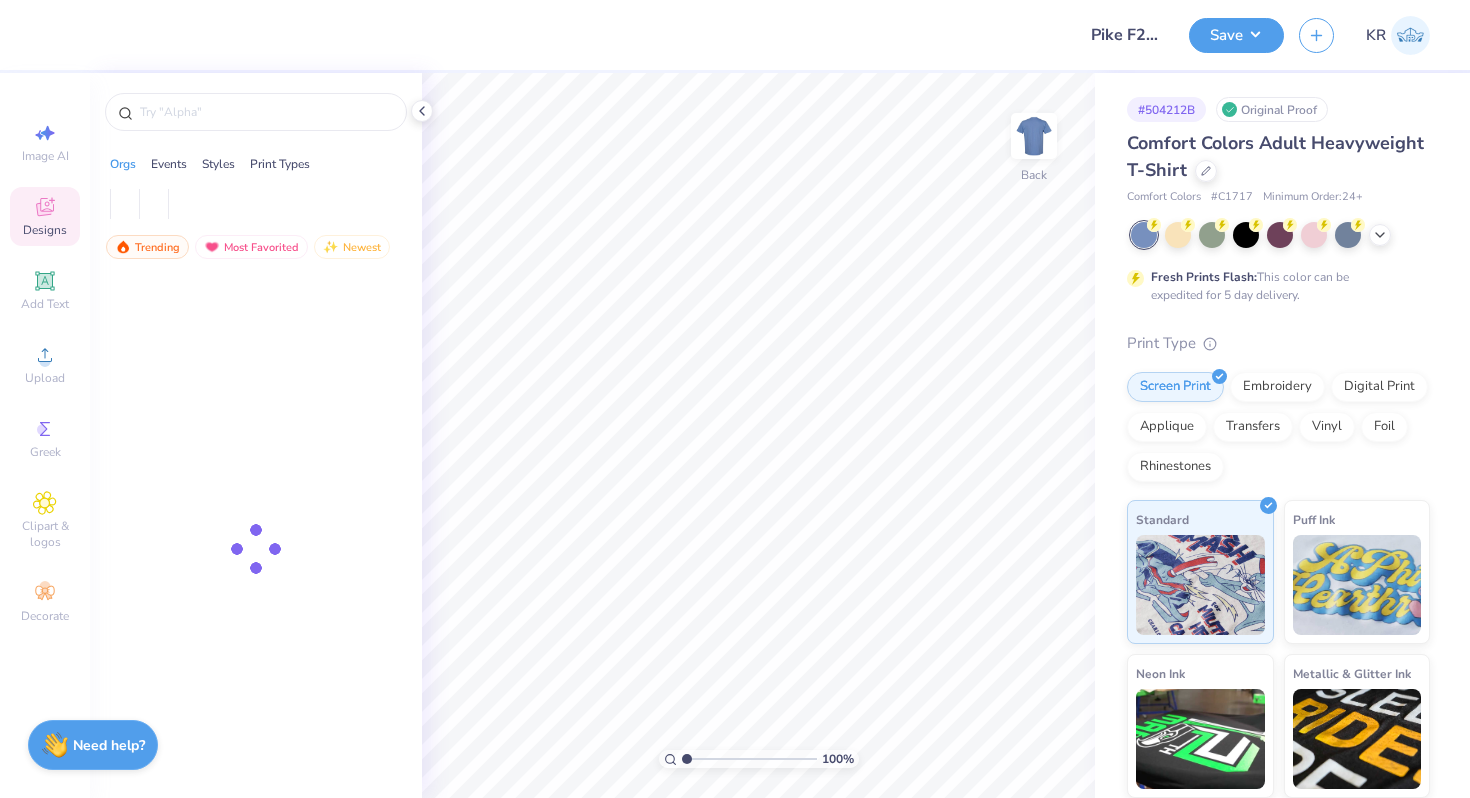 scroll, scrollTop: 0, scrollLeft: 0, axis: both 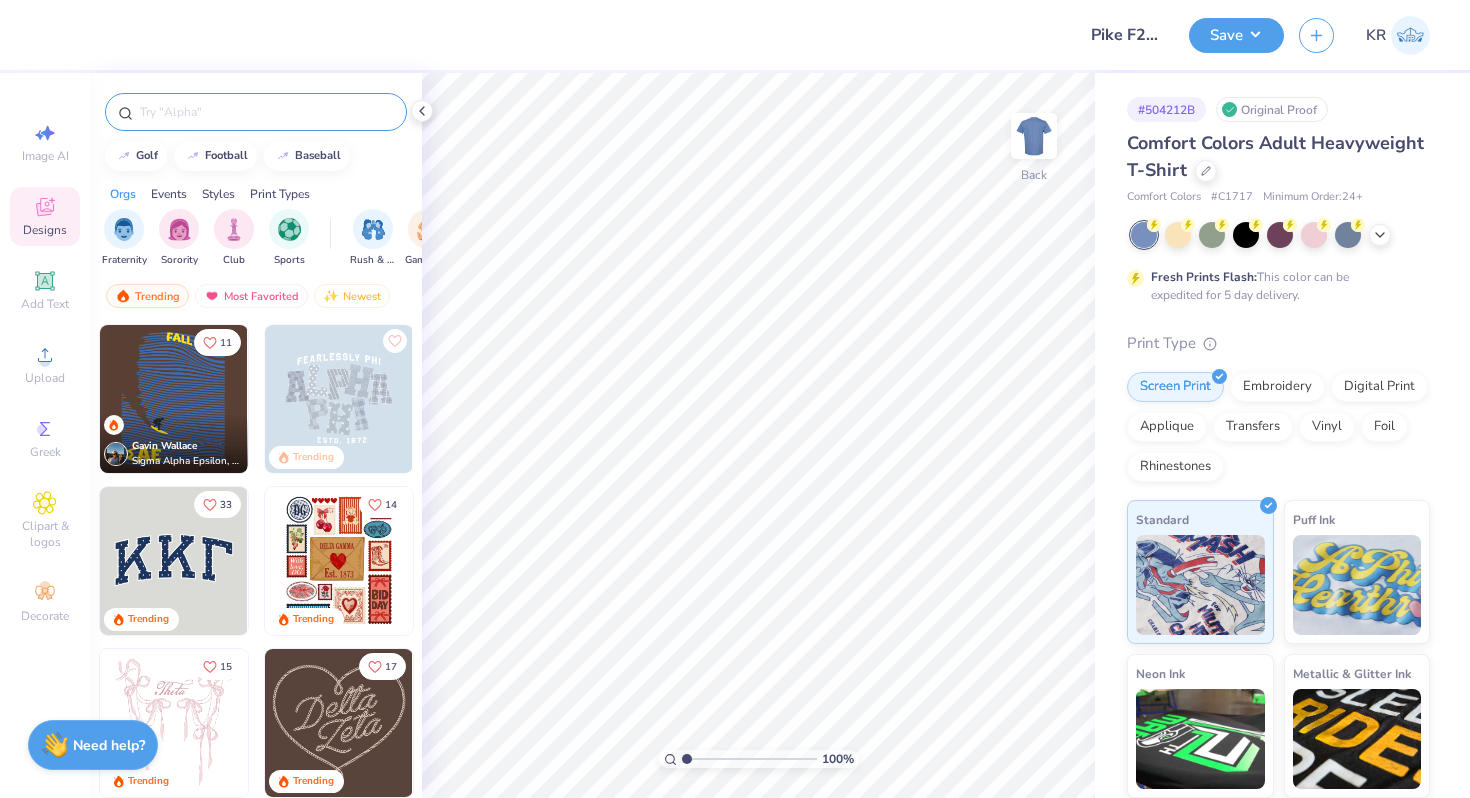 click at bounding box center (266, 112) 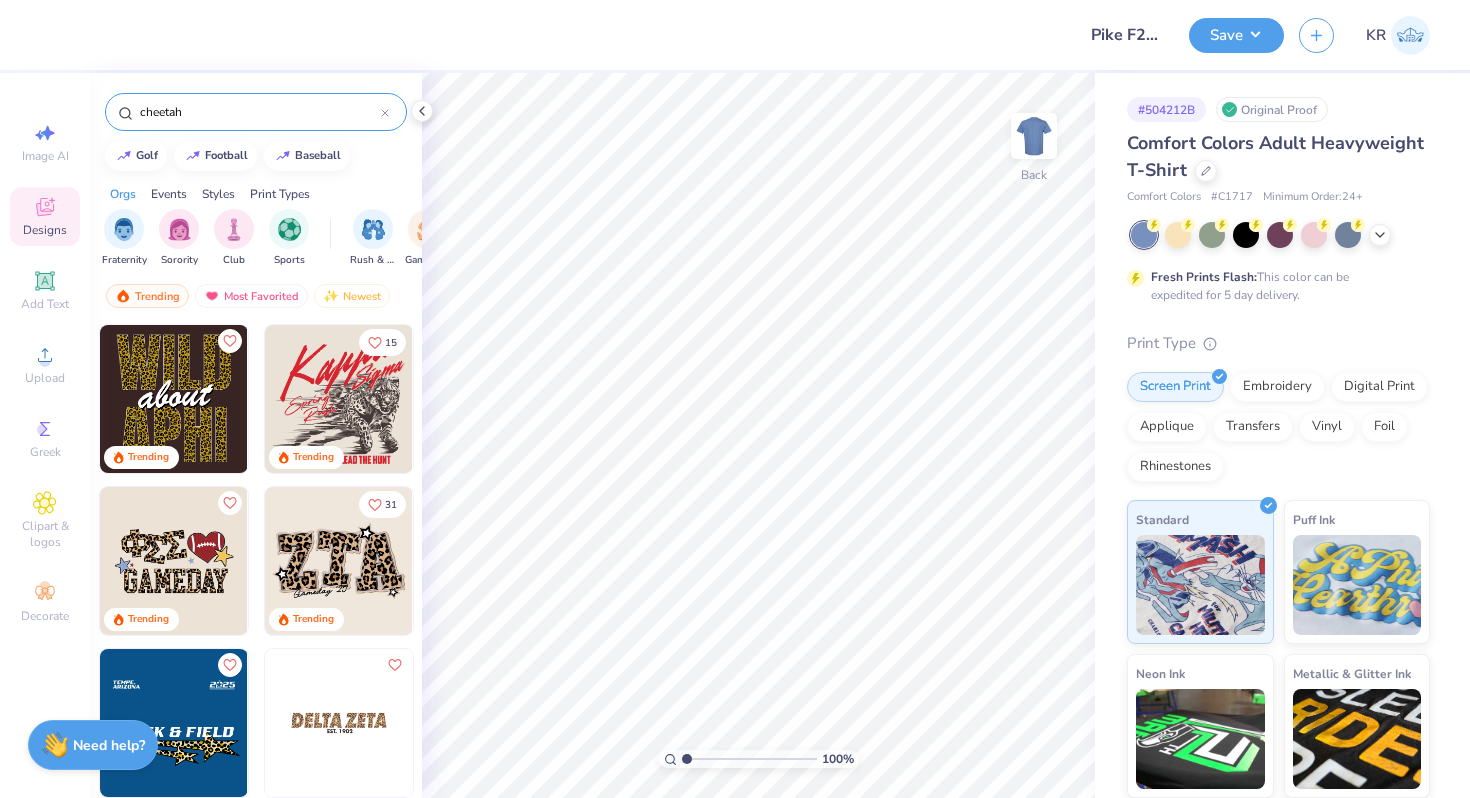 type on "cheetah" 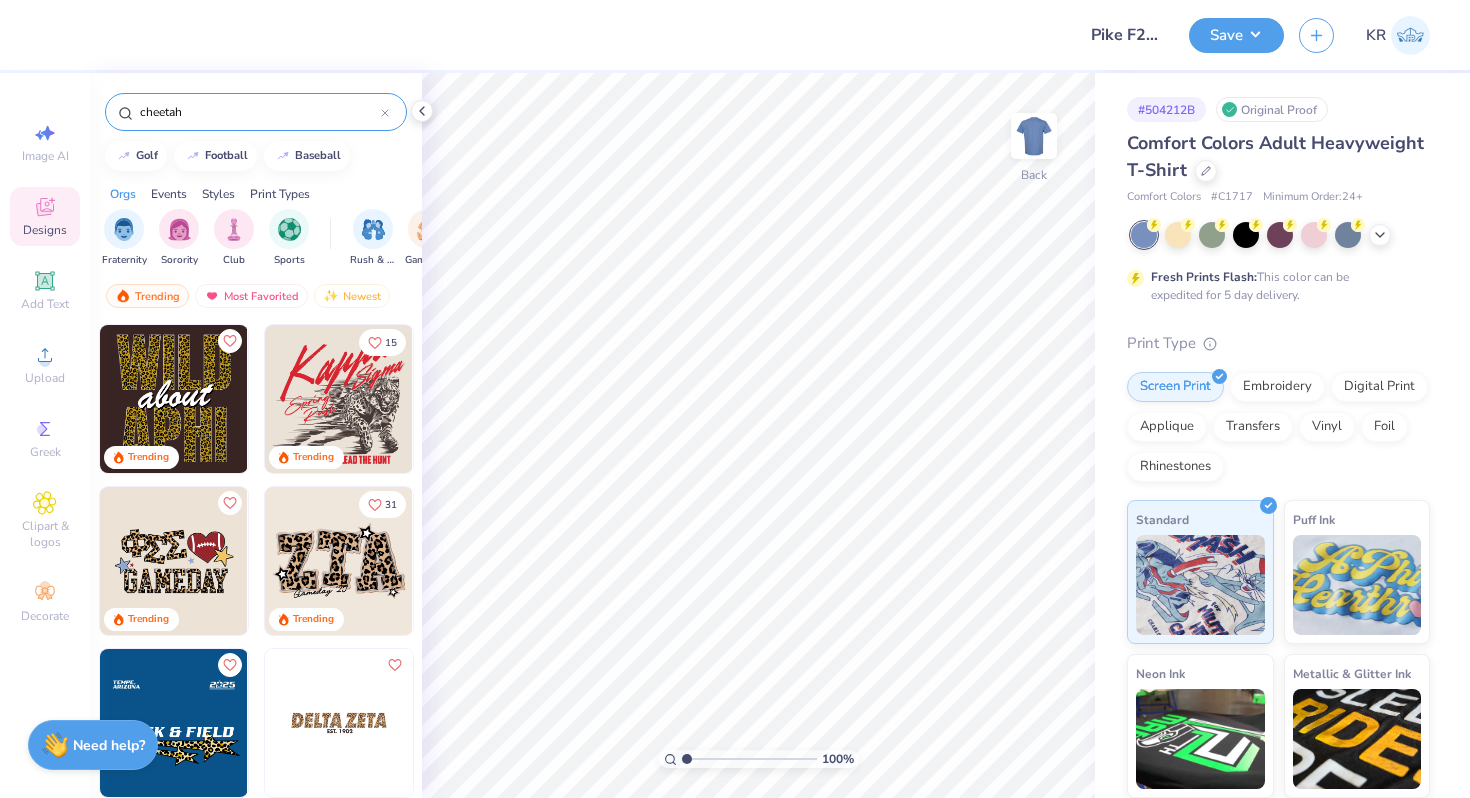 click at bounding box center (339, 399) 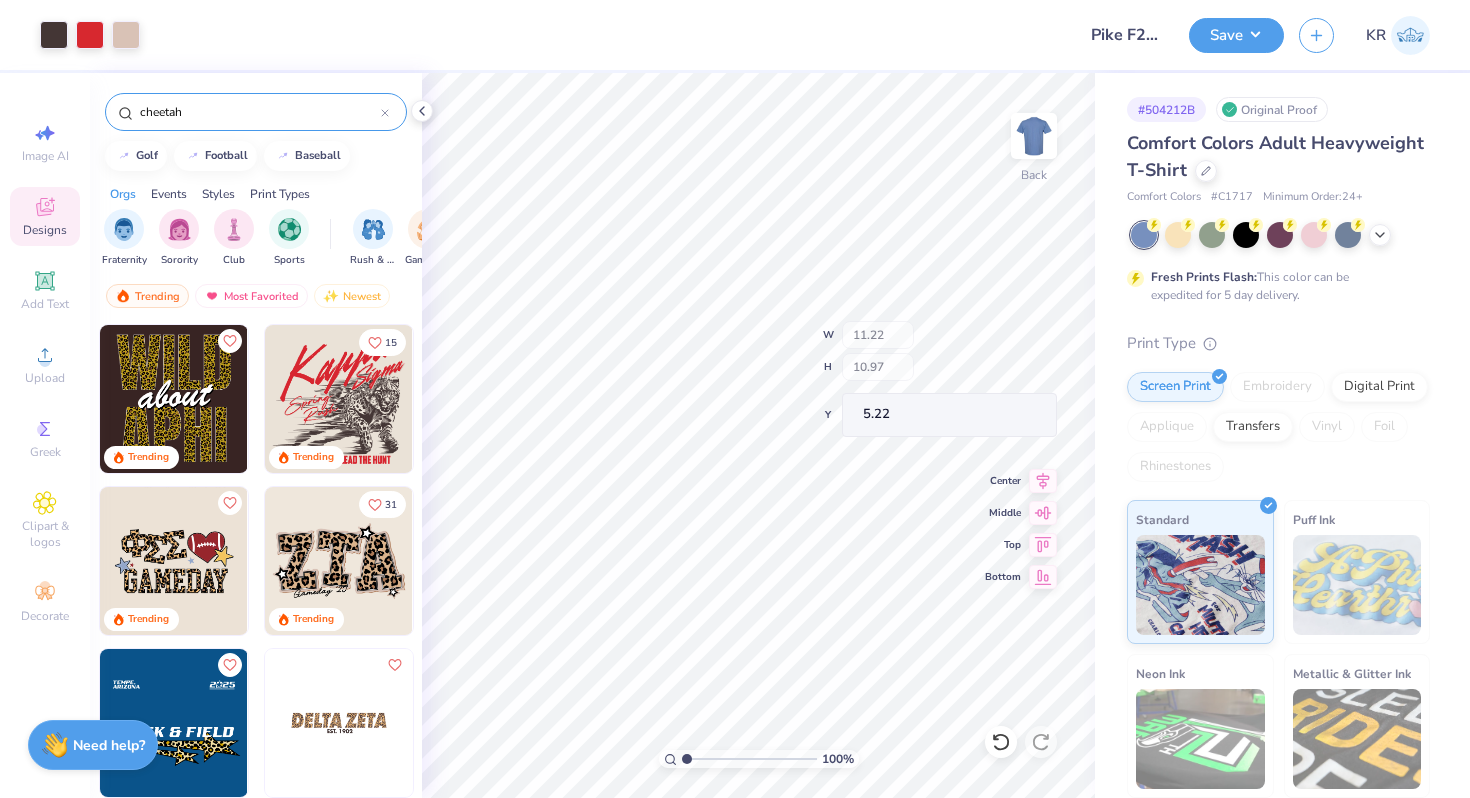 type on "5.22" 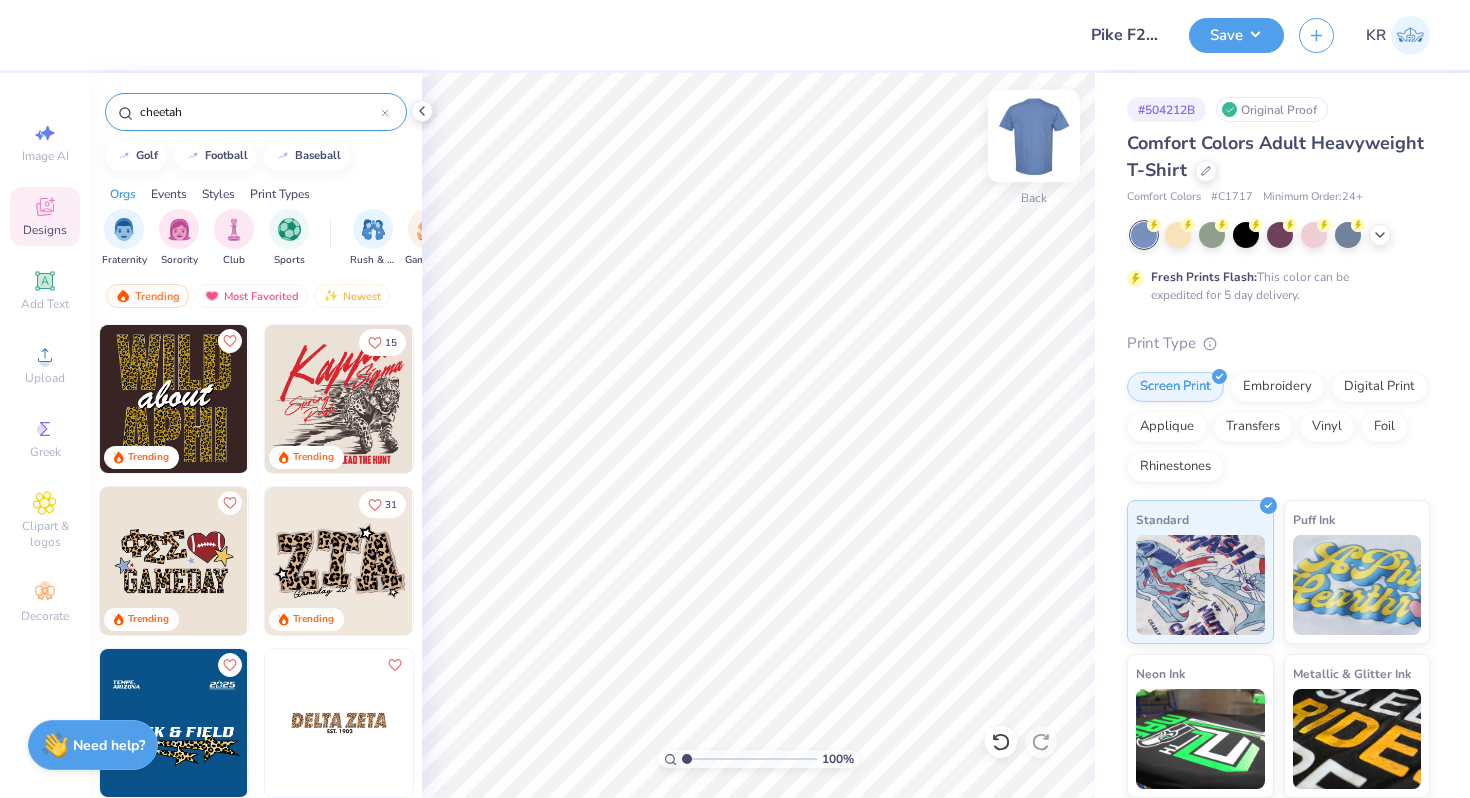 click at bounding box center [1034, 136] 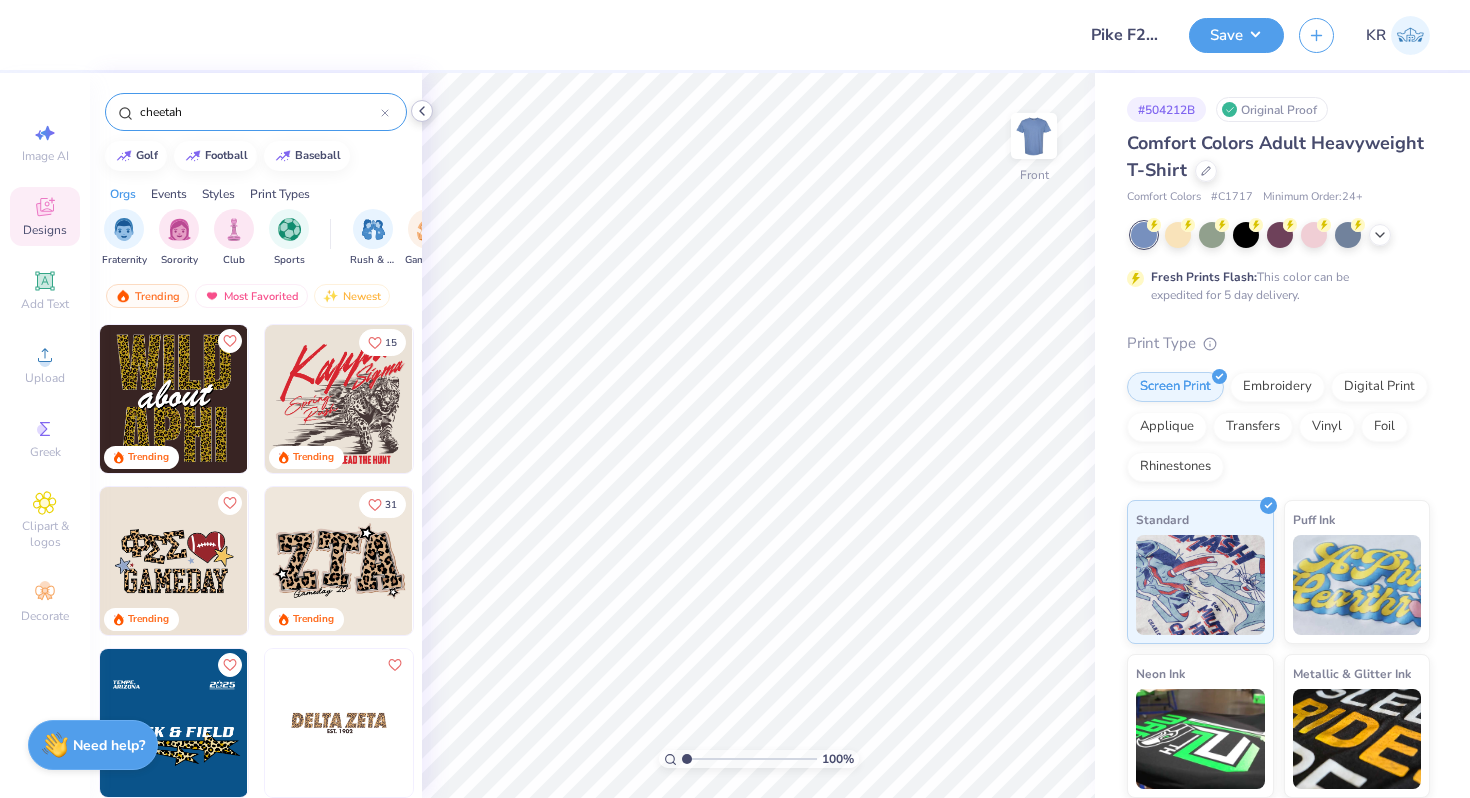click 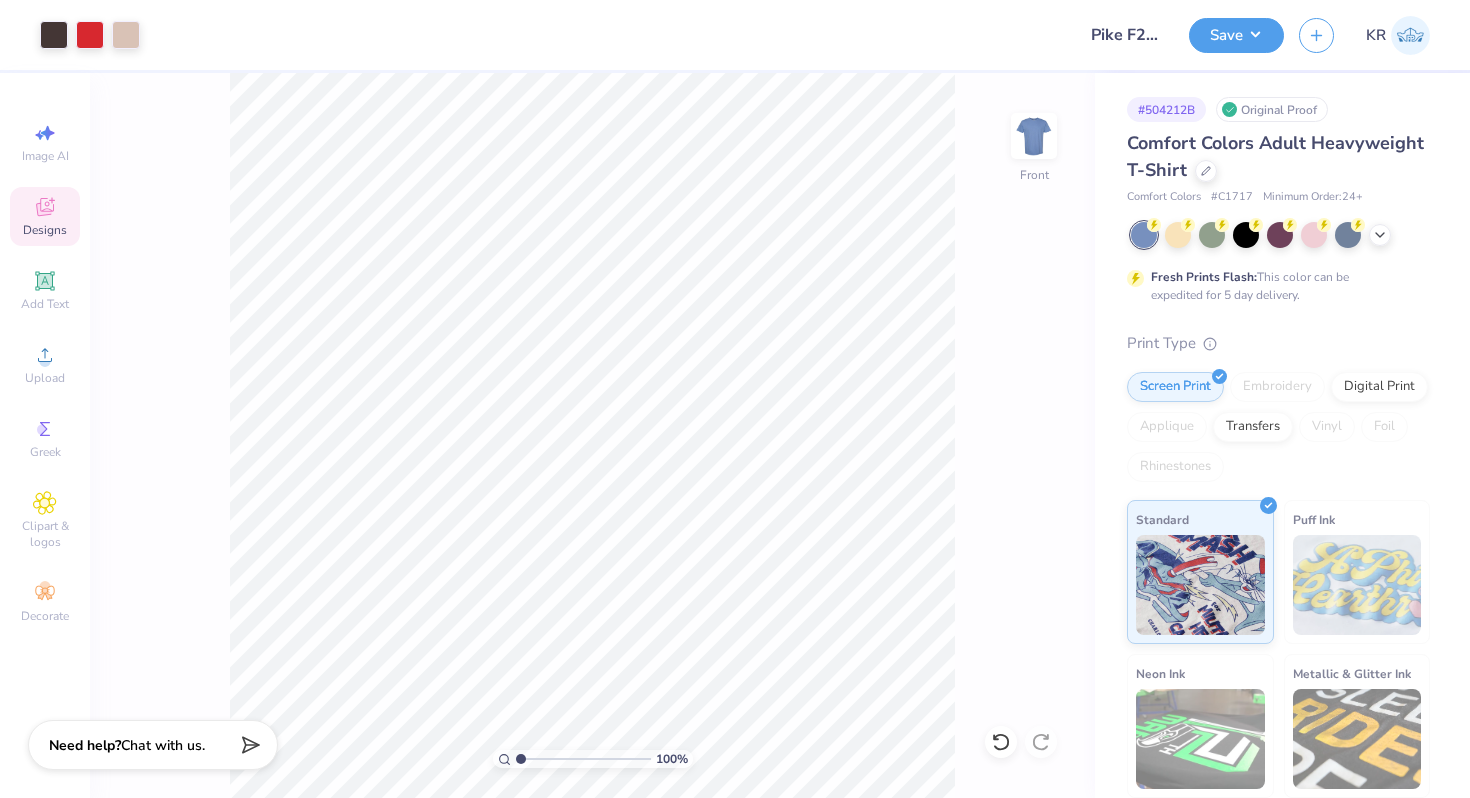 click at bounding box center [1280, 235] 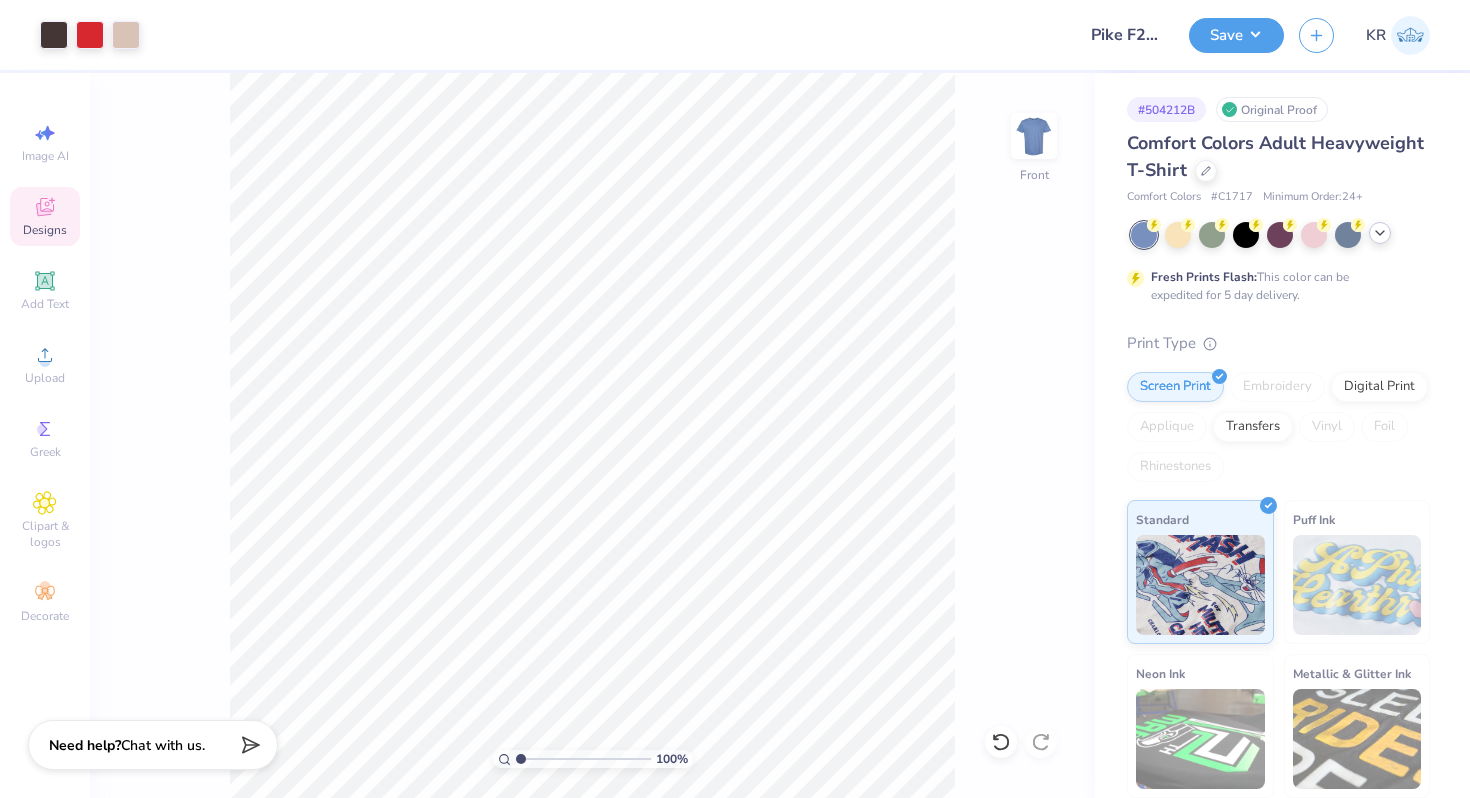 click 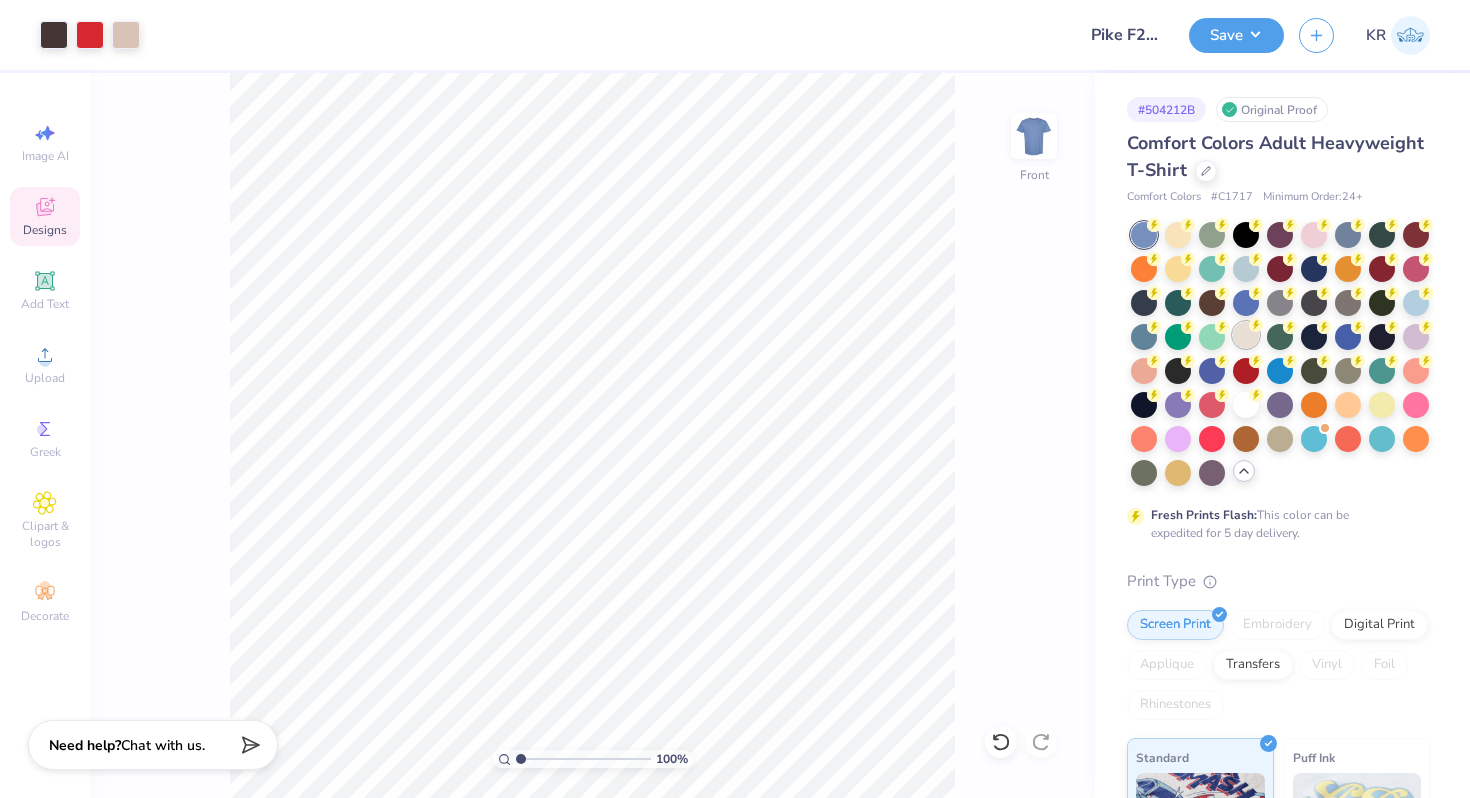 click at bounding box center [1246, 335] 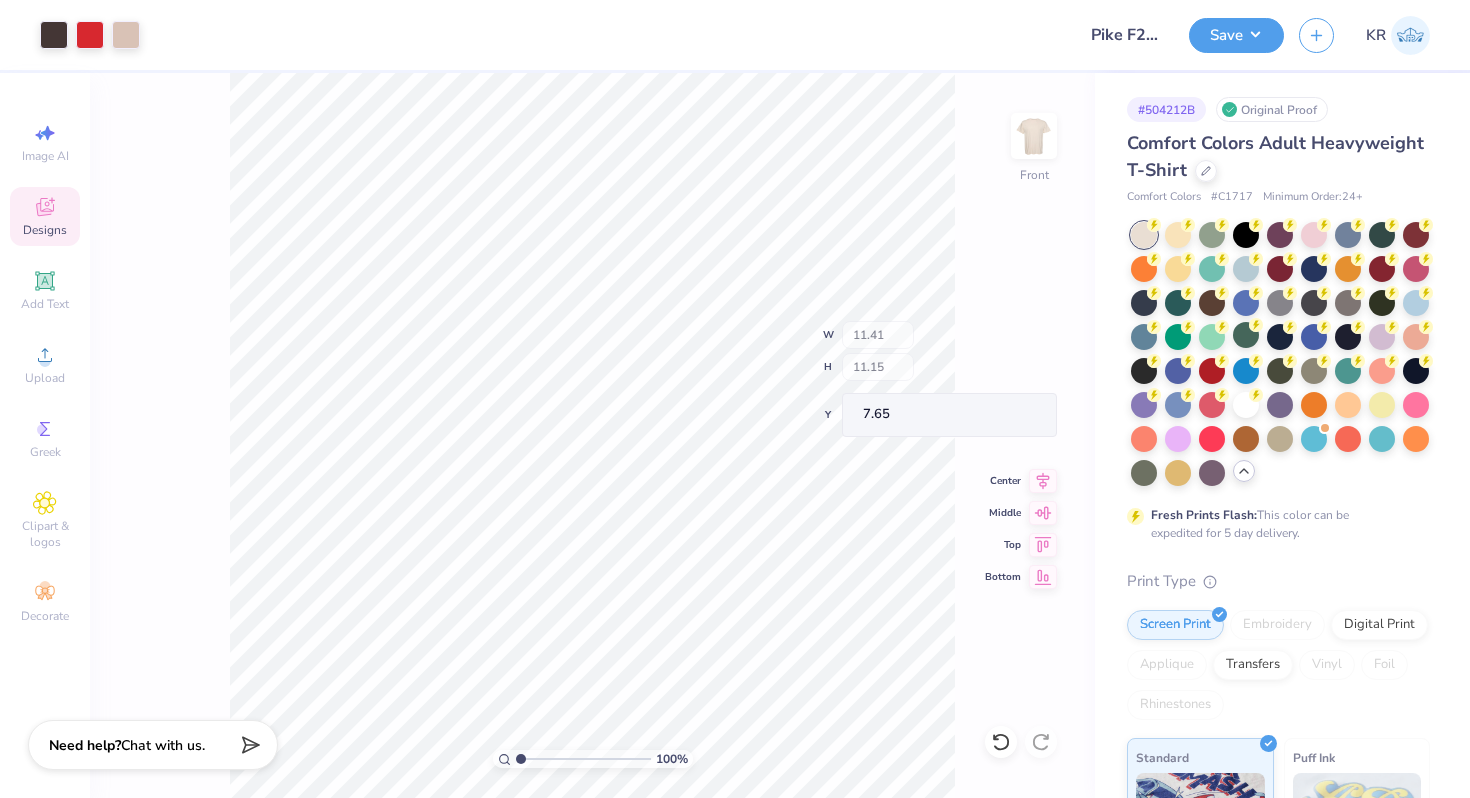 type on "3.00" 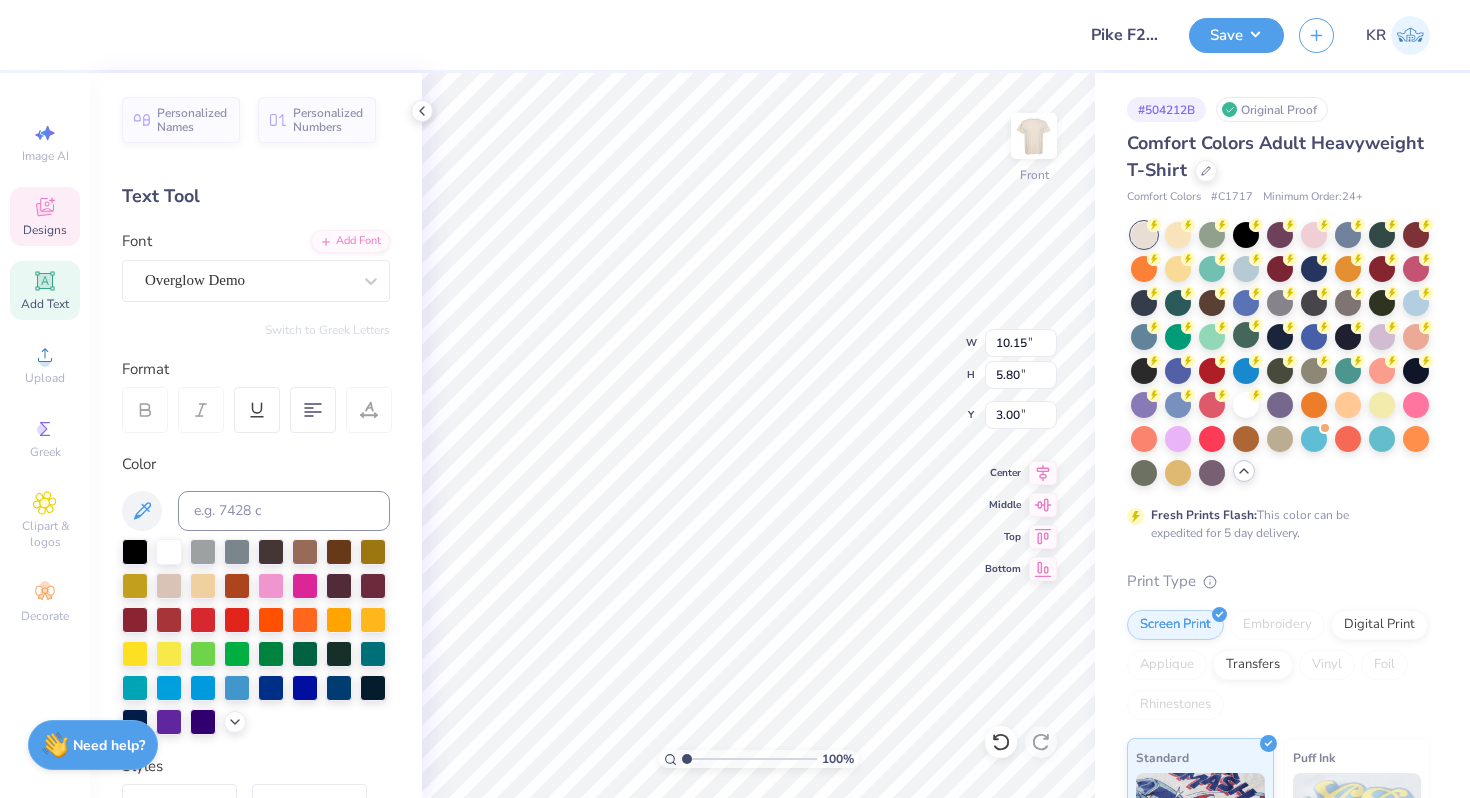 scroll, scrollTop: 1, scrollLeft: 0, axis: vertical 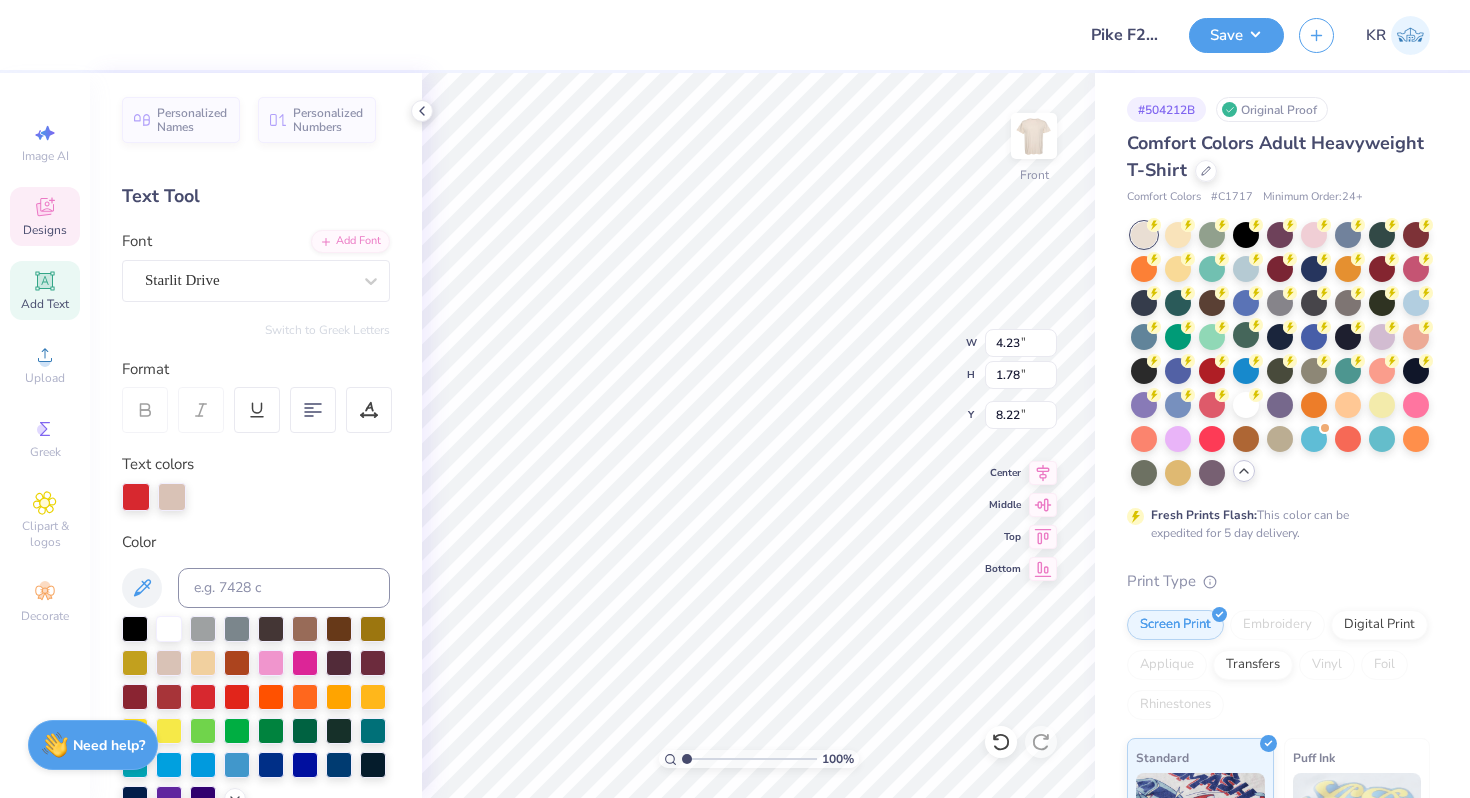 type on "Fall" 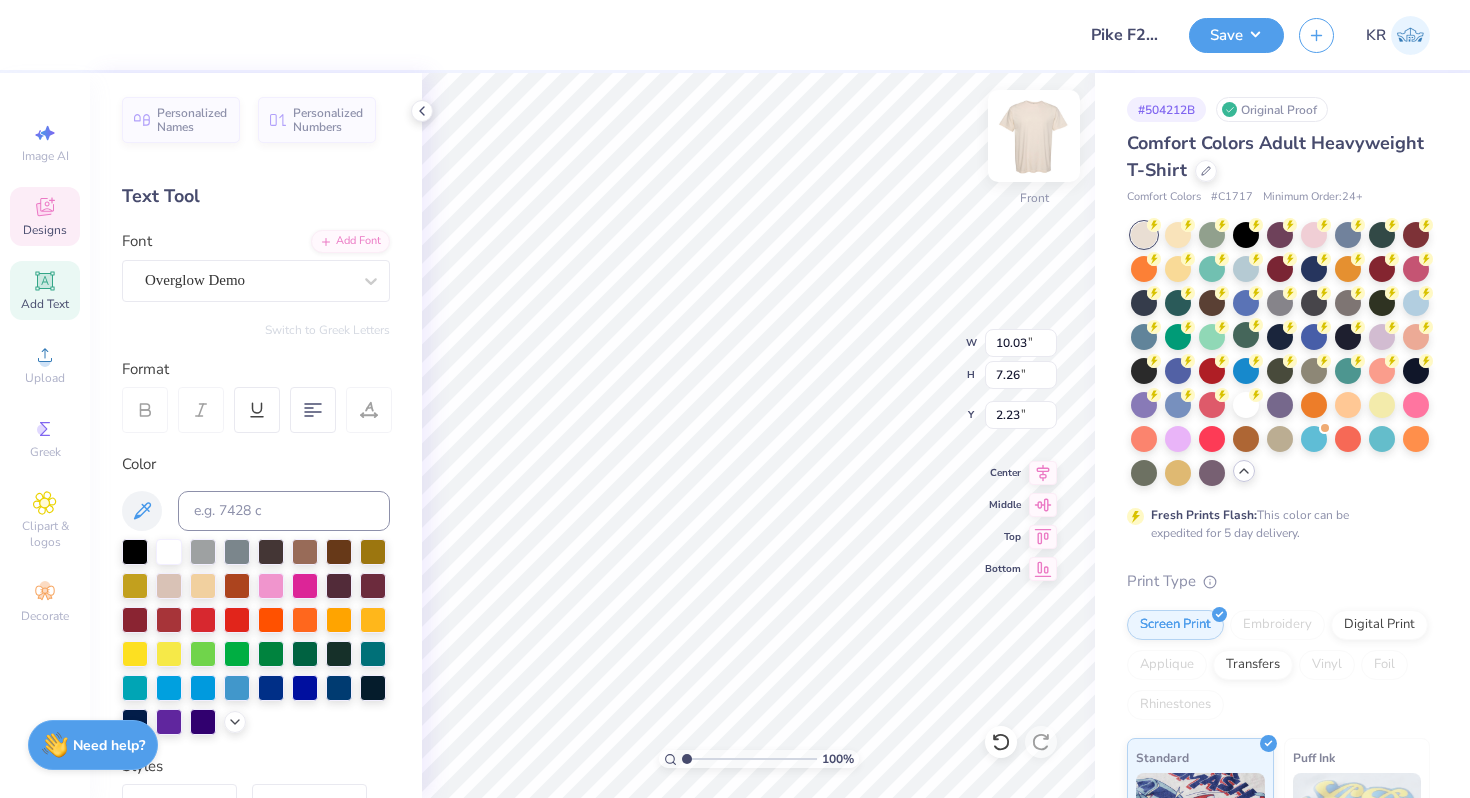 click at bounding box center (1034, 136) 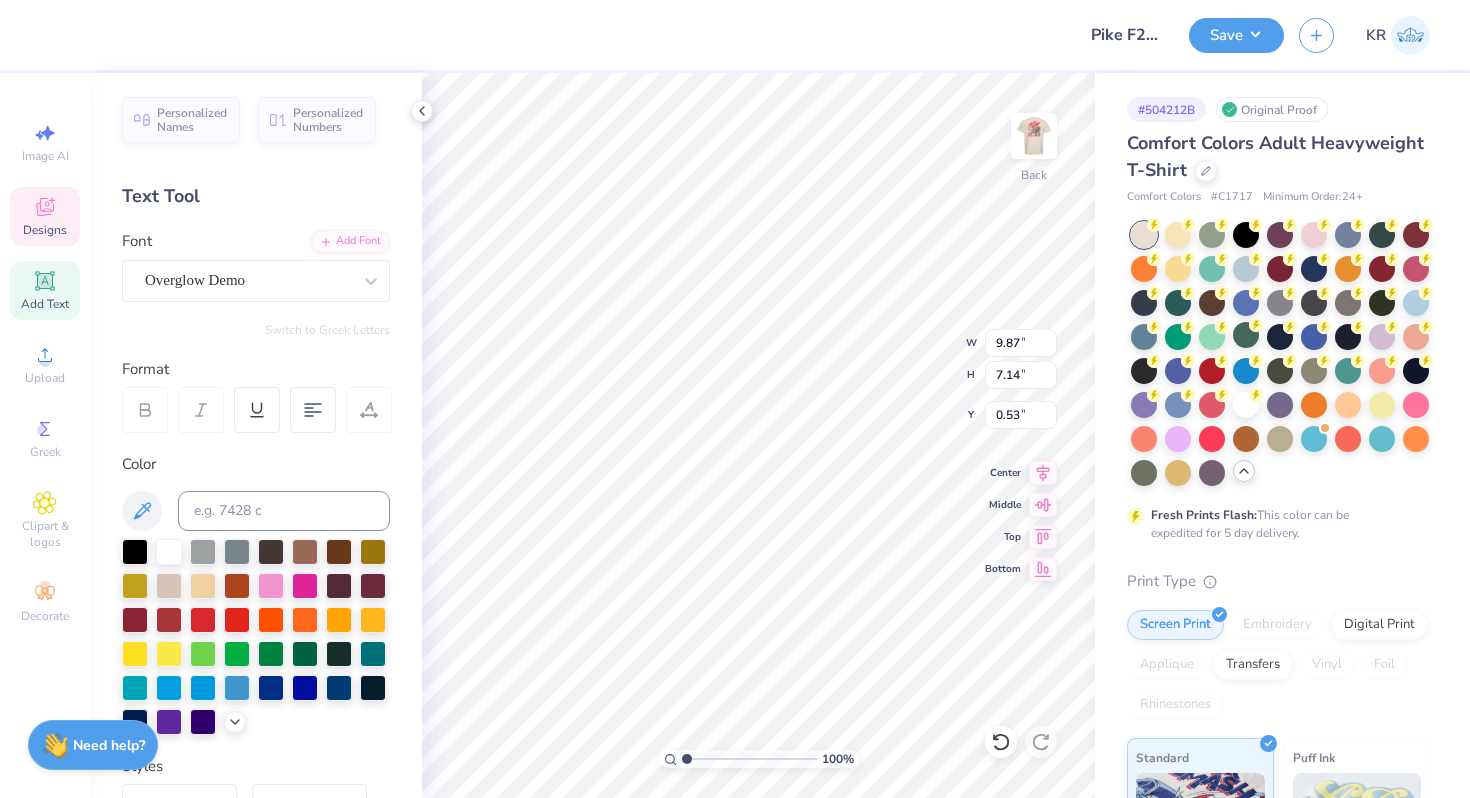 type on "p" 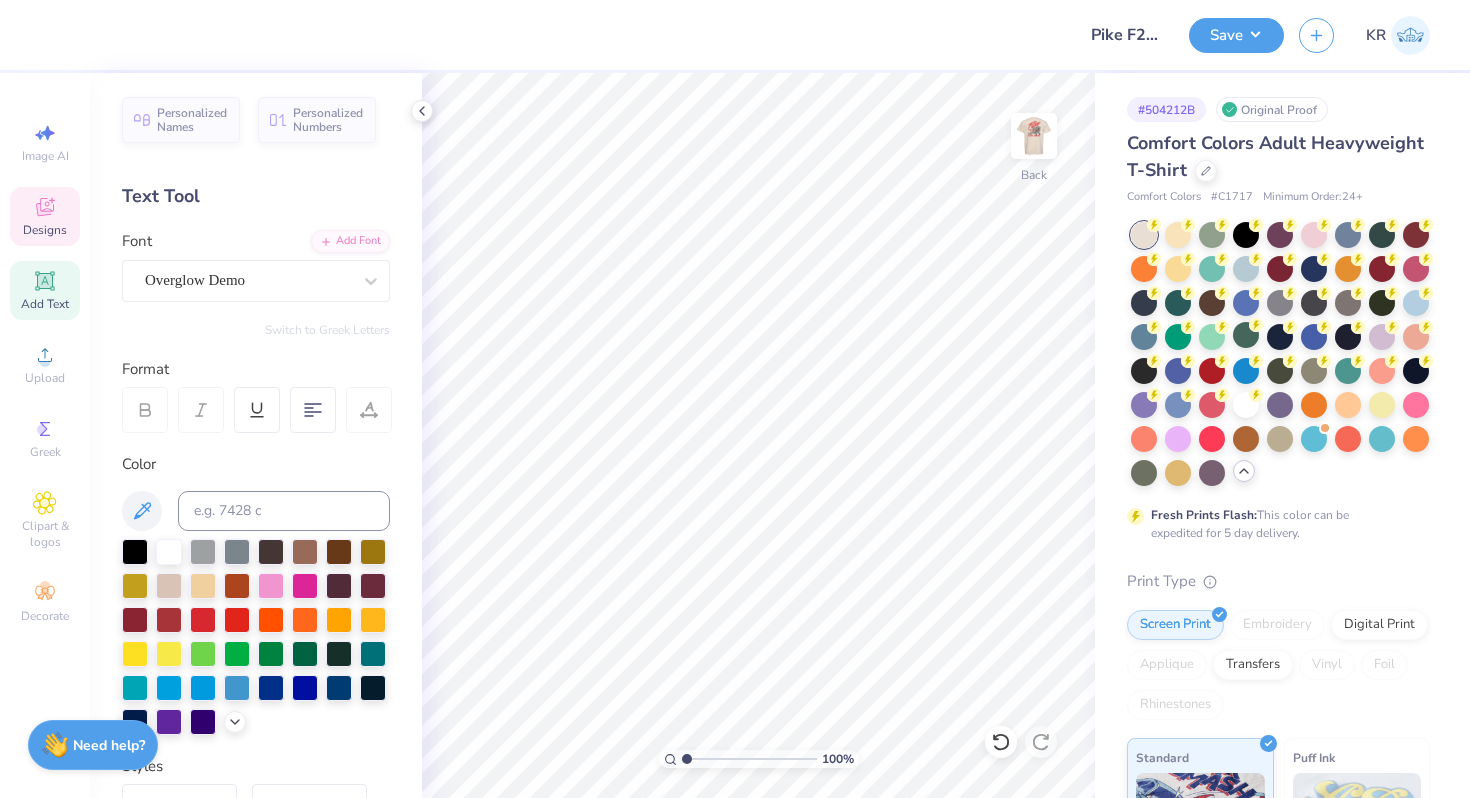 click 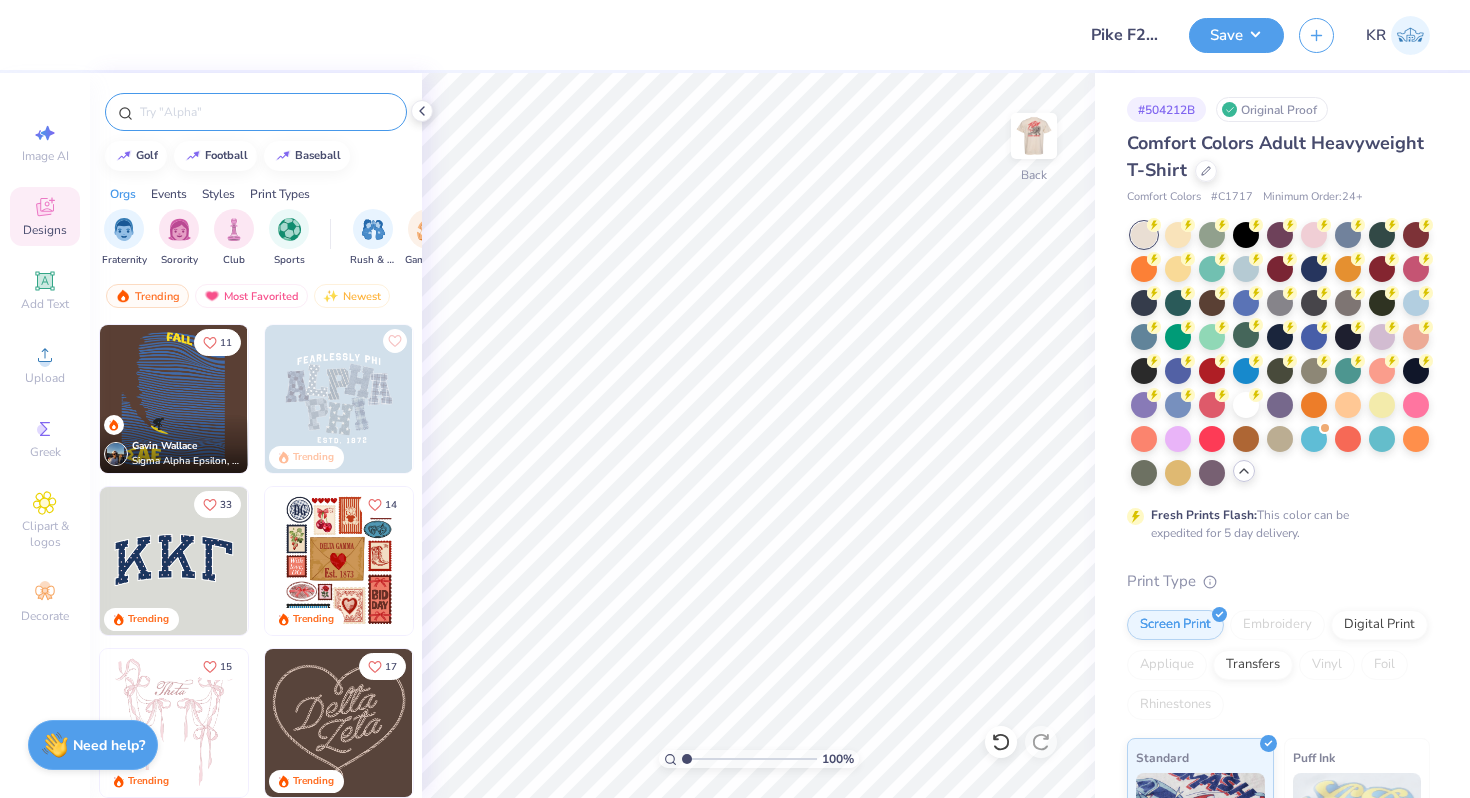 click at bounding box center (266, 112) 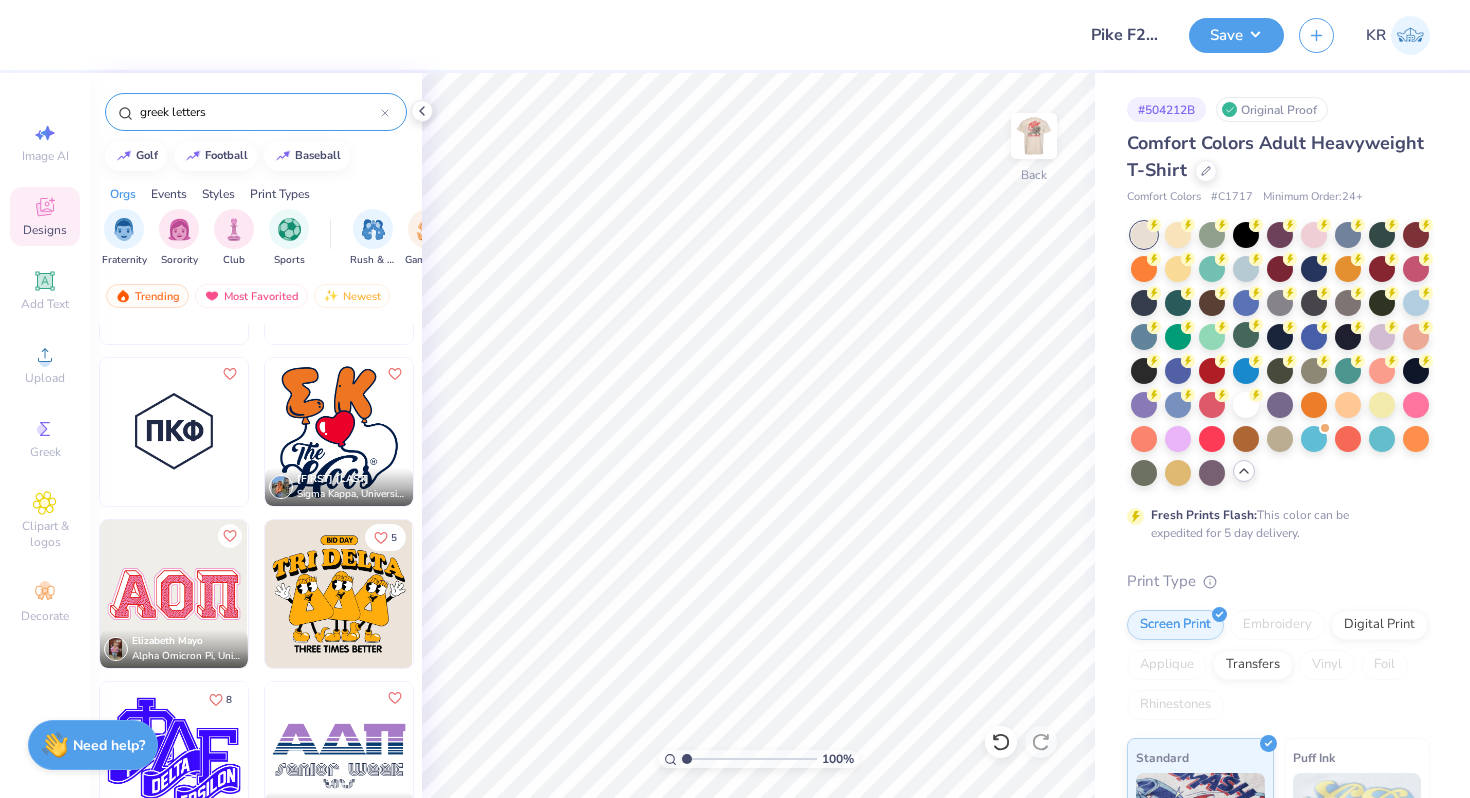 scroll, scrollTop: 1073, scrollLeft: 0, axis: vertical 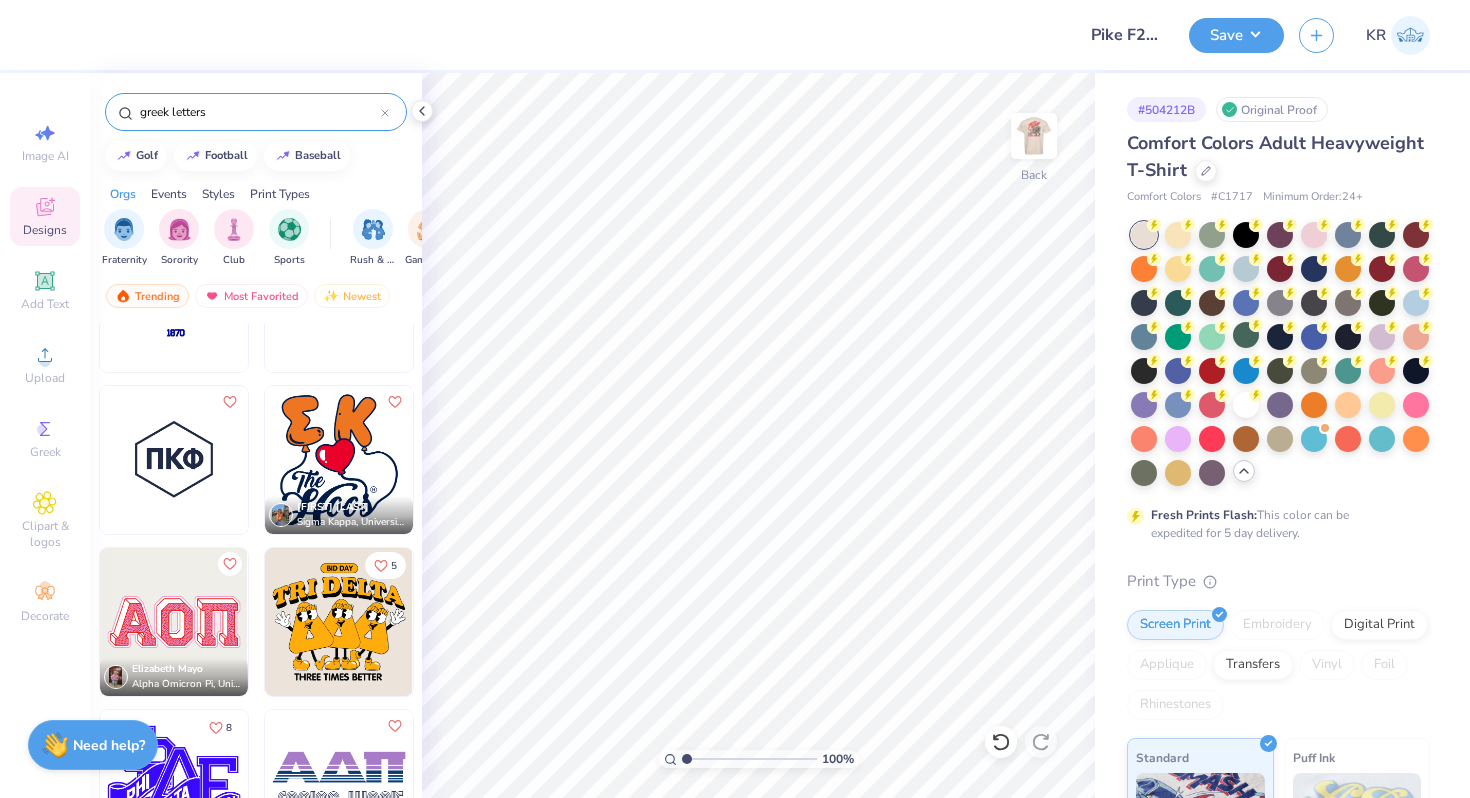 click on "greek letters" at bounding box center (259, 112) 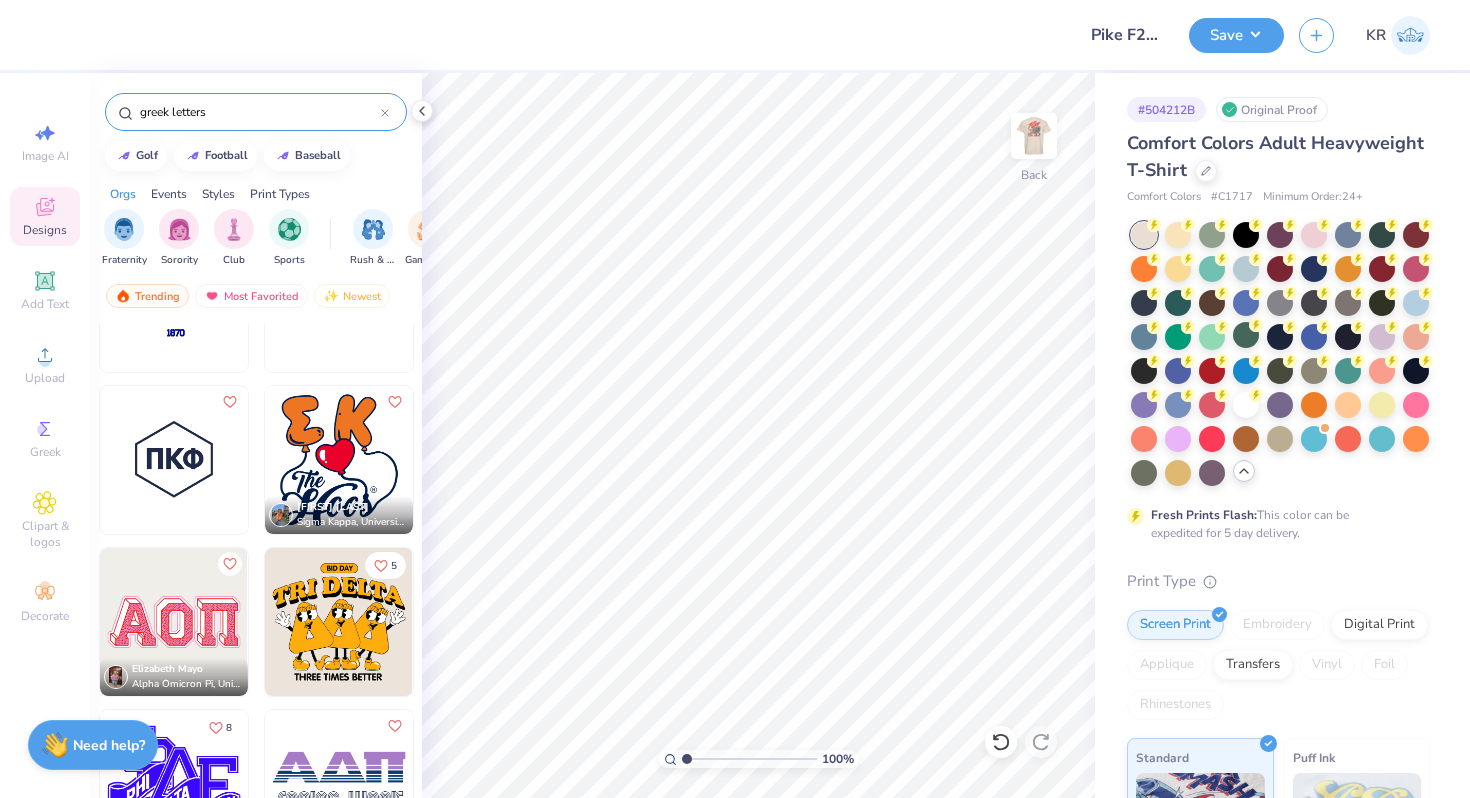 click on "greek letters" at bounding box center [259, 112] 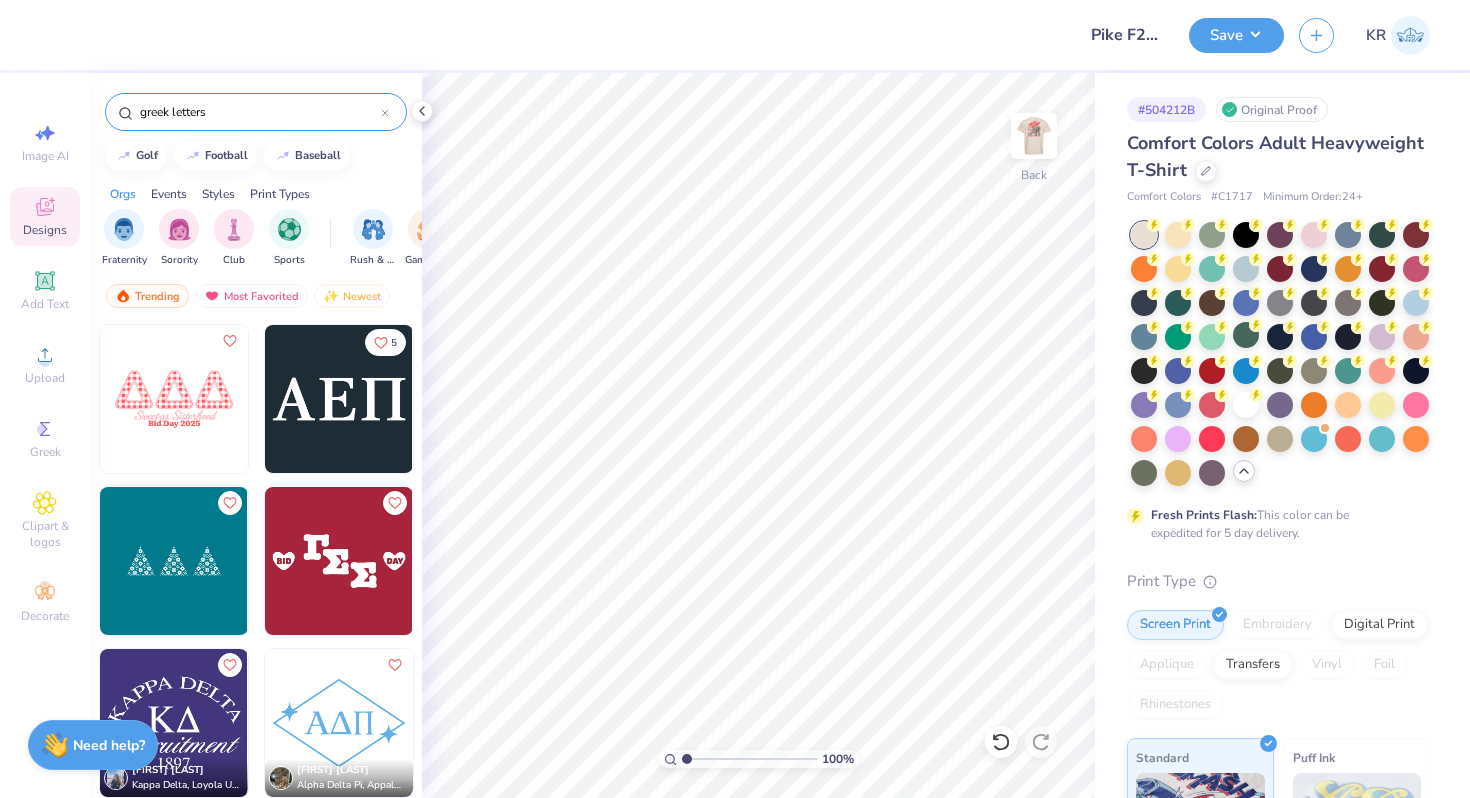 click on "greek letters" at bounding box center (259, 112) 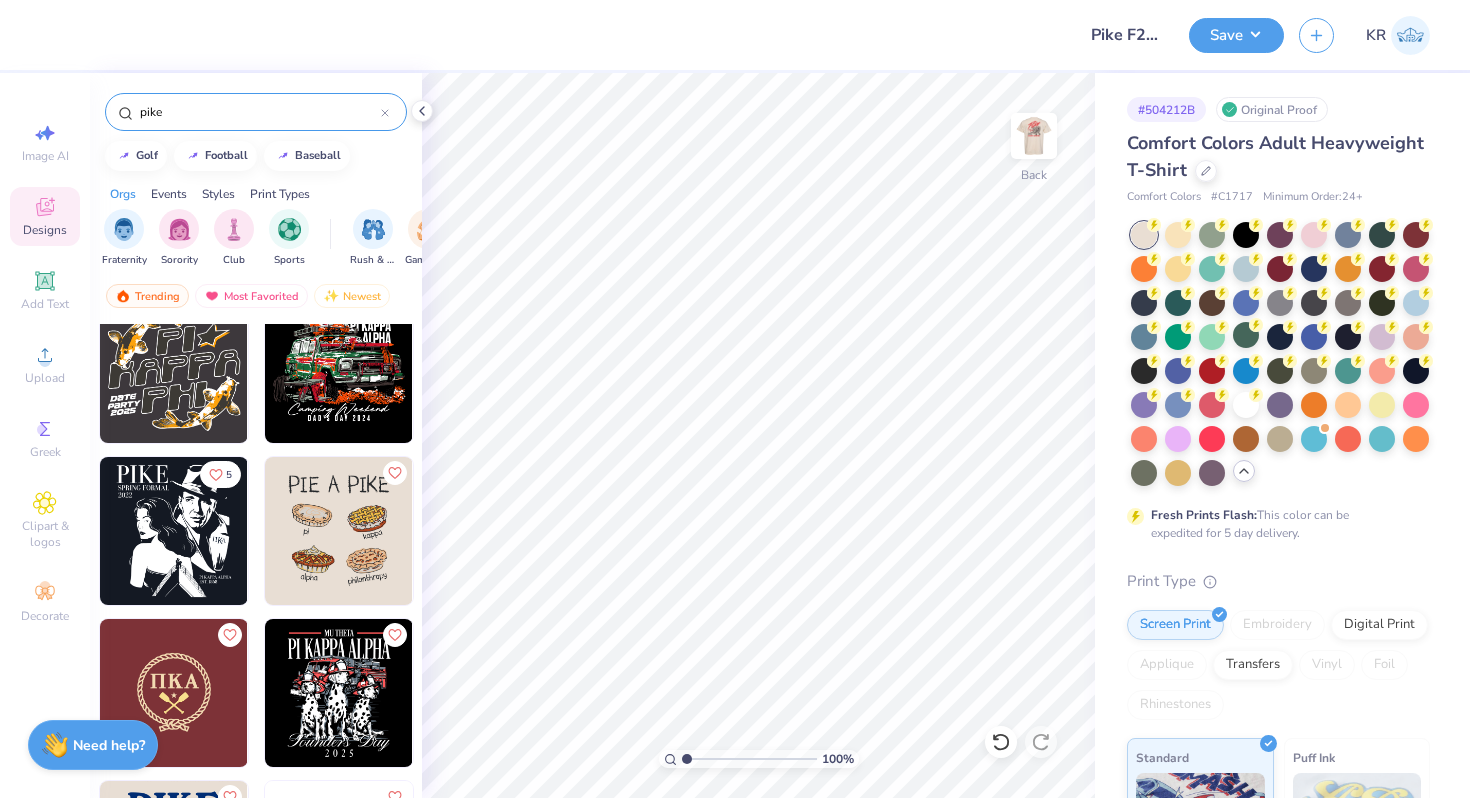 scroll, scrollTop: 1166, scrollLeft: 0, axis: vertical 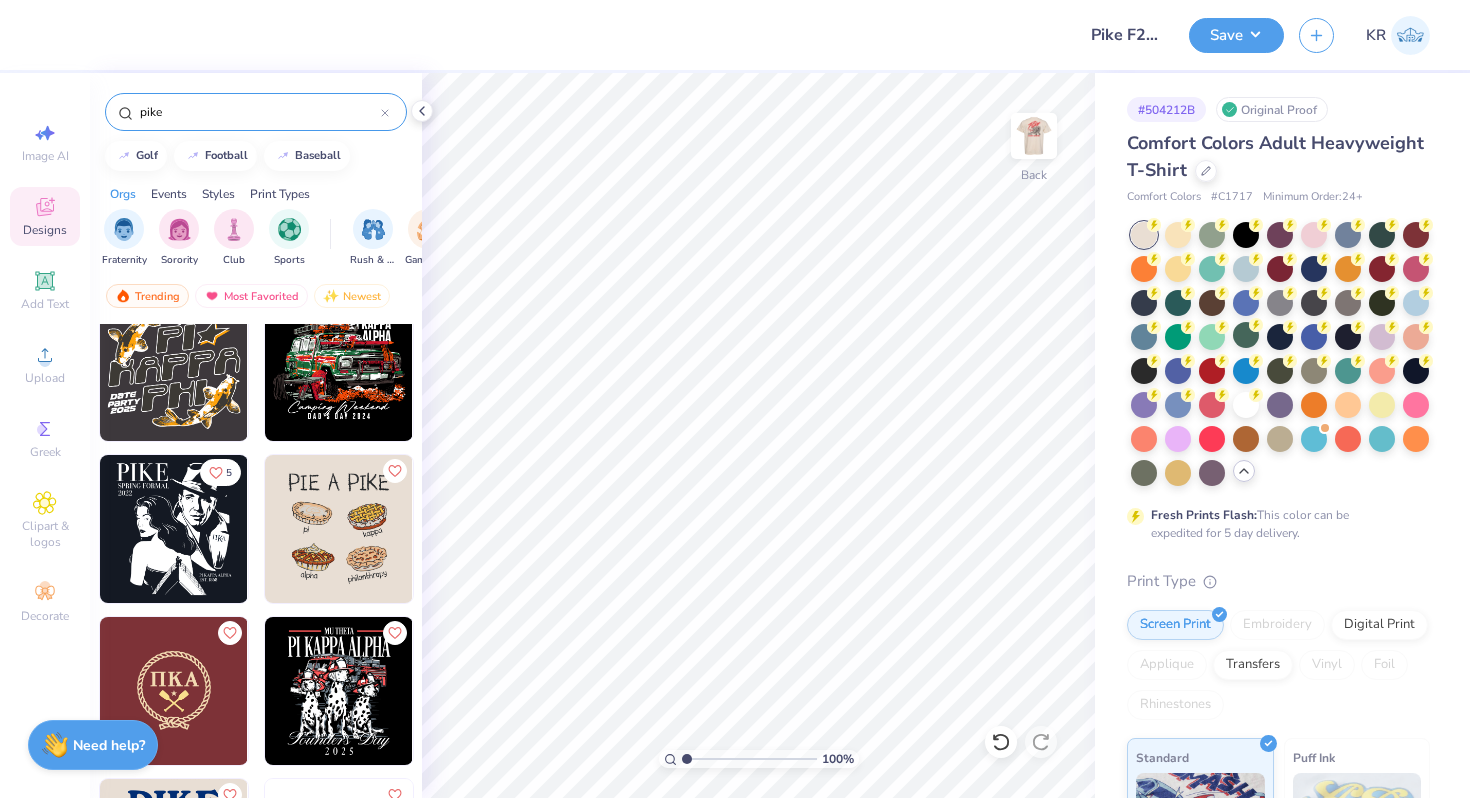 type on "pike" 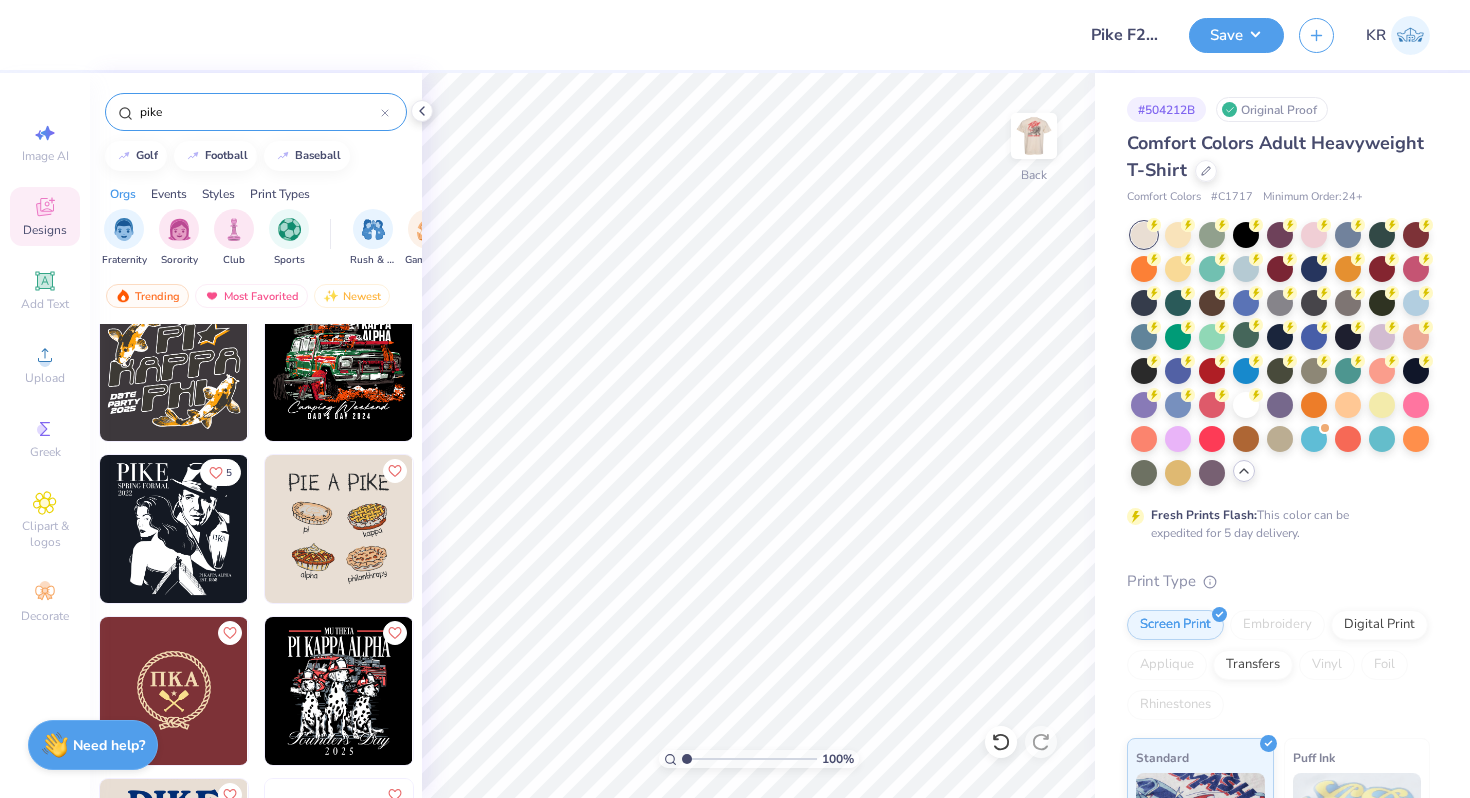 click at bounding box center [174, 691] 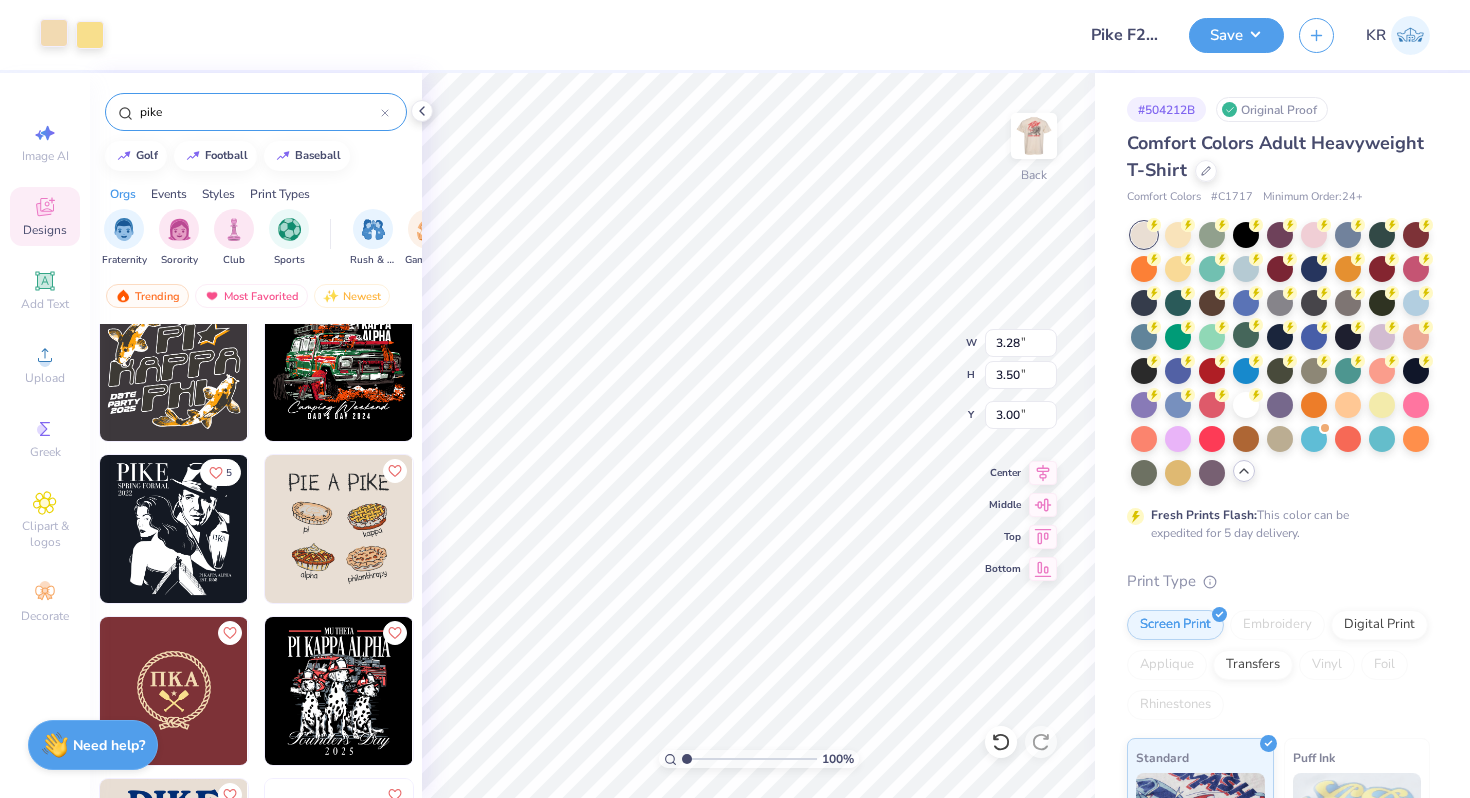 click at bounding box center (54, 33) 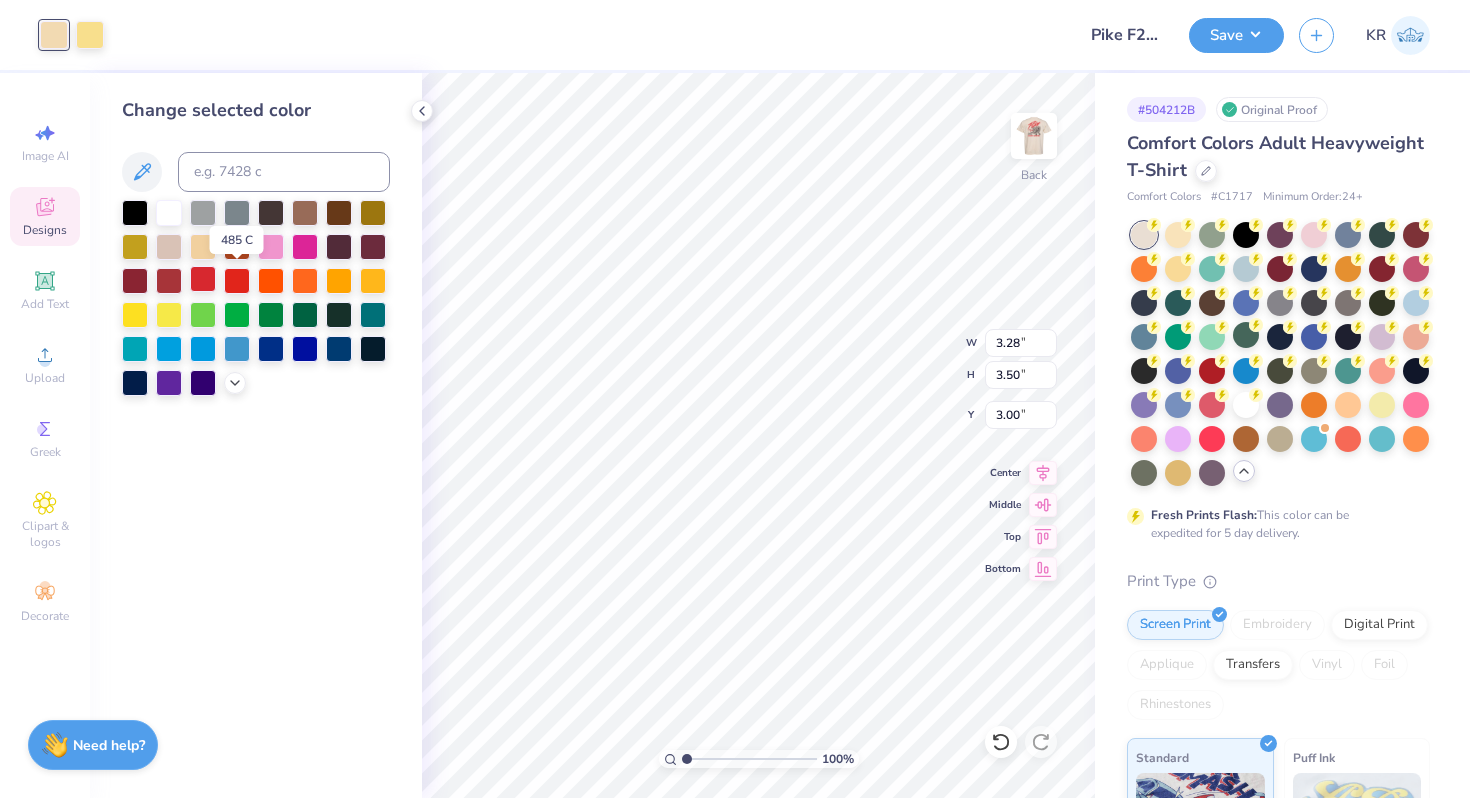 click at bounding box center (203, 279) 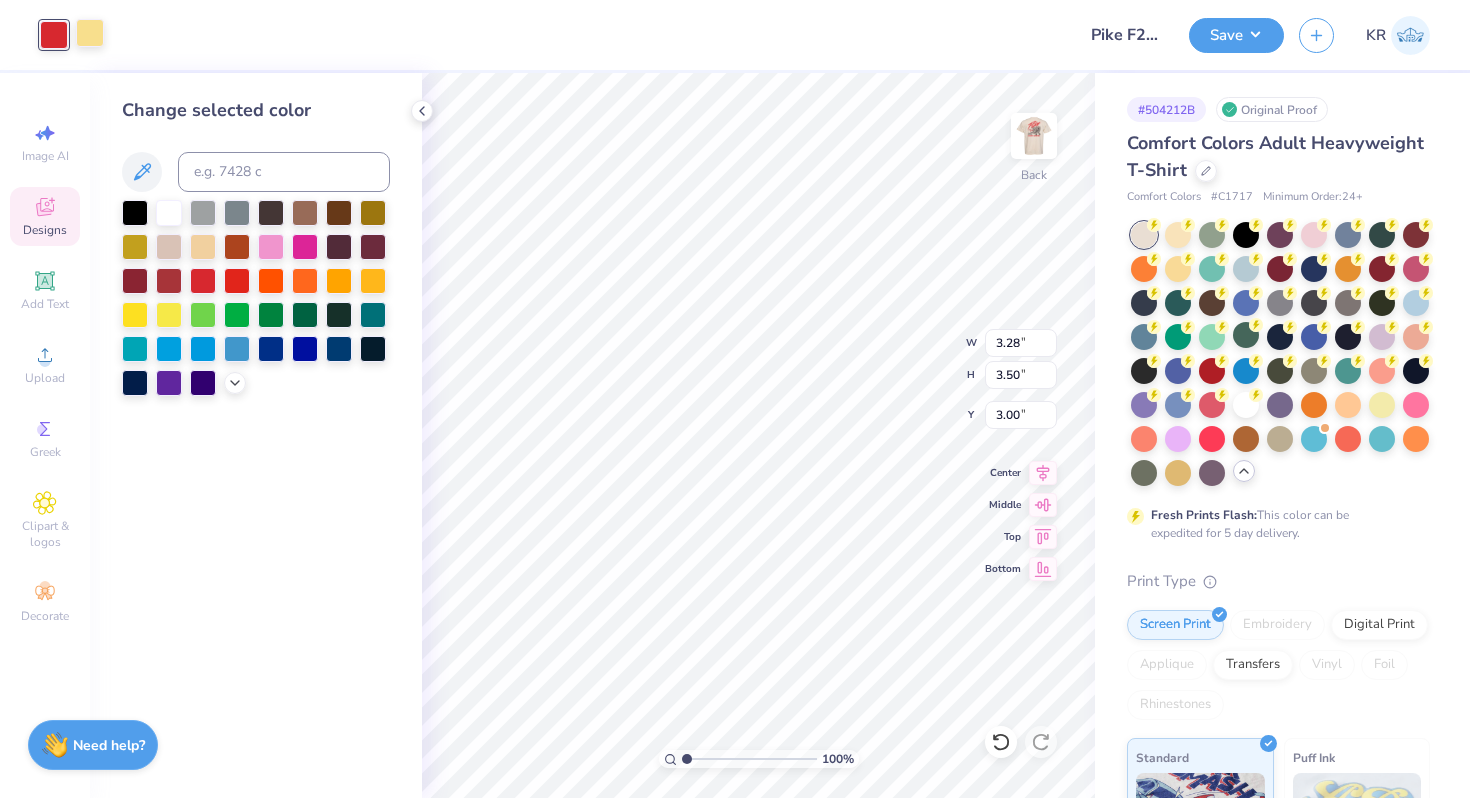 click at bounding box center [90, 33] 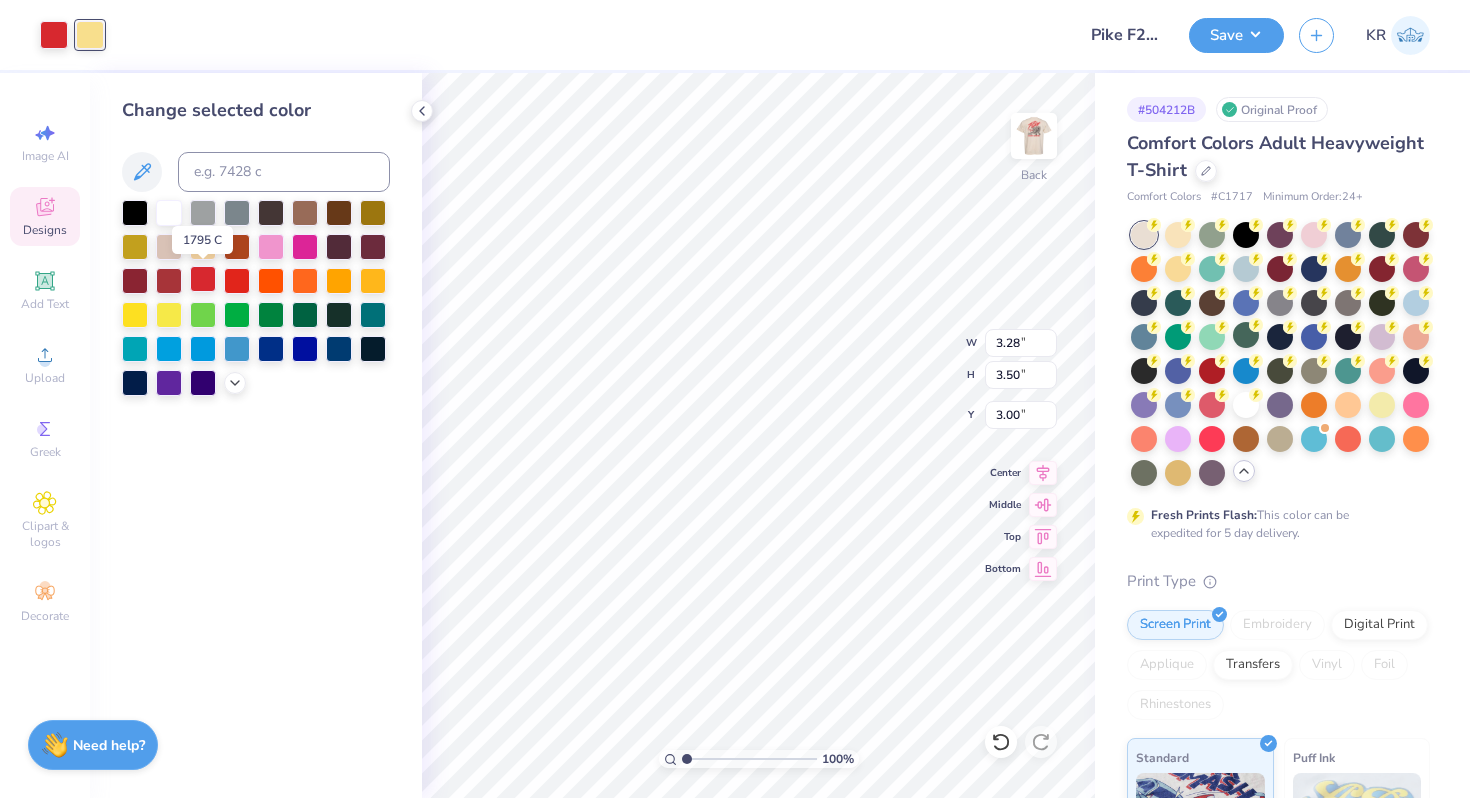 click at bounding box center (203, 279) 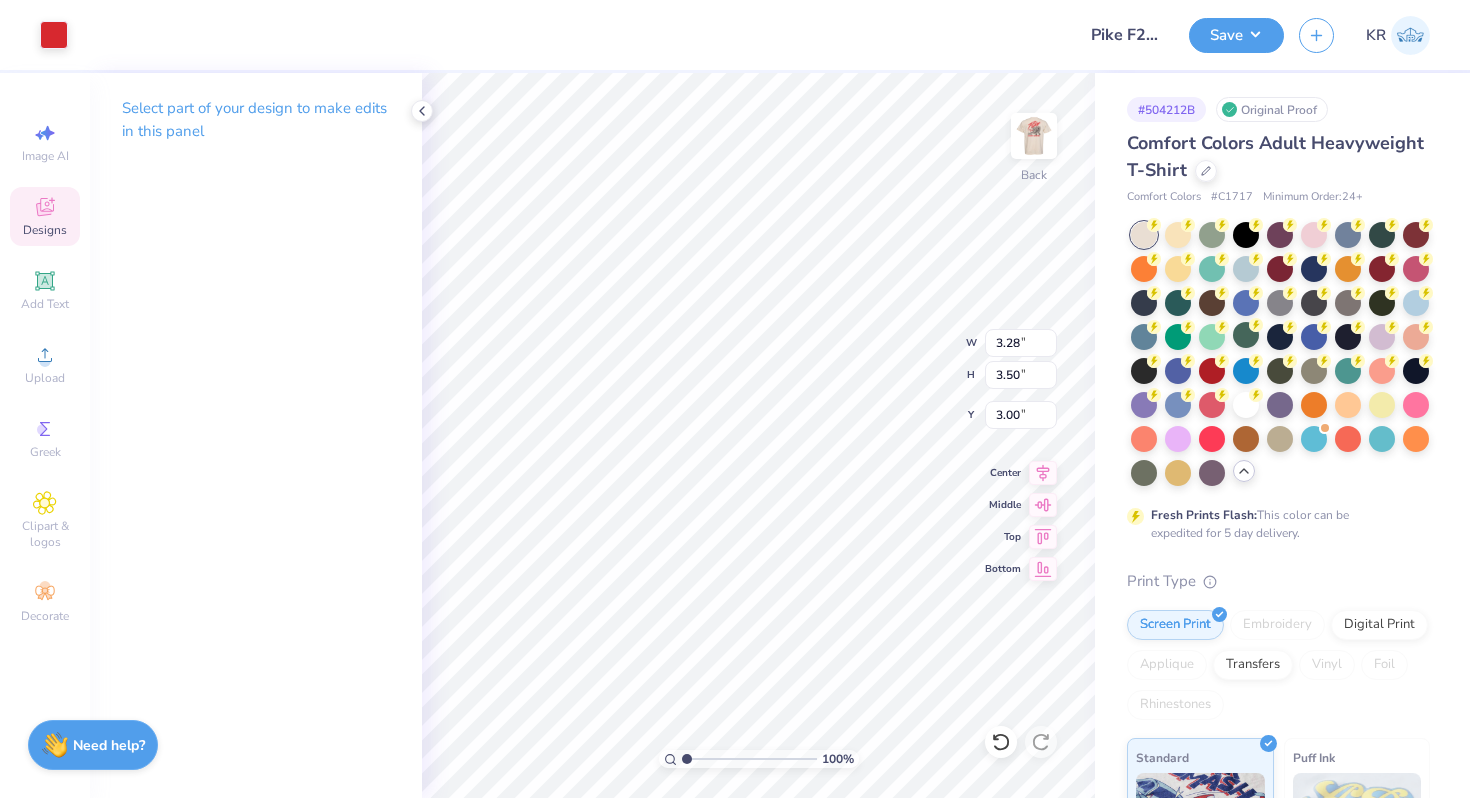 type on "7.93" 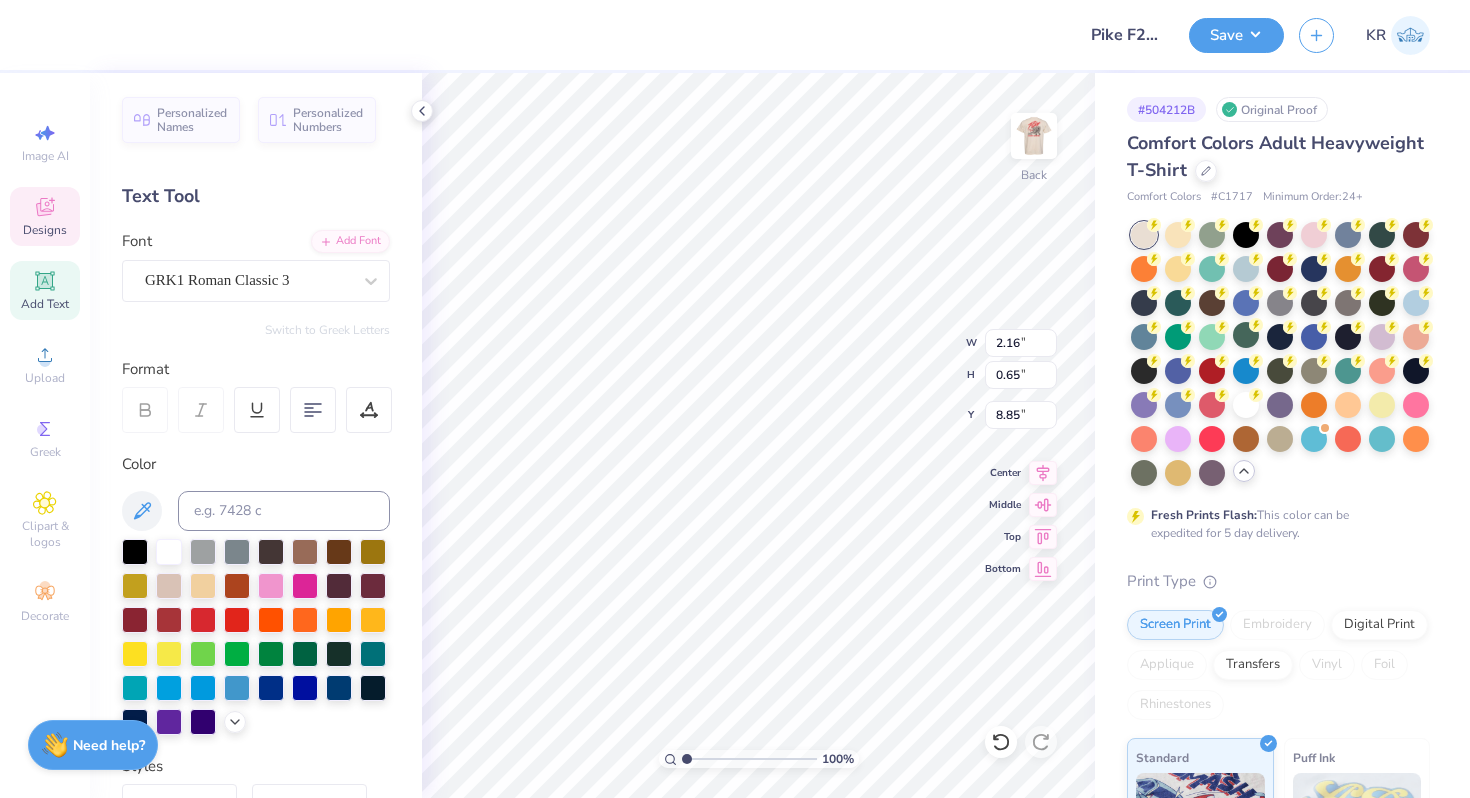 type on "5.47" 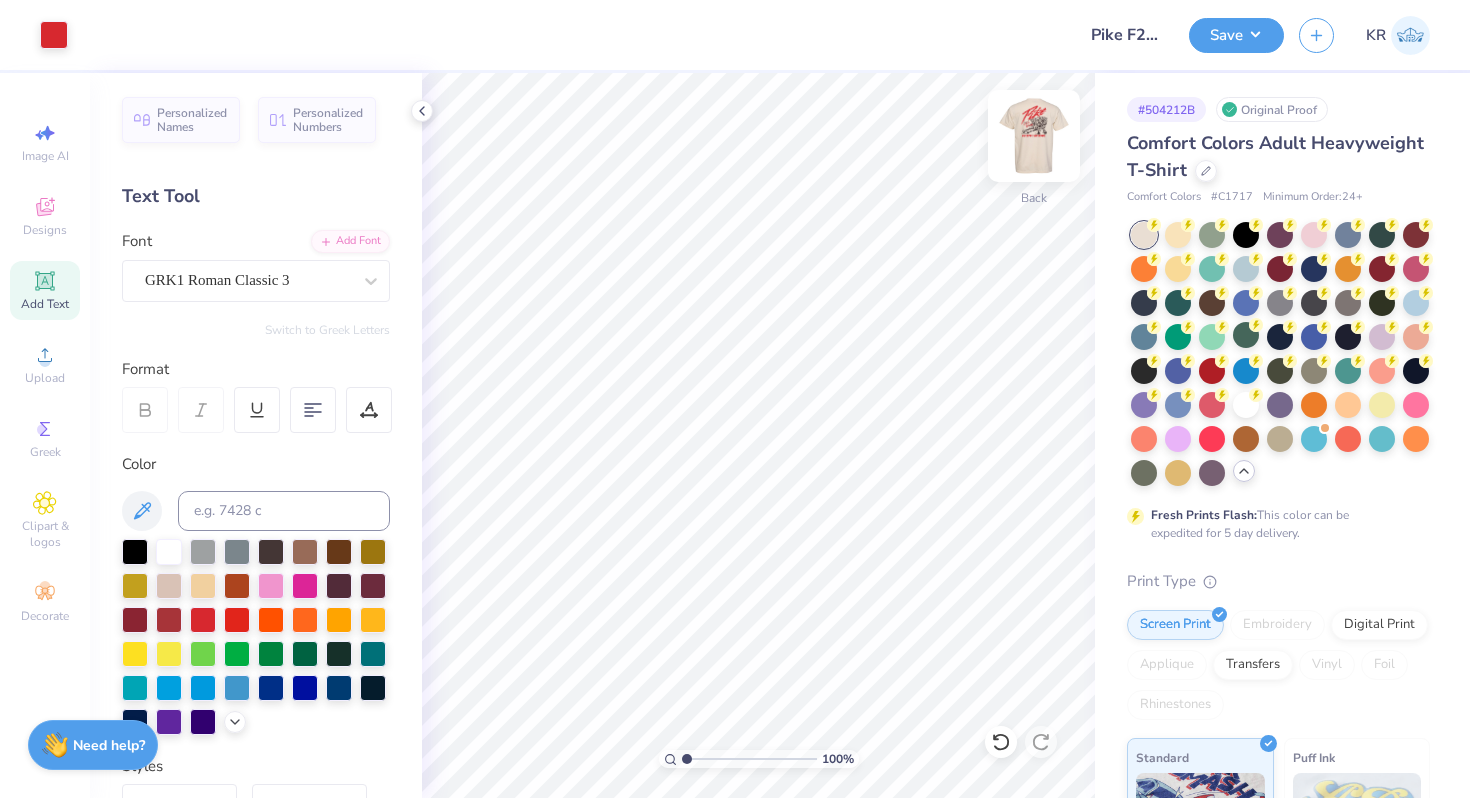 click at bounding box center (1034, 136) 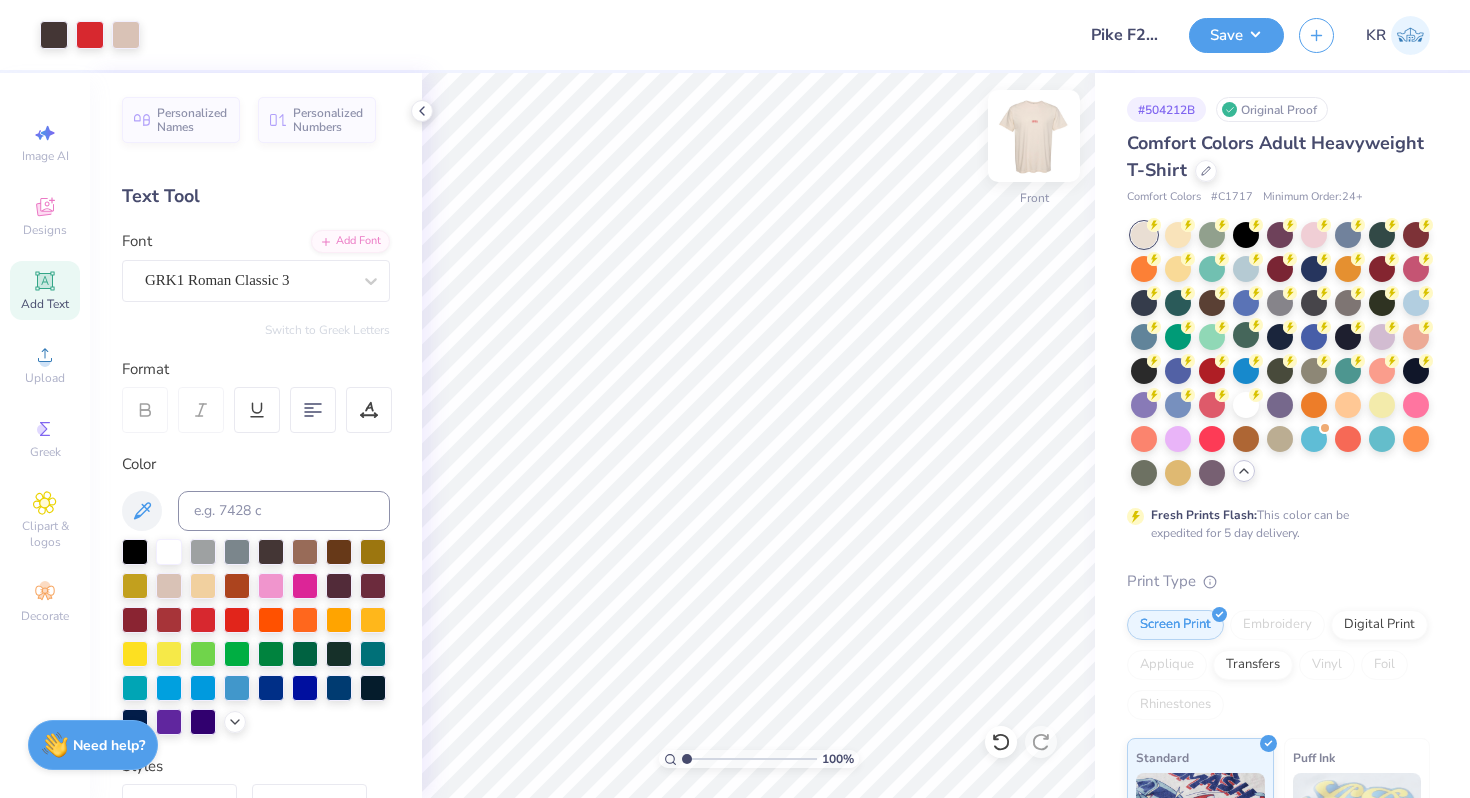 click at bounding box center (1034, 136) 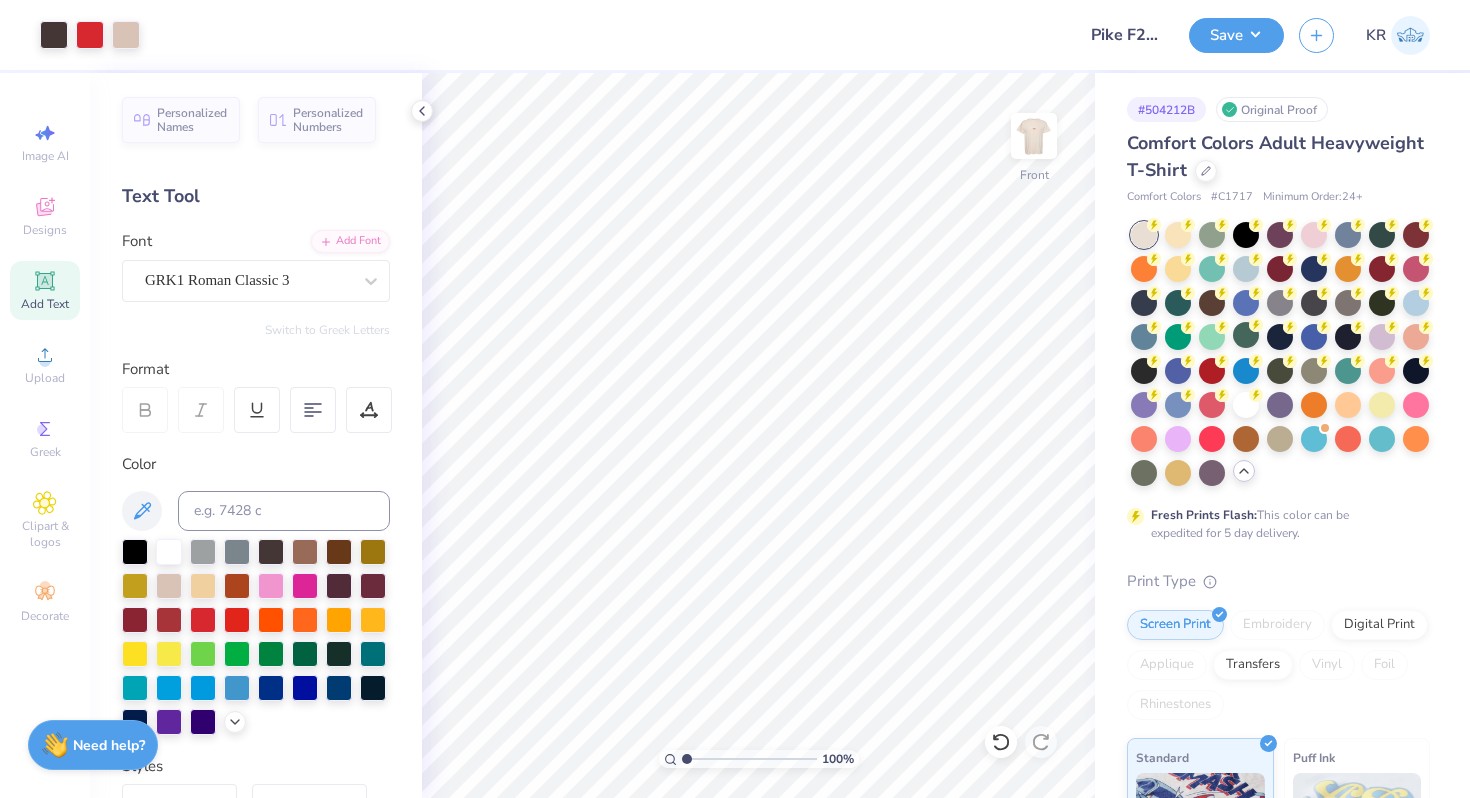 click at bounding box center [1034, 136] 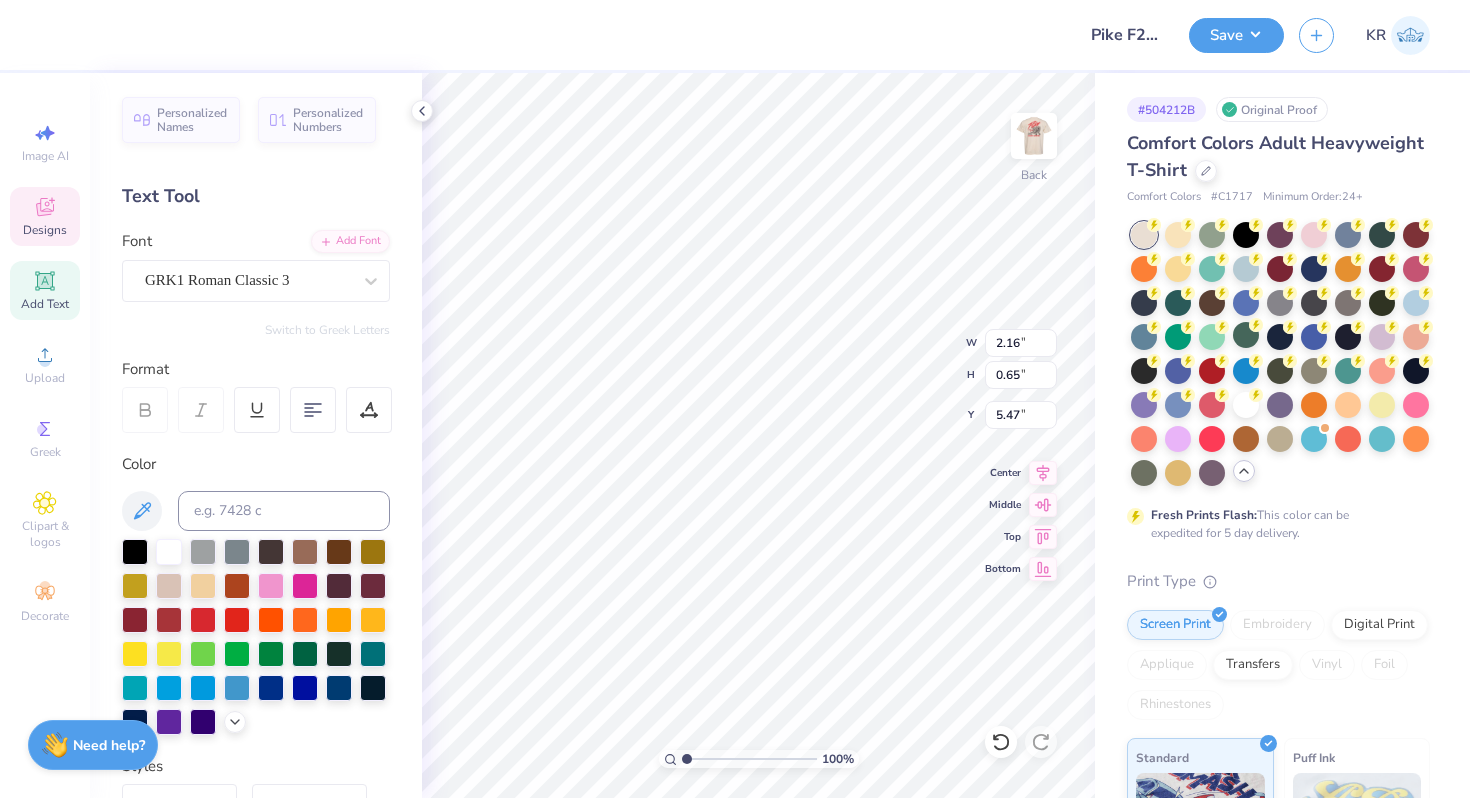 type on "4.89" 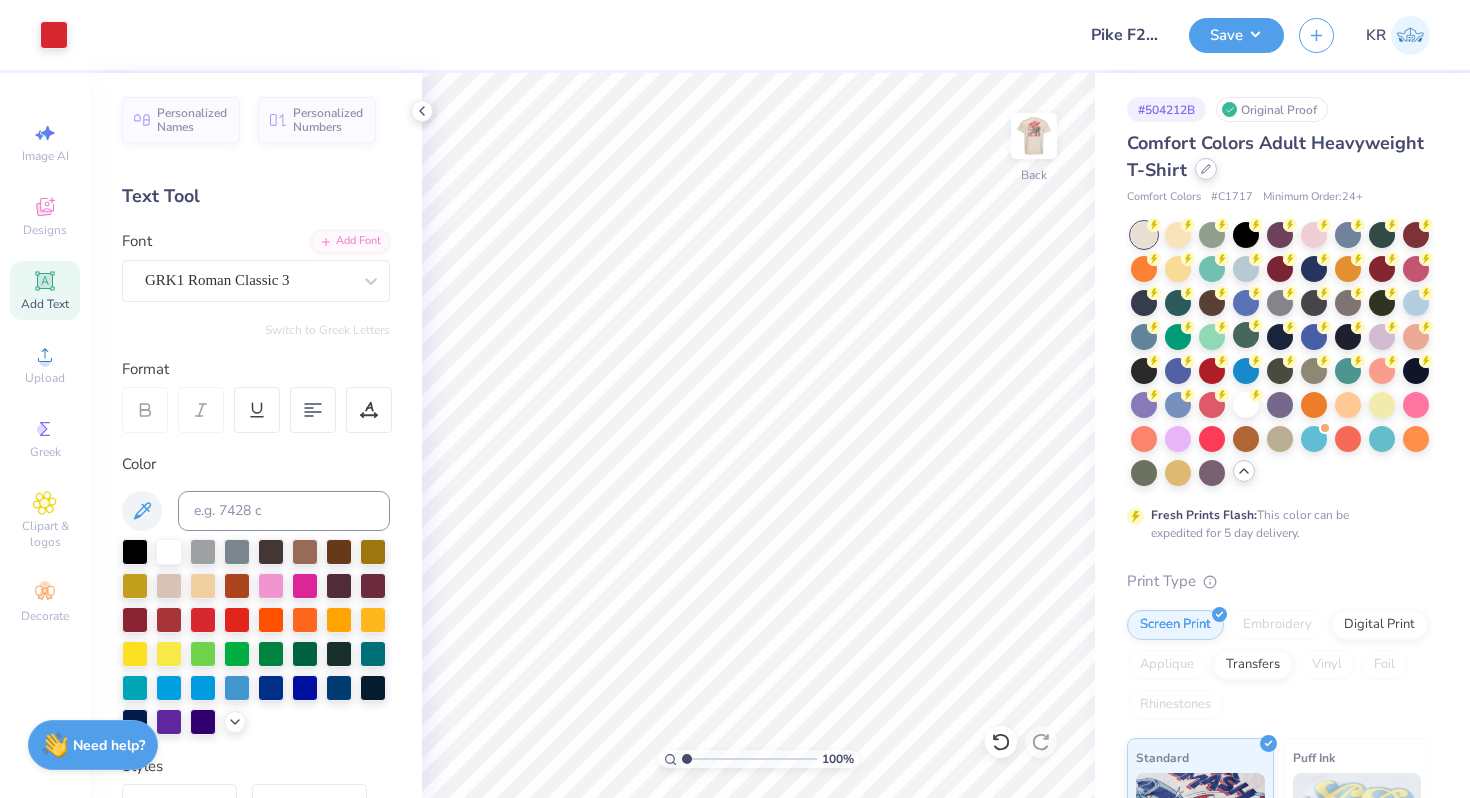 click 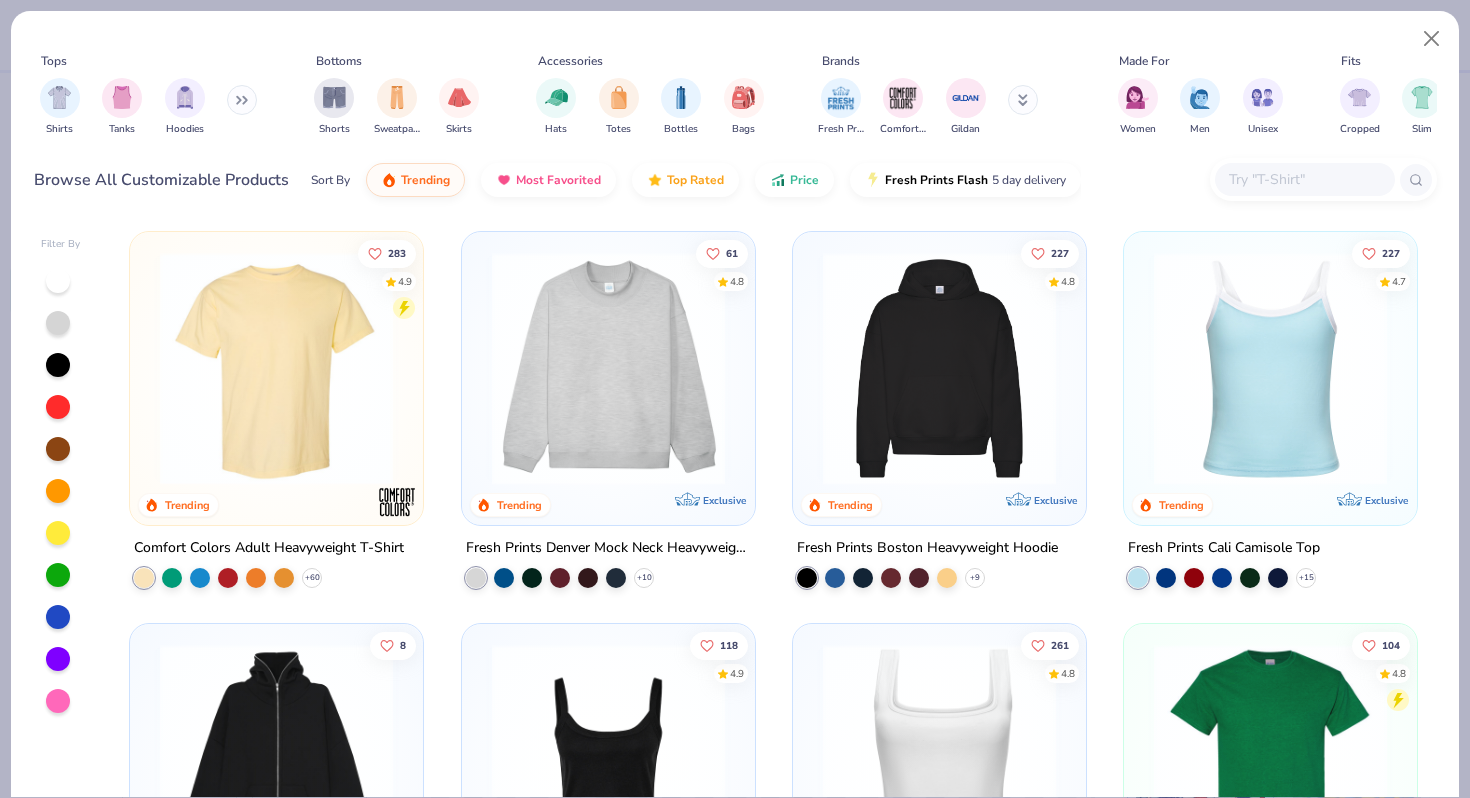 click at bounding box center [1304, 179] 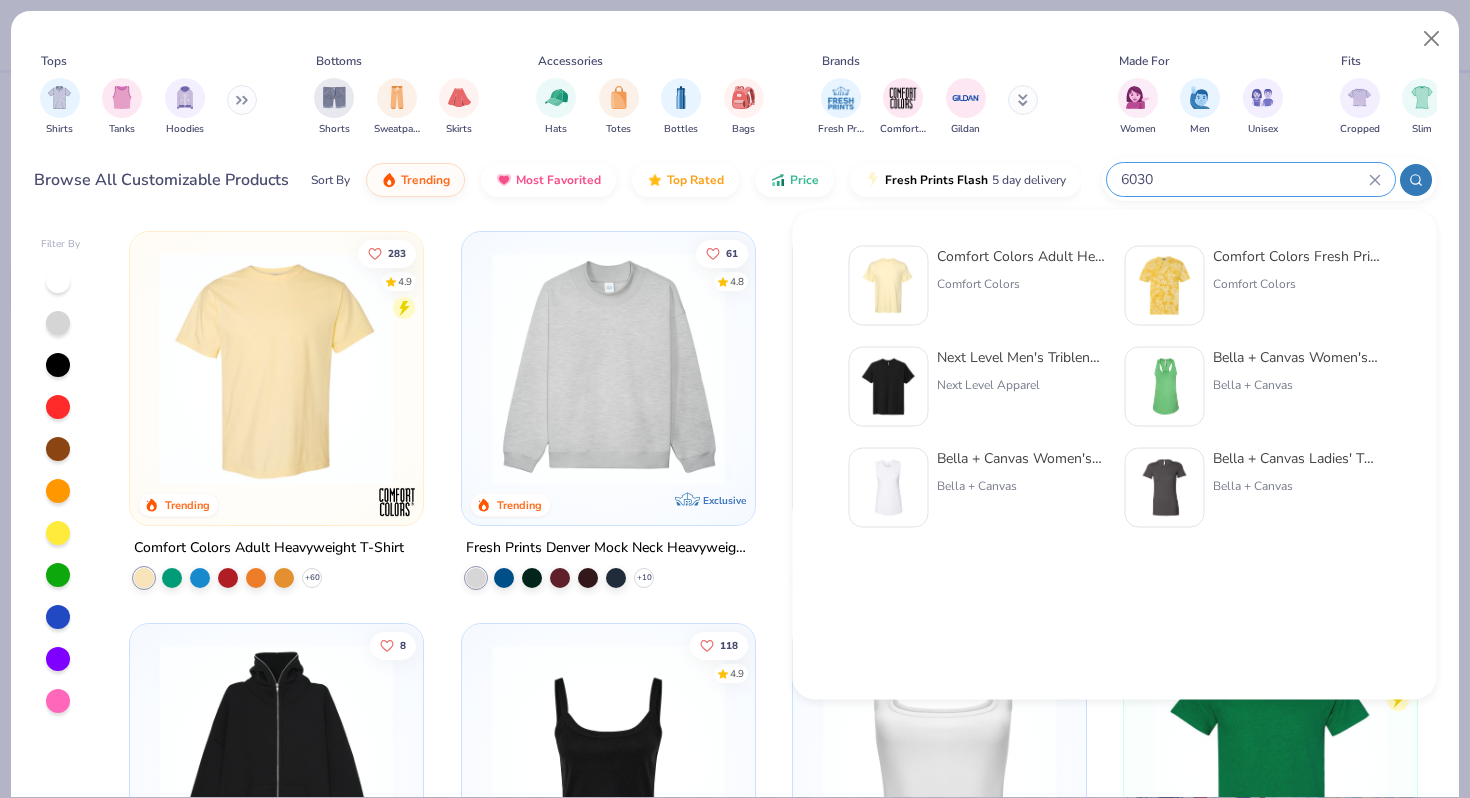 type on "6030" 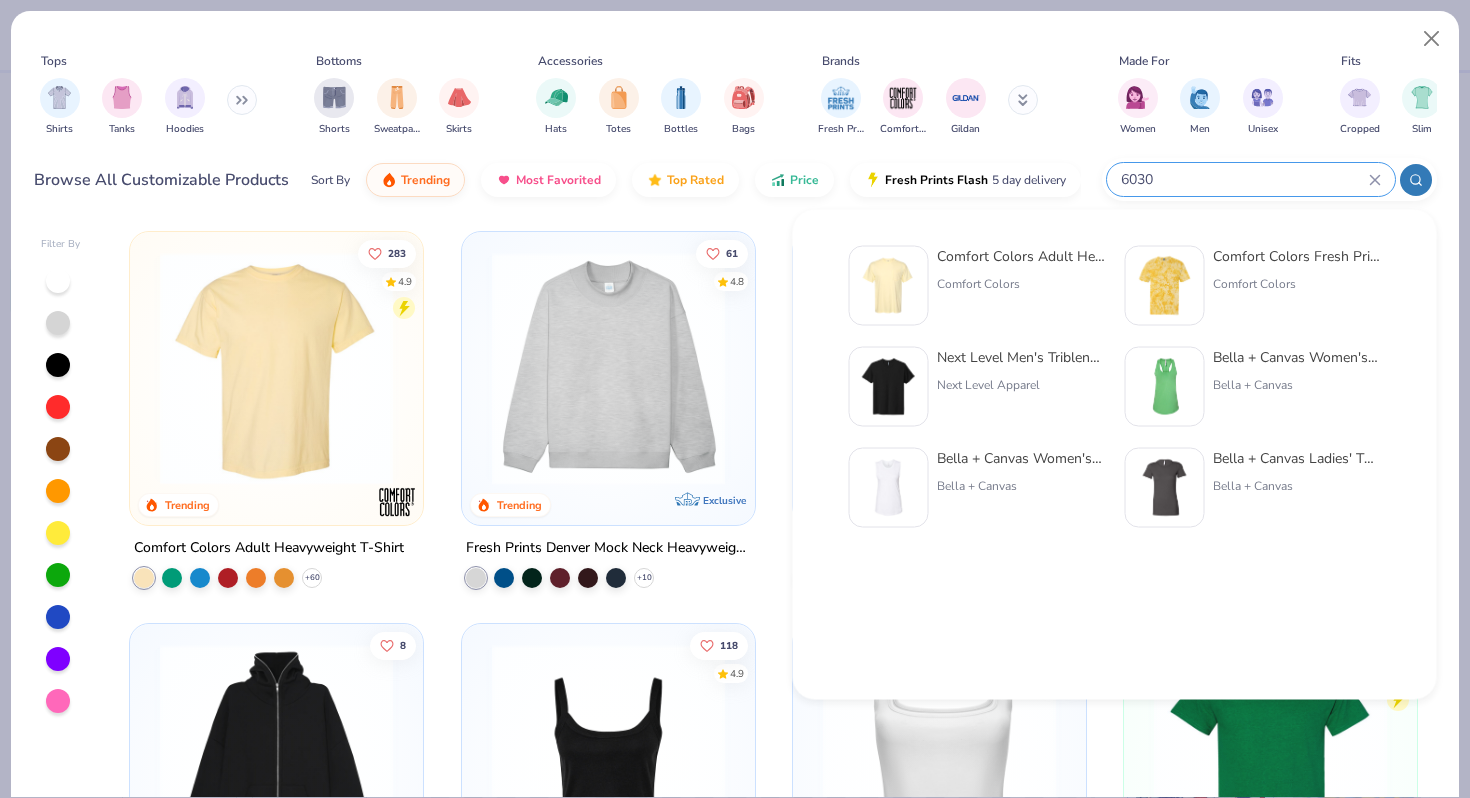 click on "Comfort Colors Adult Heavyweight RS Pocket T-Shirt" at bounding box center [1021, 256] 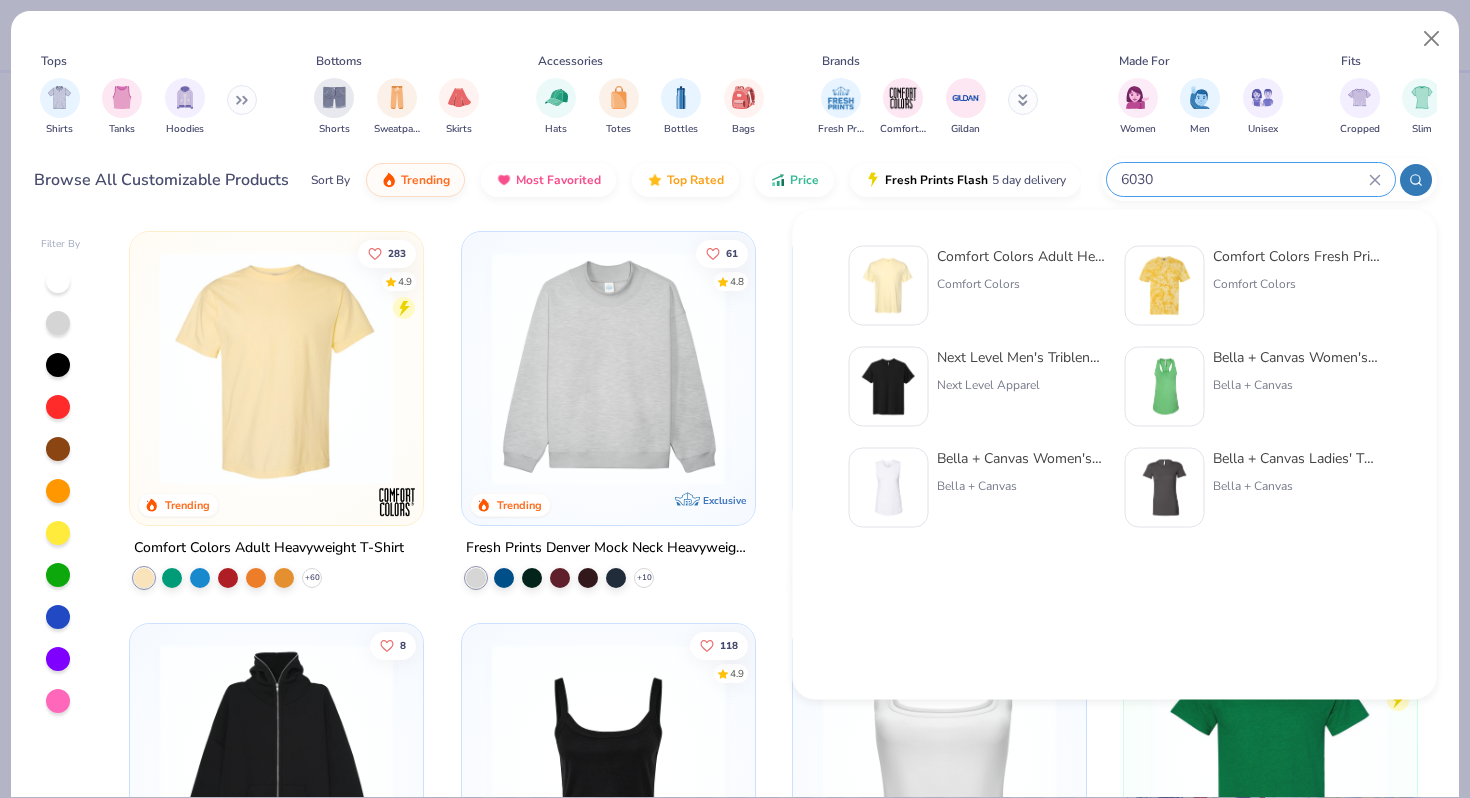 type 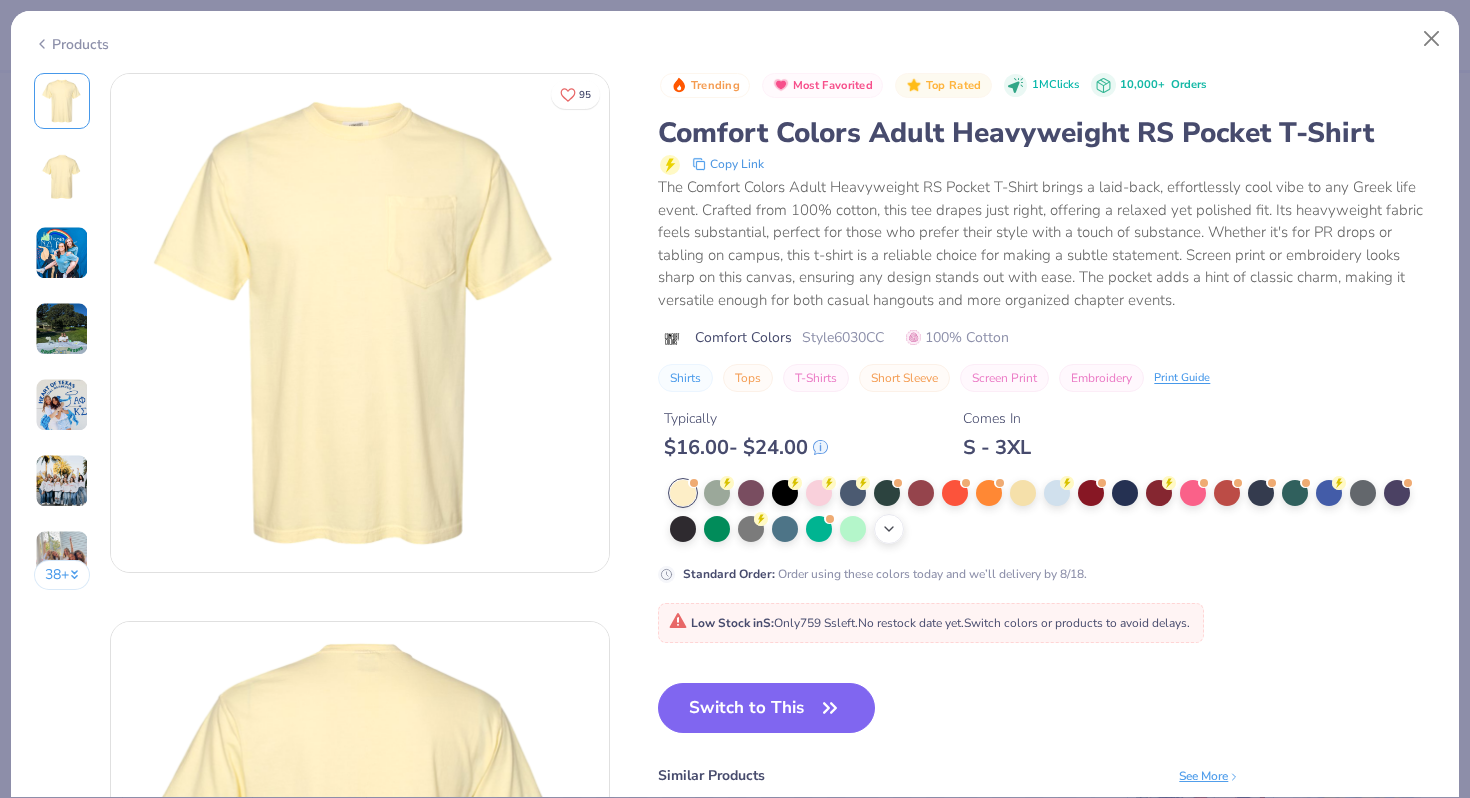click 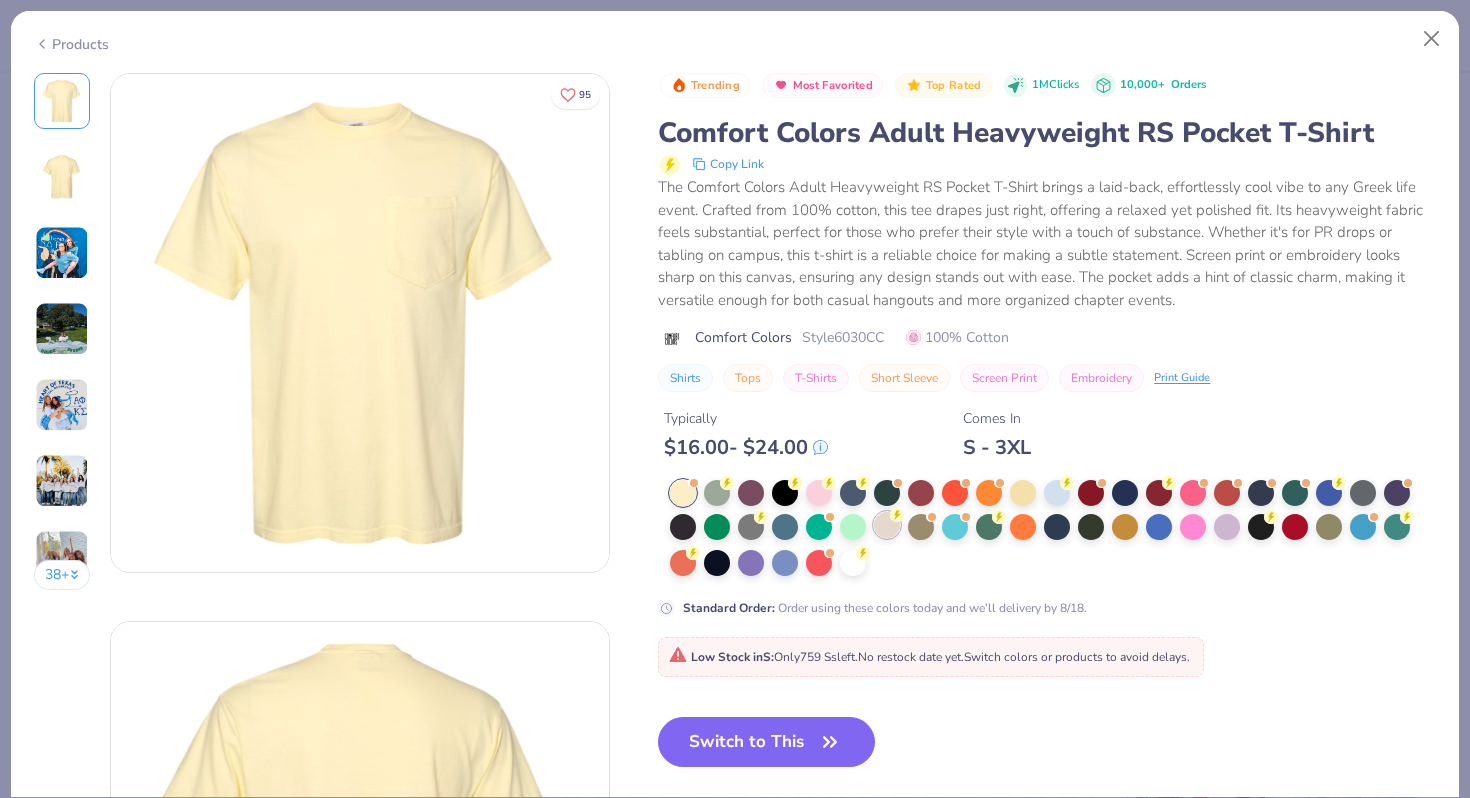 click at bounding box center [887, 525] 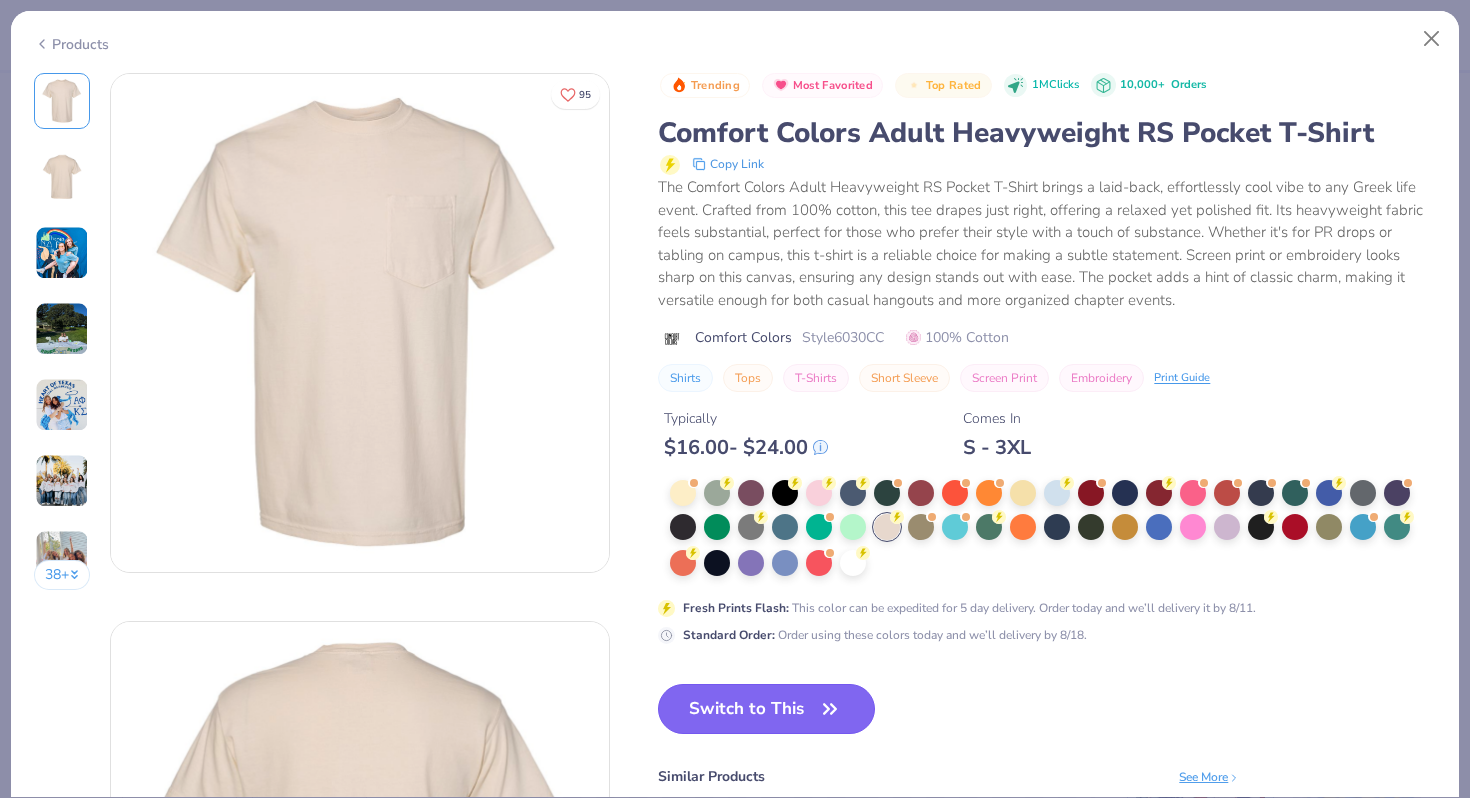 click 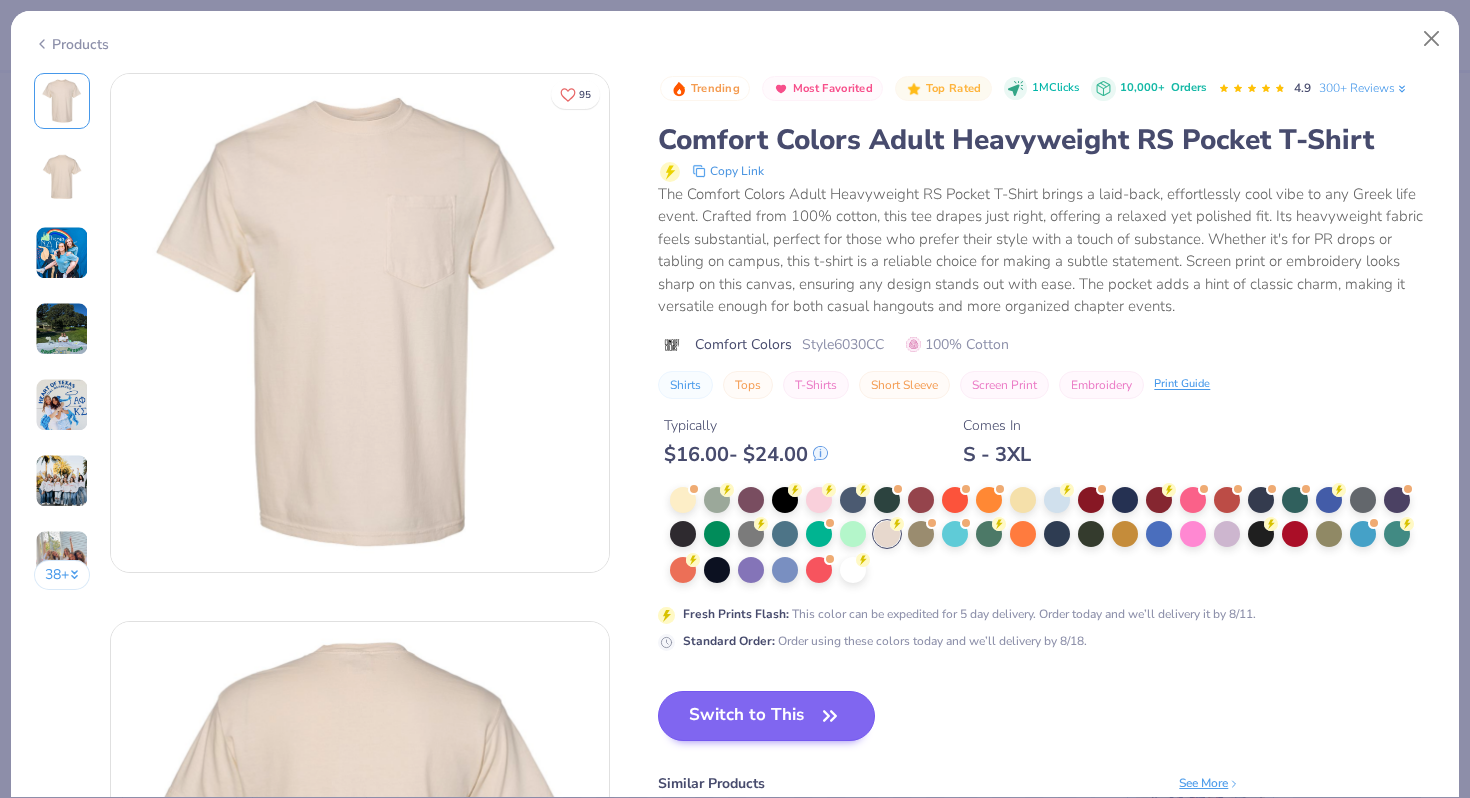 scroll, scrollTop: 0, scrollLeft: 0, axis: both 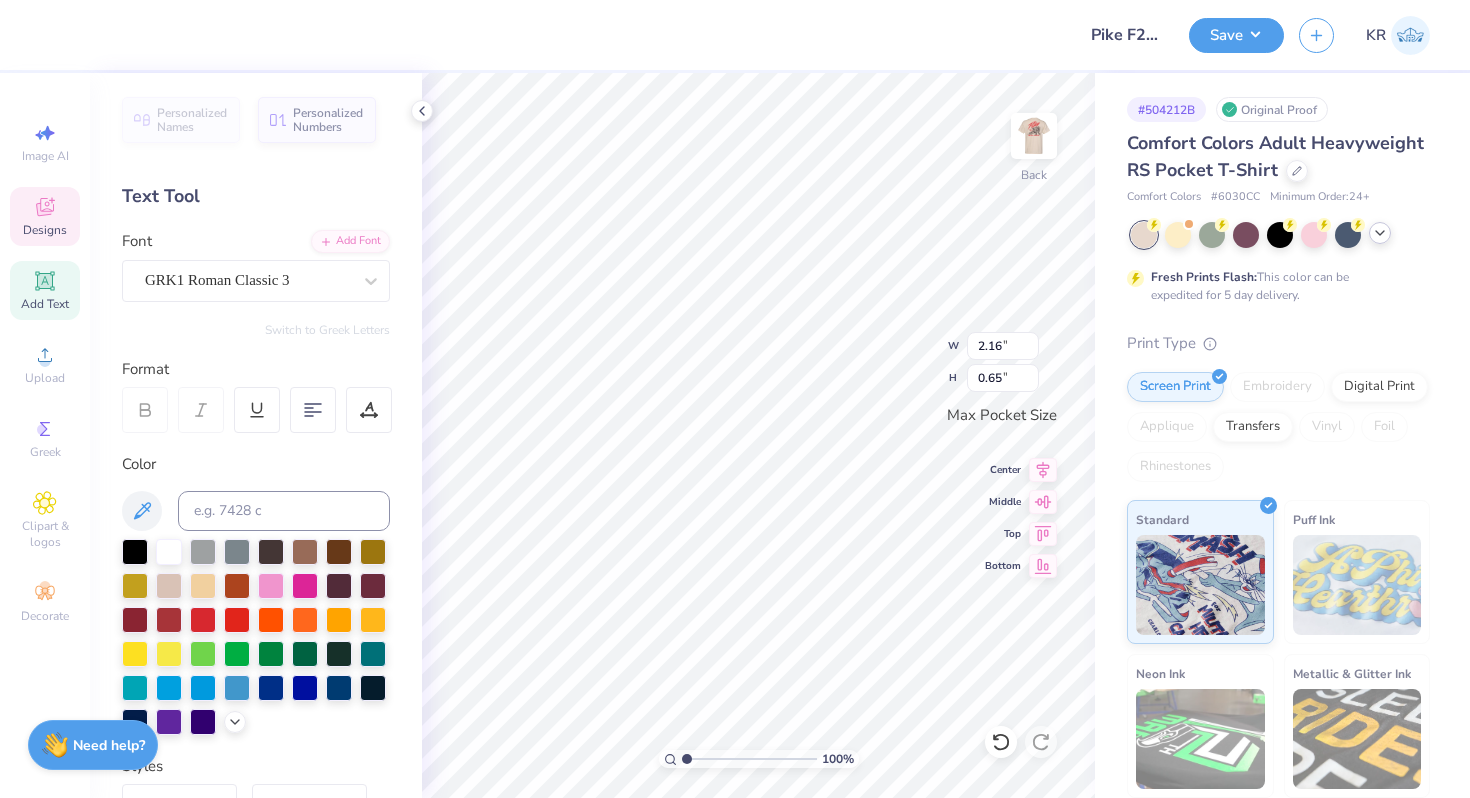 type on "2.76" 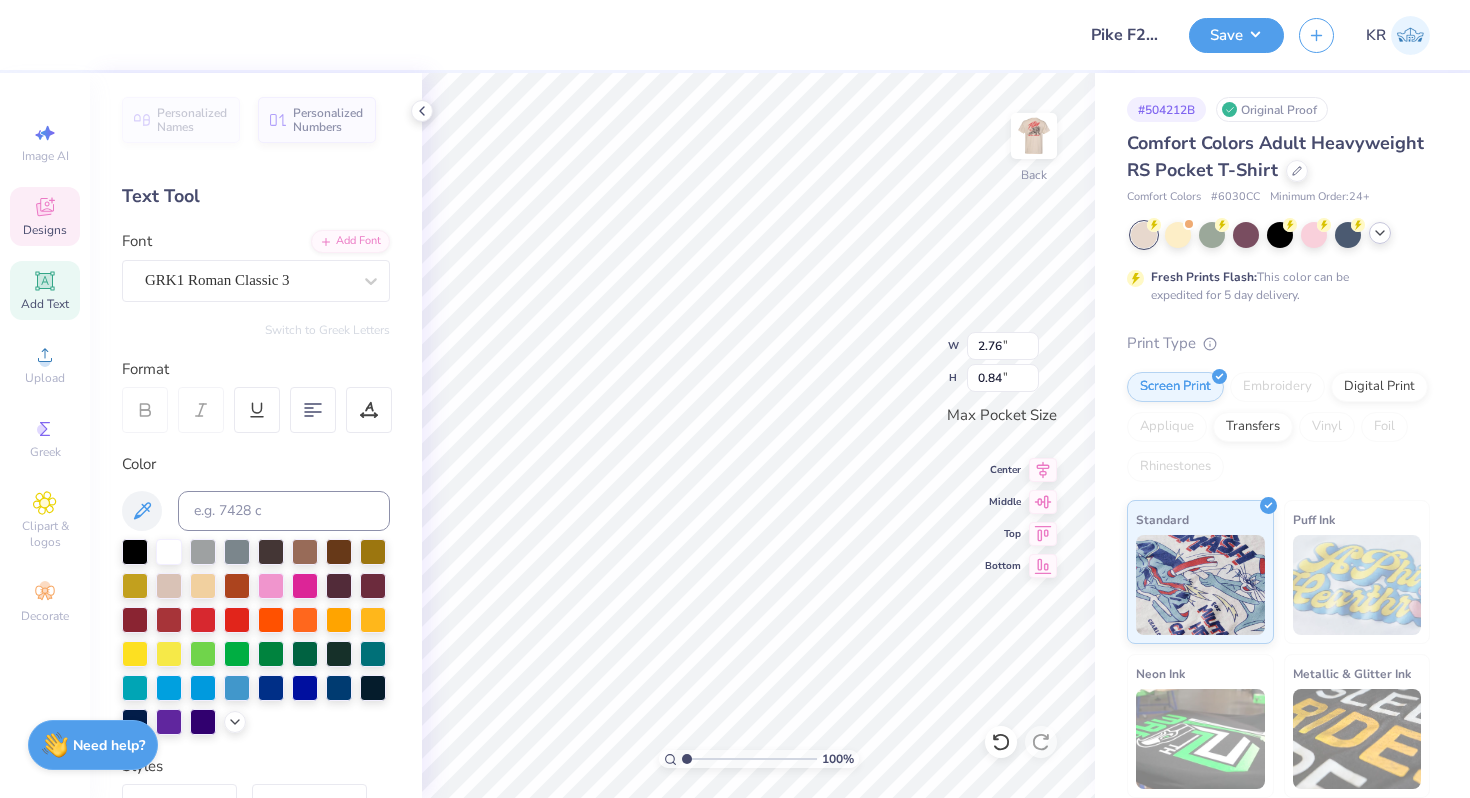 type on "3.05" 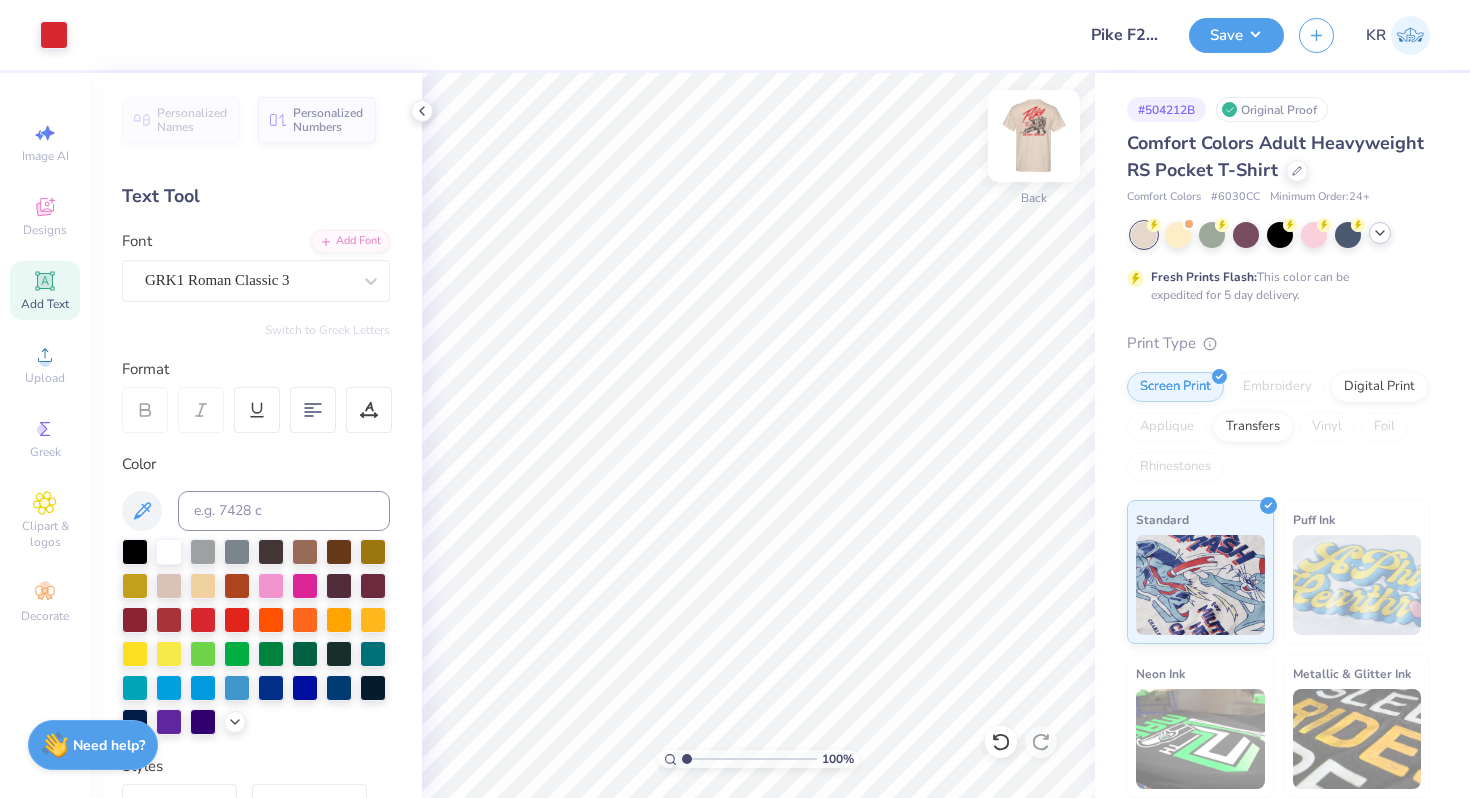 click at bounding box center [1034, 136] 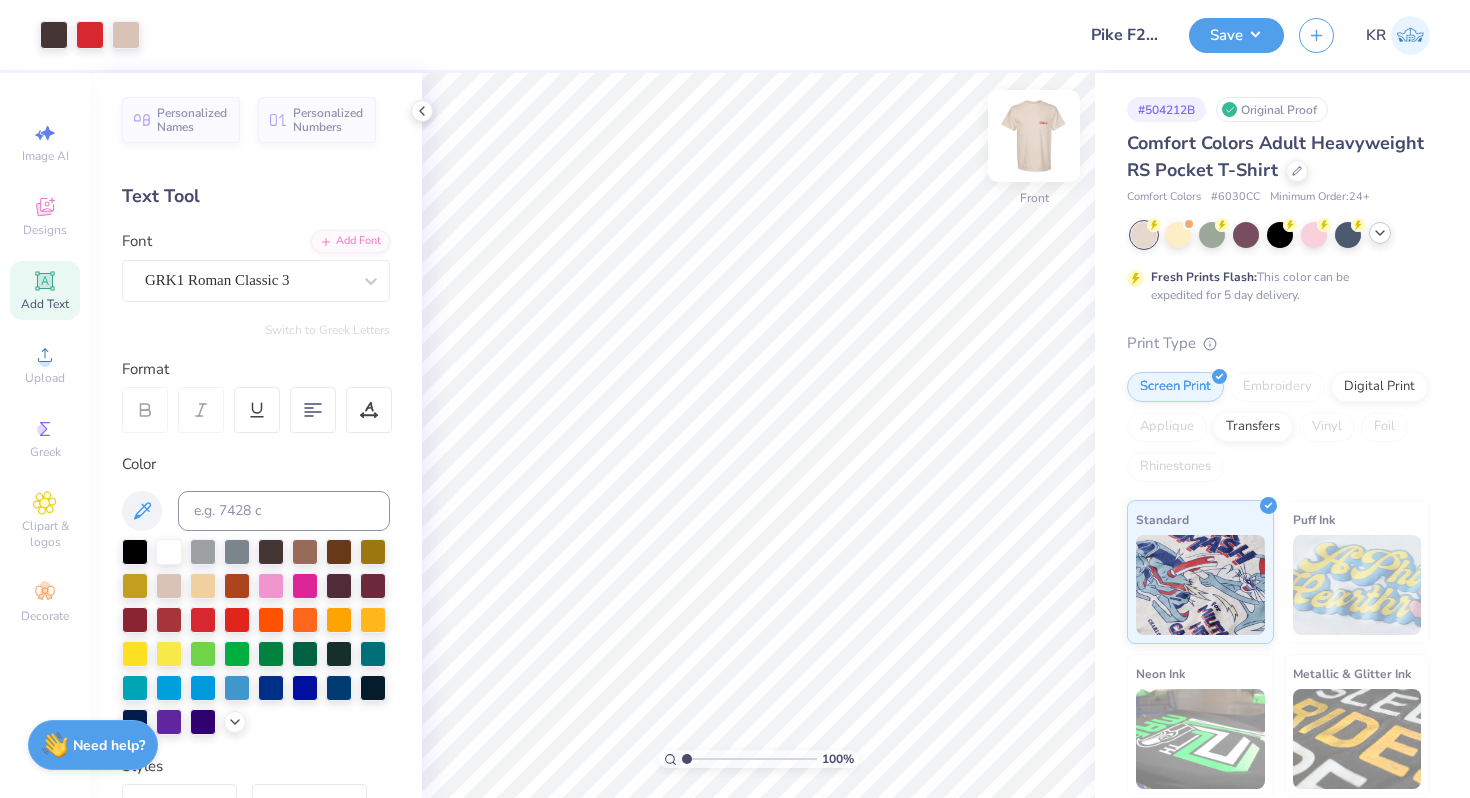 click at bounding box center [1034, 136] 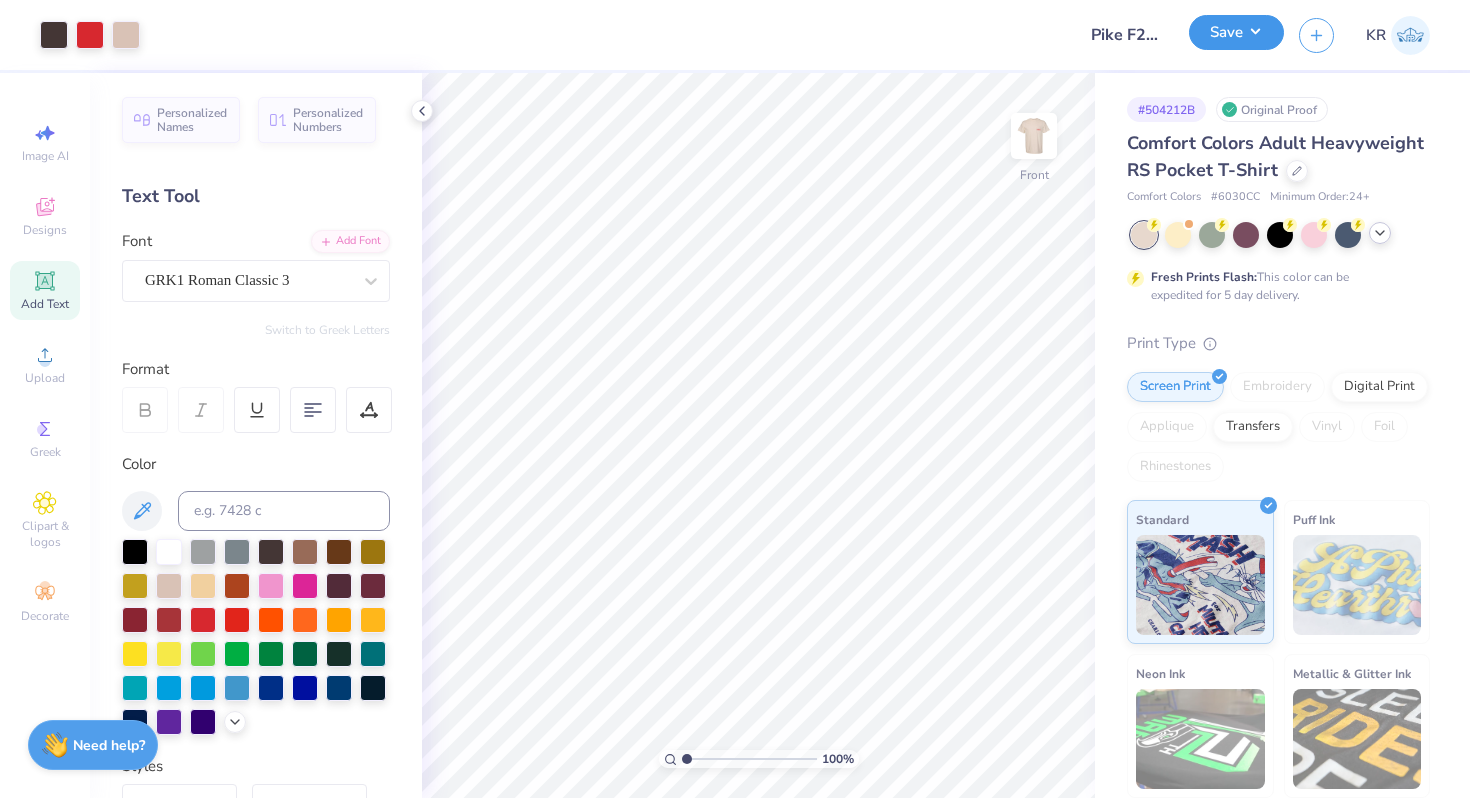click on "Save" at bounding box center (1236, 32) 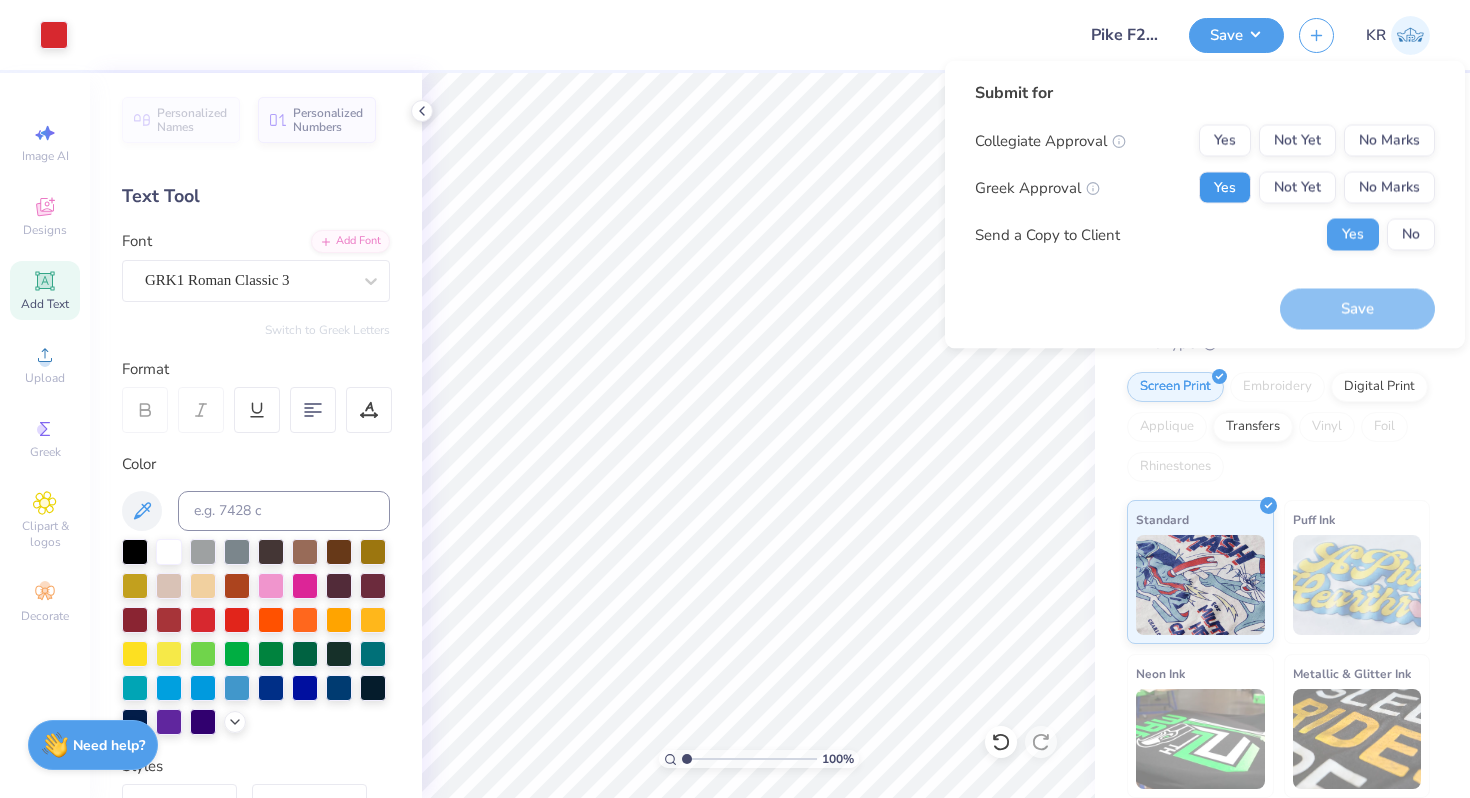 click on "Yes" at bounding box center (1225, 188) 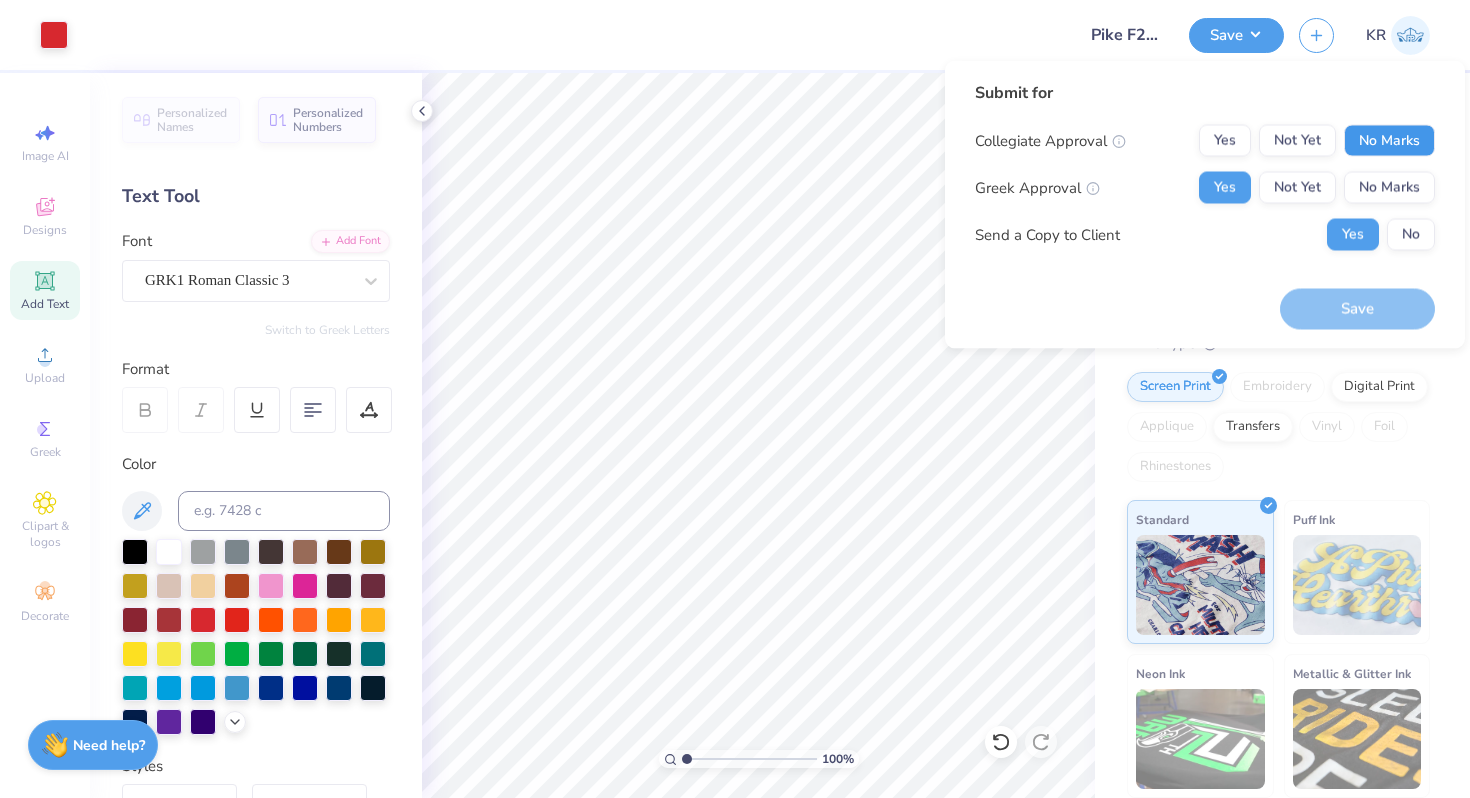 click on "No Marks" at bounding box center [1389, 141] 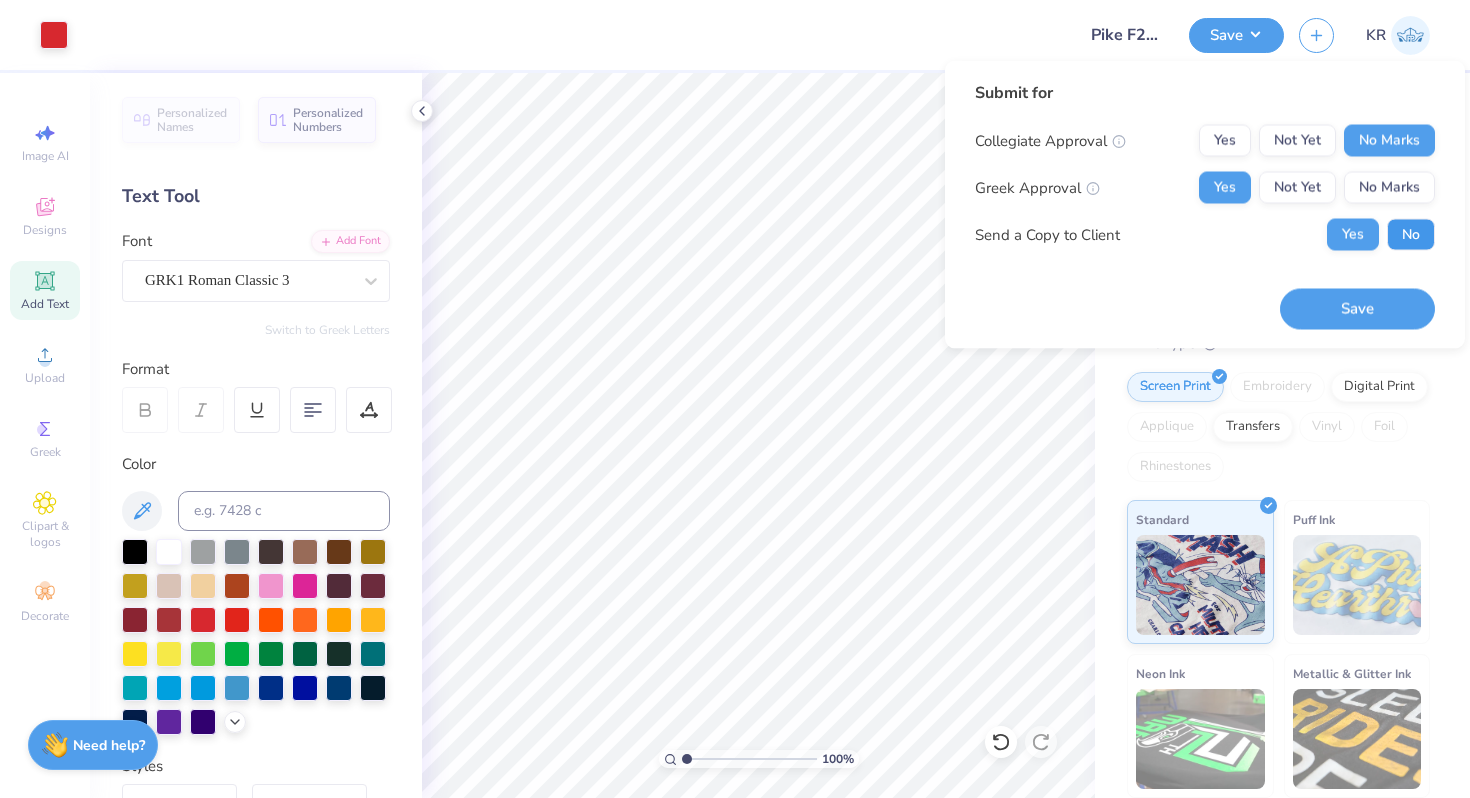 click on "No" at bounding box center (1411, 235) 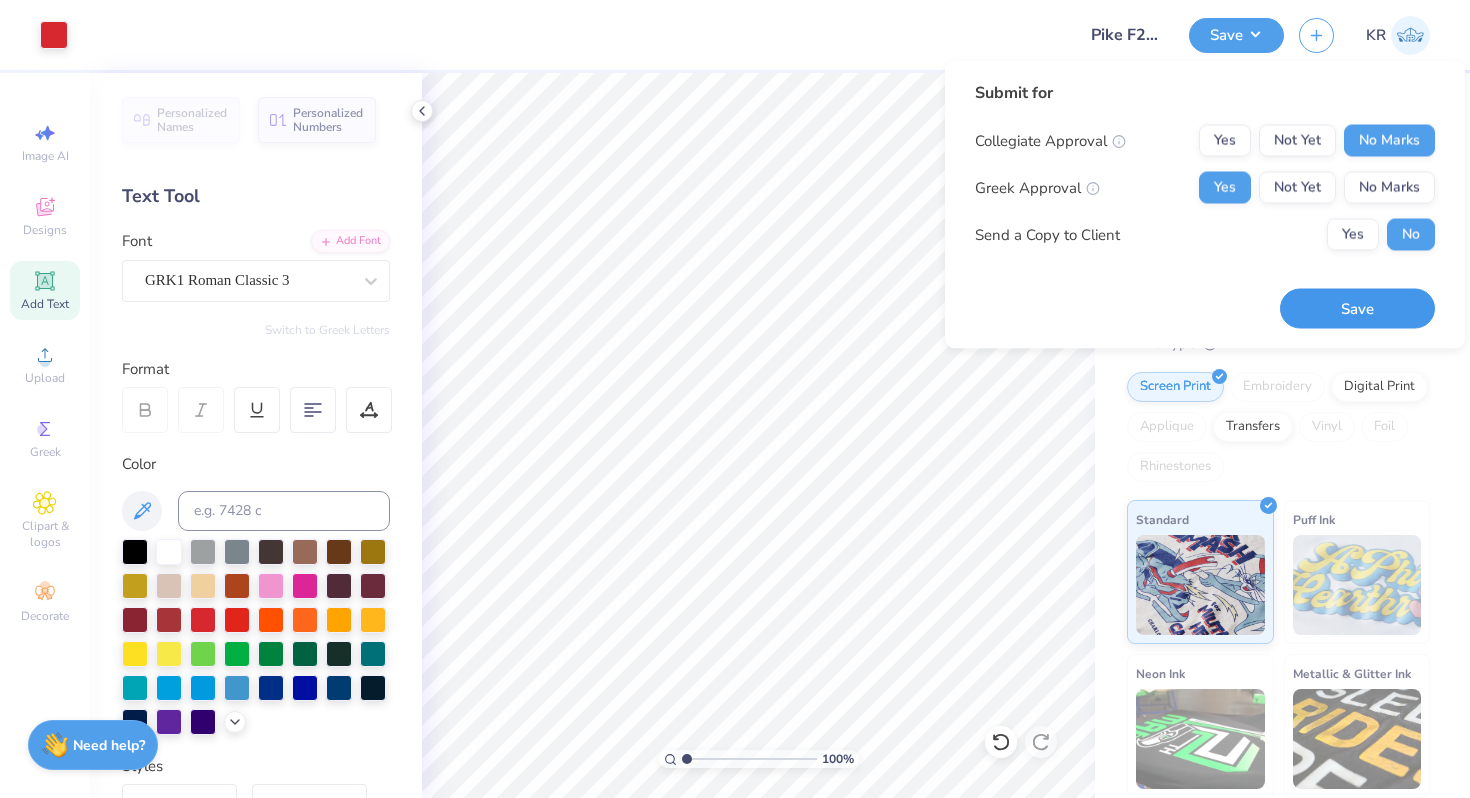 click on "Save" at bounding box center (1357, 308) 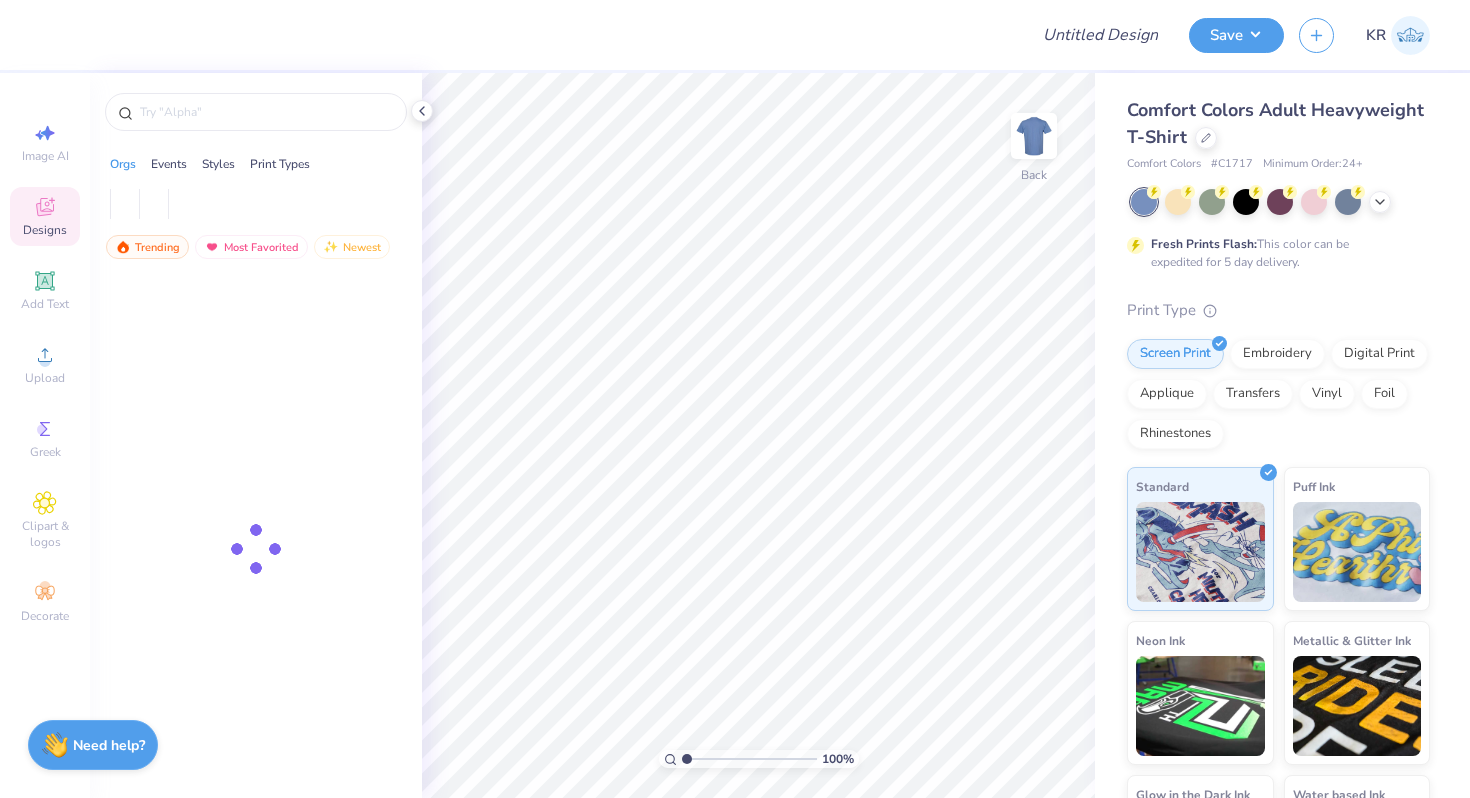 scroll, scrollTop: 0, scrollLeft: 0, axis: both 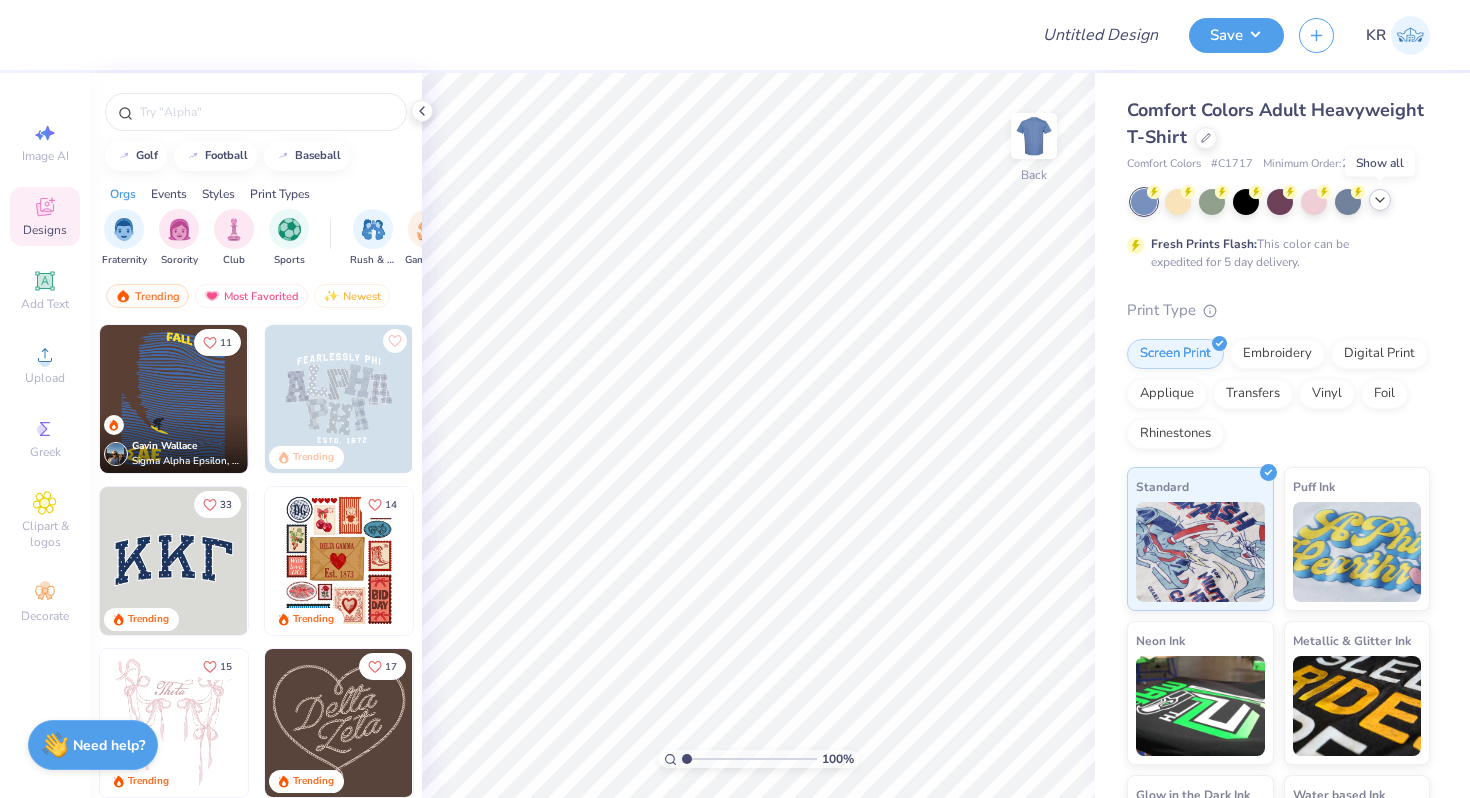 click 